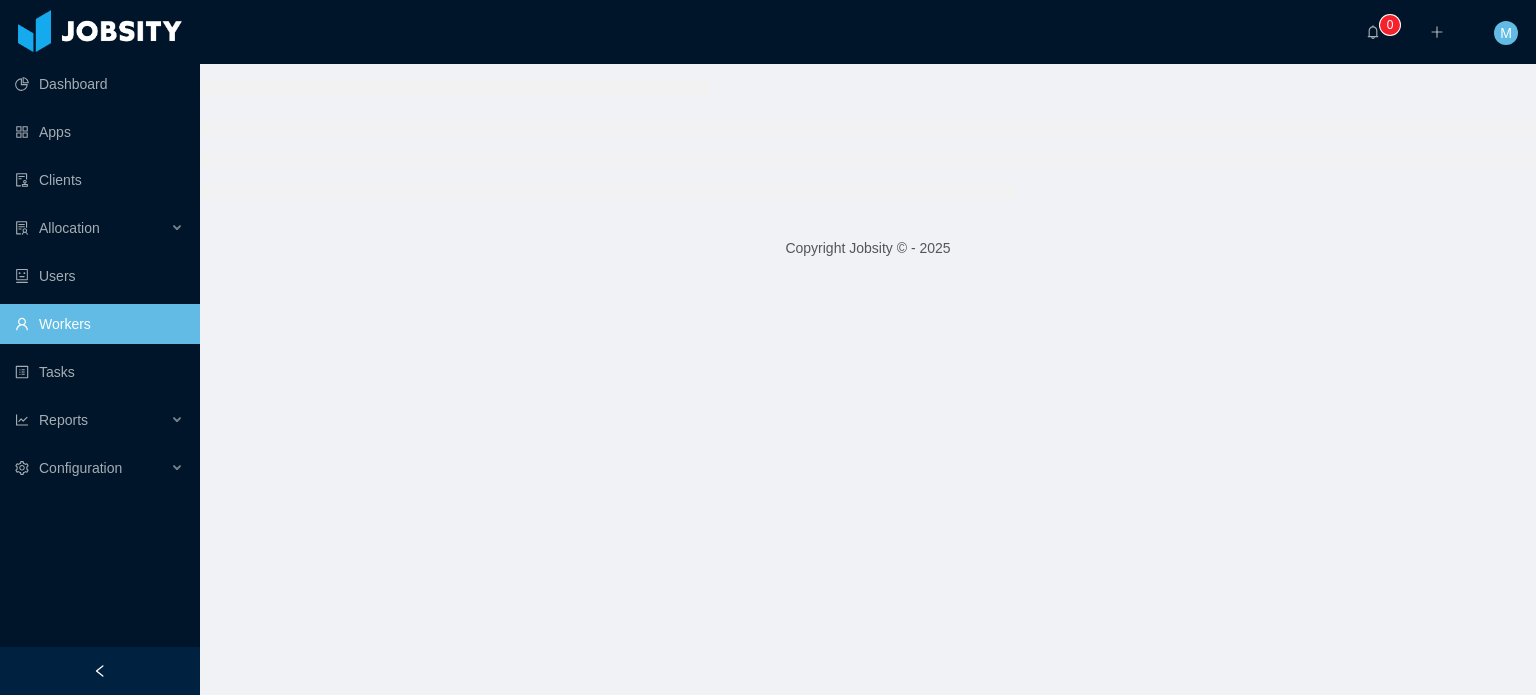 scroll, scrollTop: 0, scrollLeft: 0, axis: both 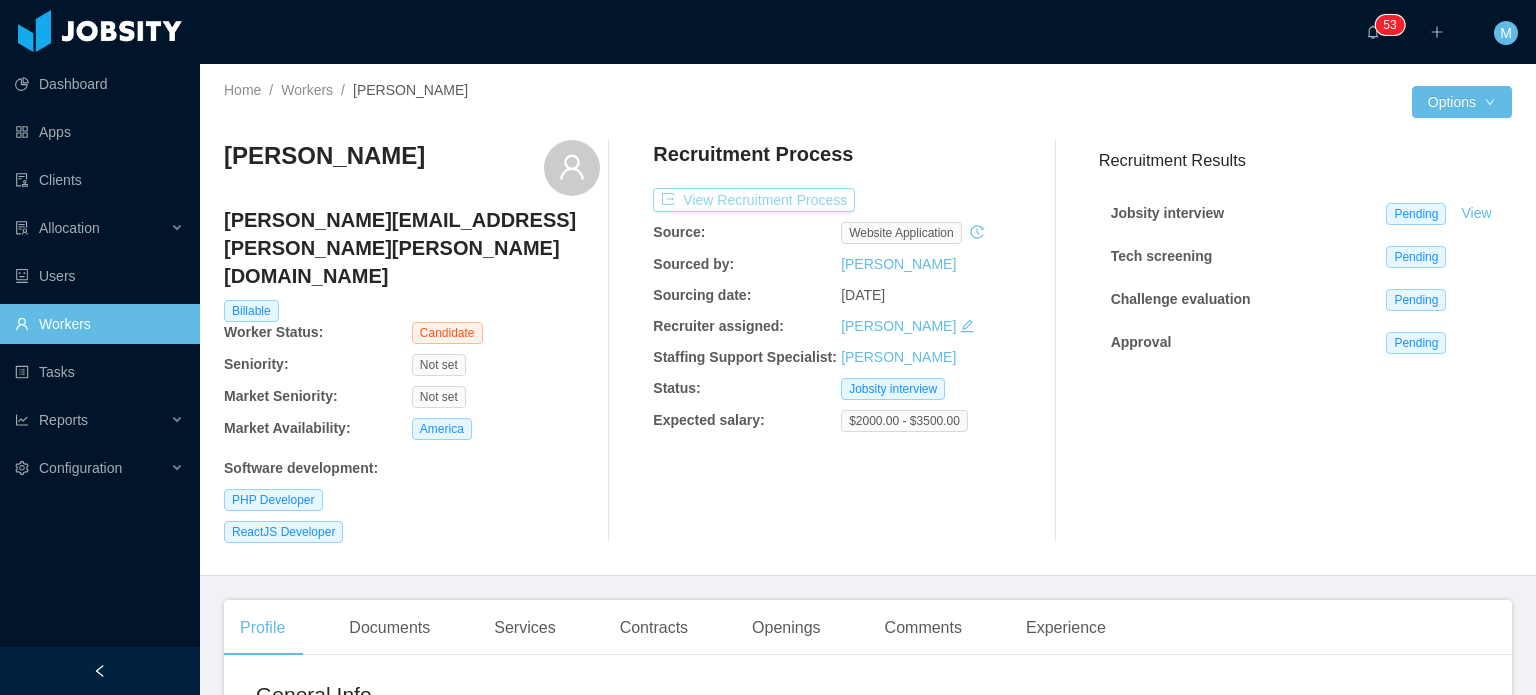 click on "View Recruitment Process" at bounding box center [754, 200] 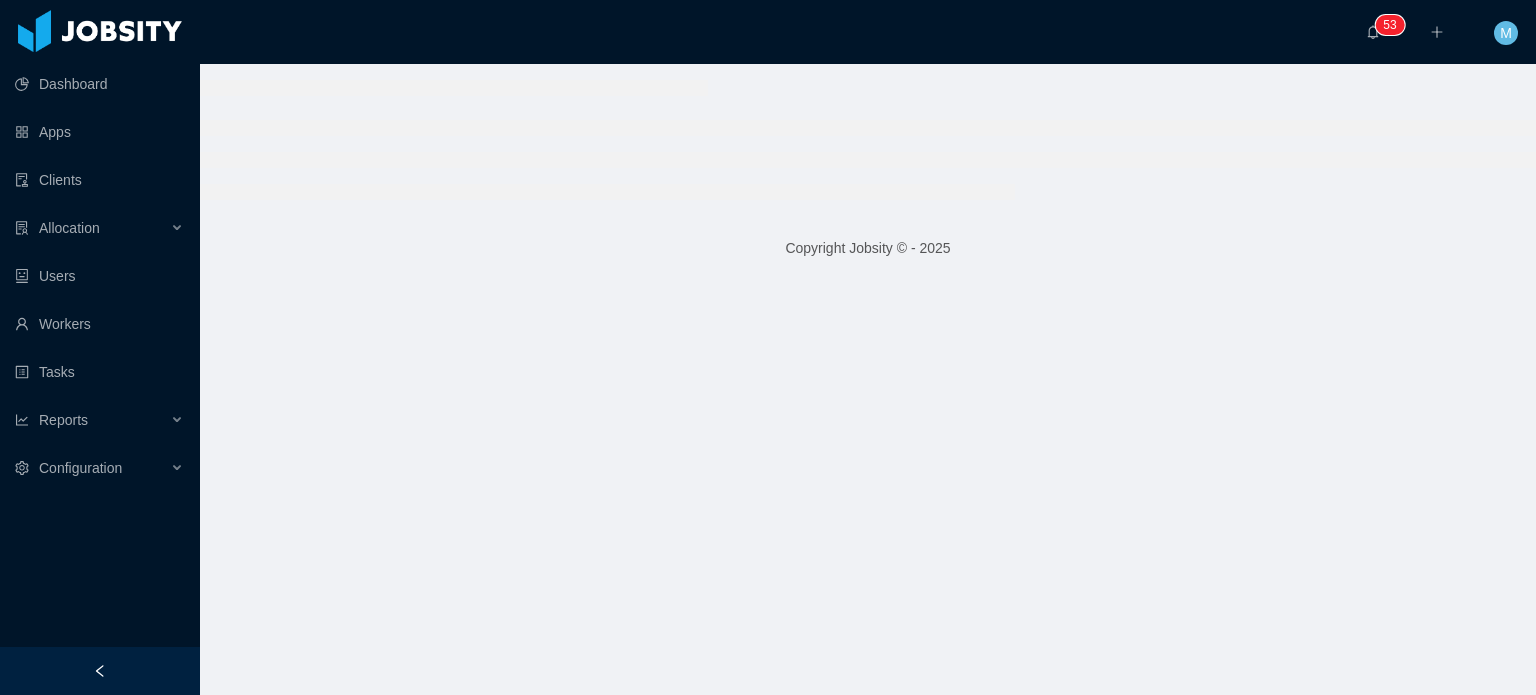 click at bounding box center [868, 139] 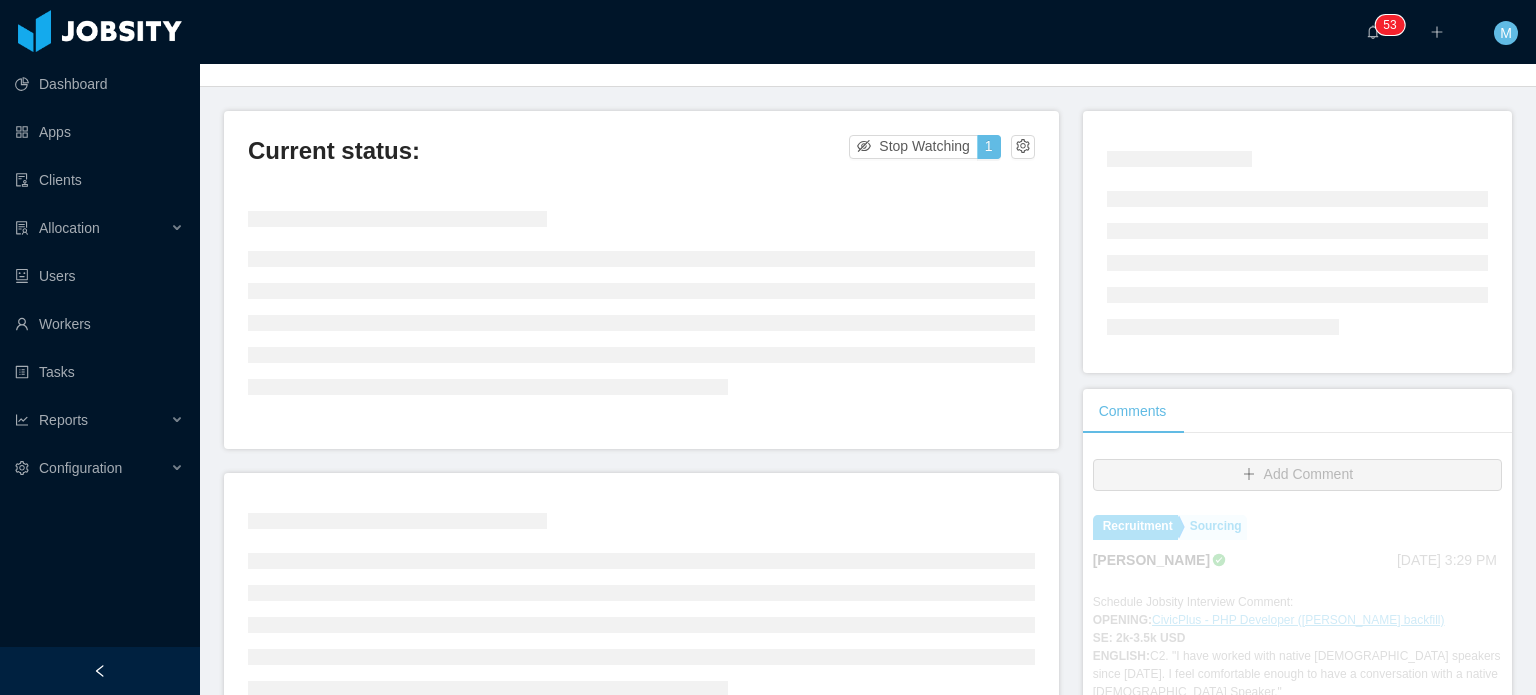 scroll, scrollTop: 0, scrollLeft: 0, axis: both 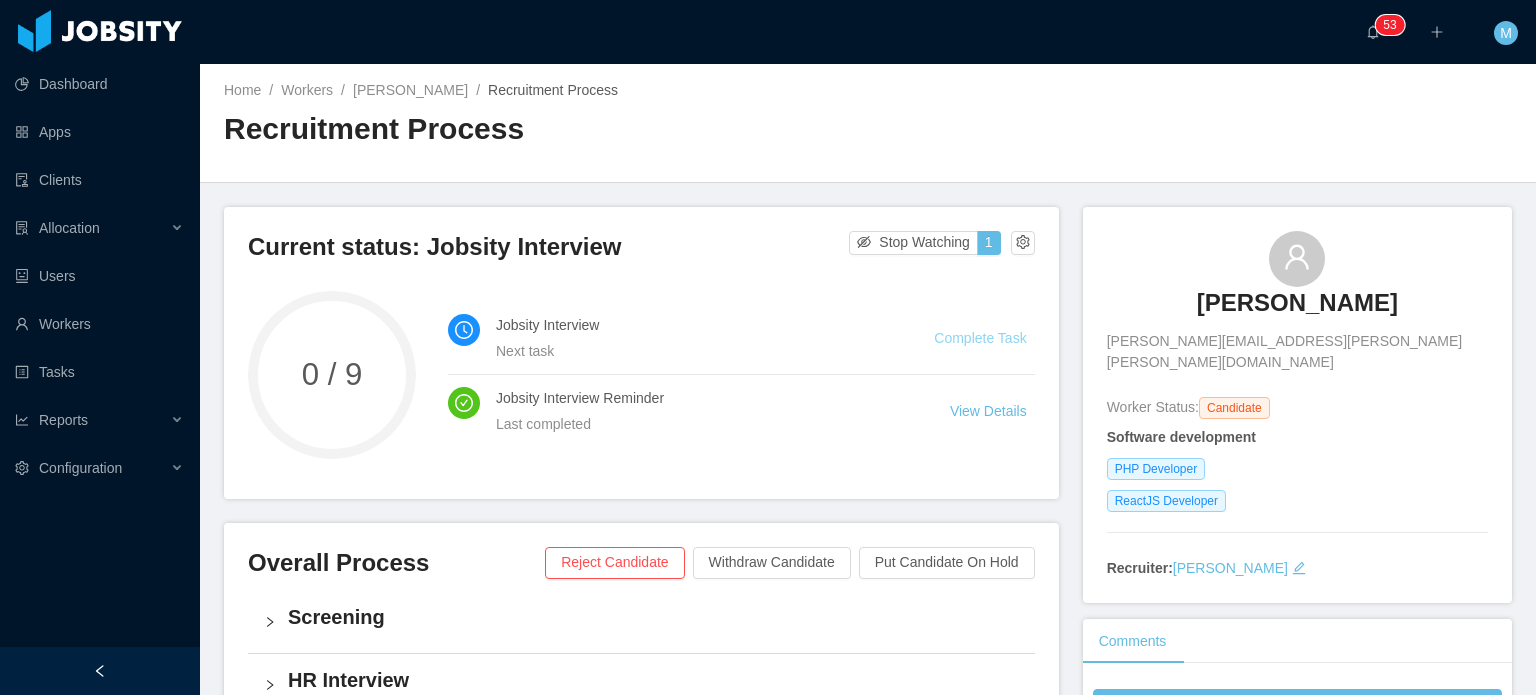 click on "Complete Task" at bounding box center [980, 338] 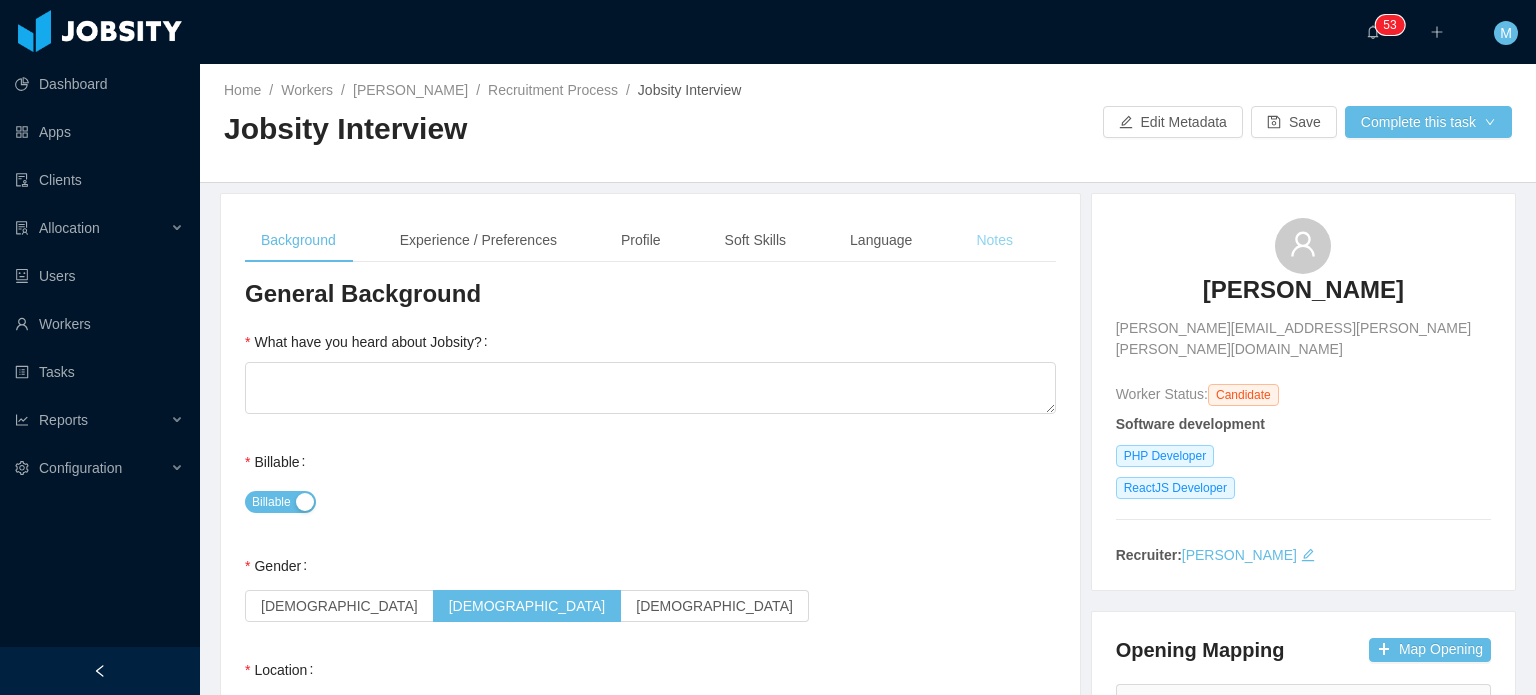 click on "Notes" at bounding box center (994, 240) 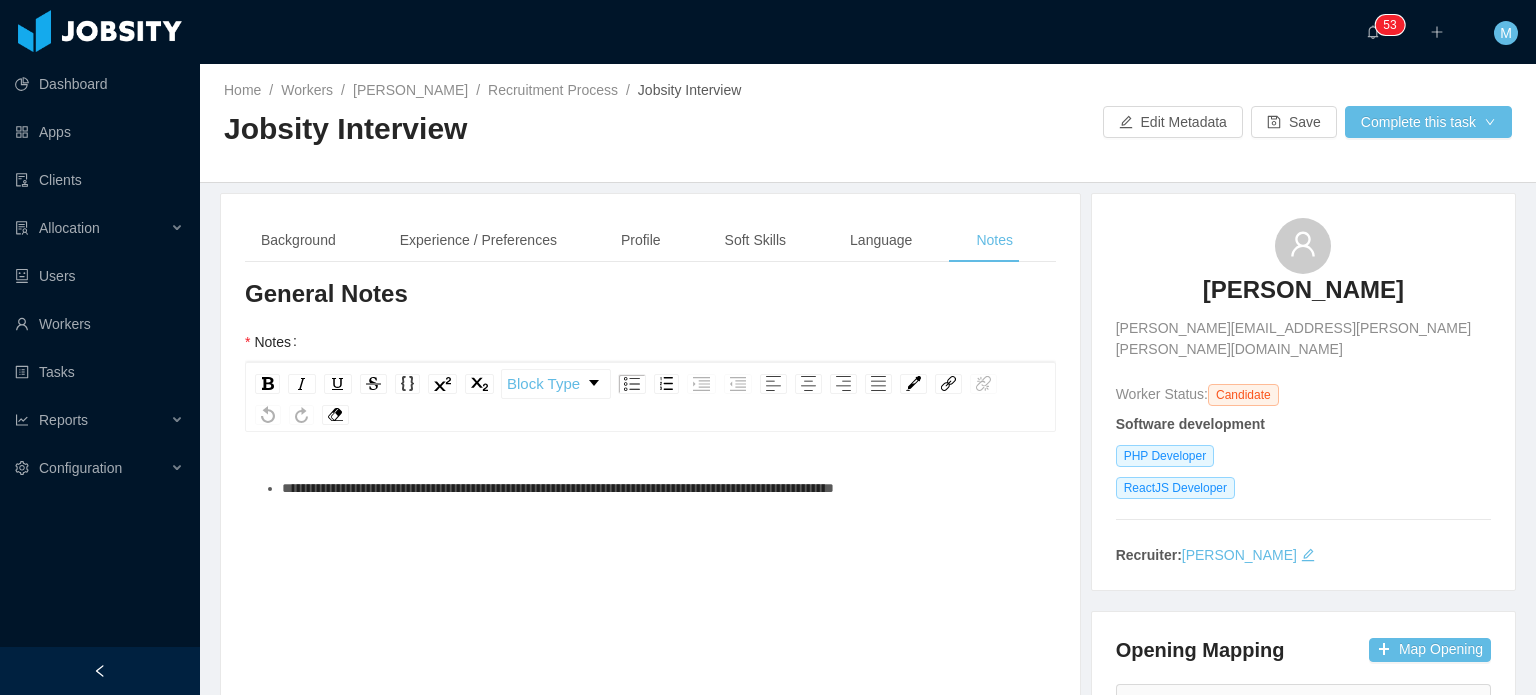 click on "**********" at bounding box center [558, 488] 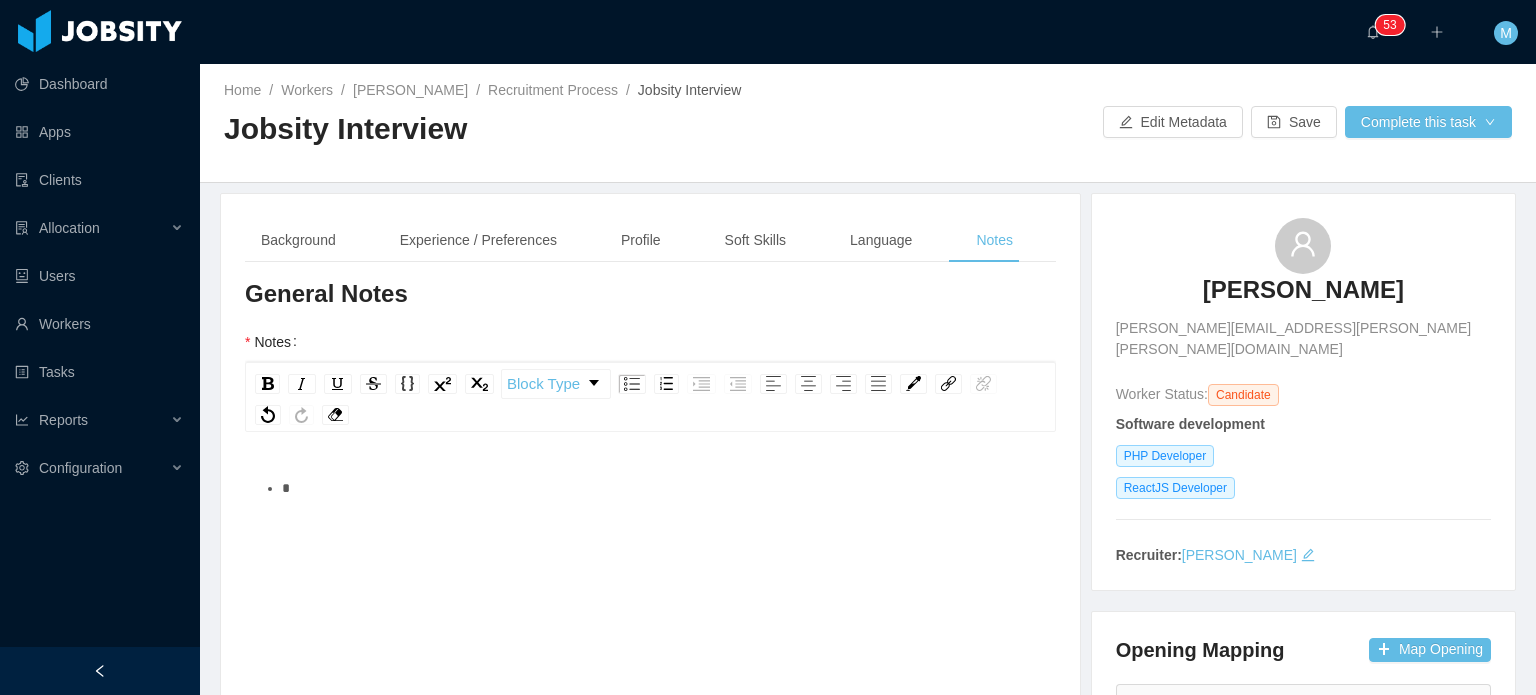 type 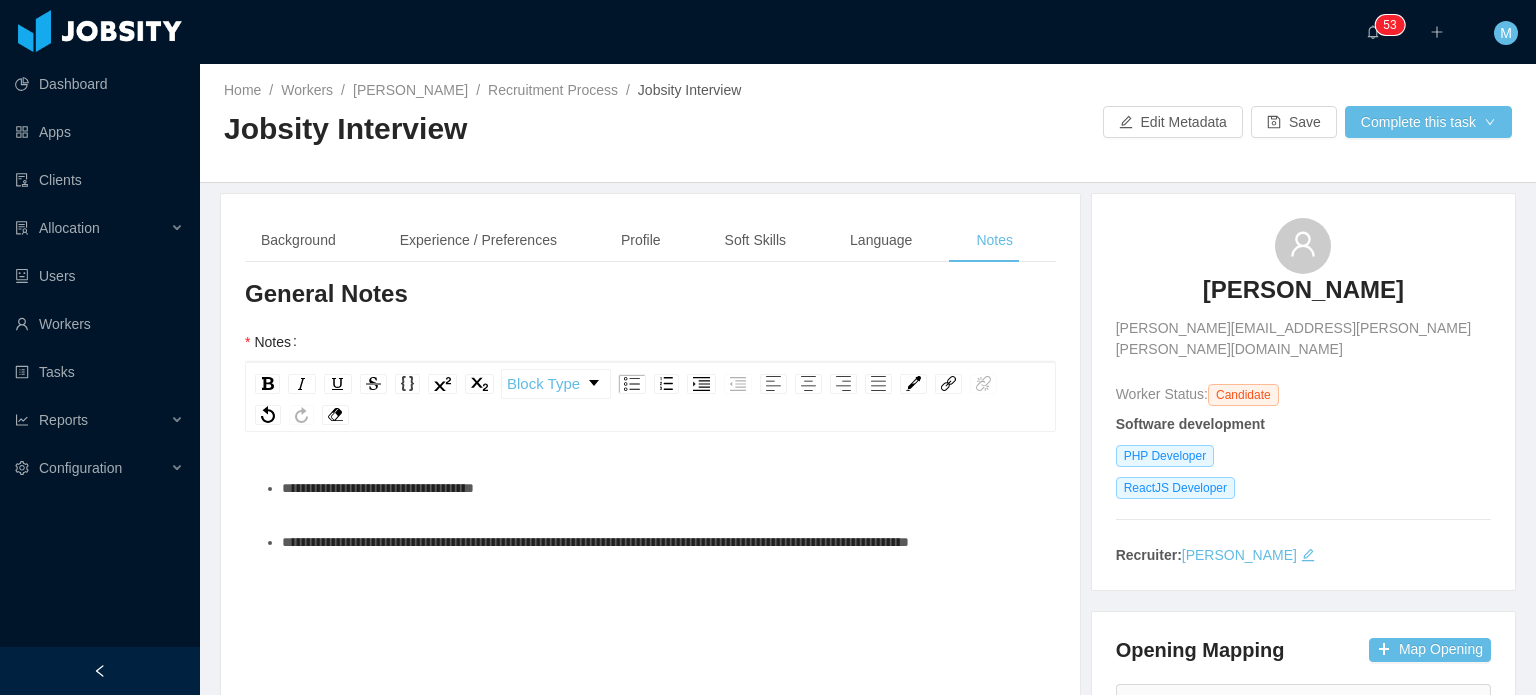 click on "**********" at bounding box center [595, 542] 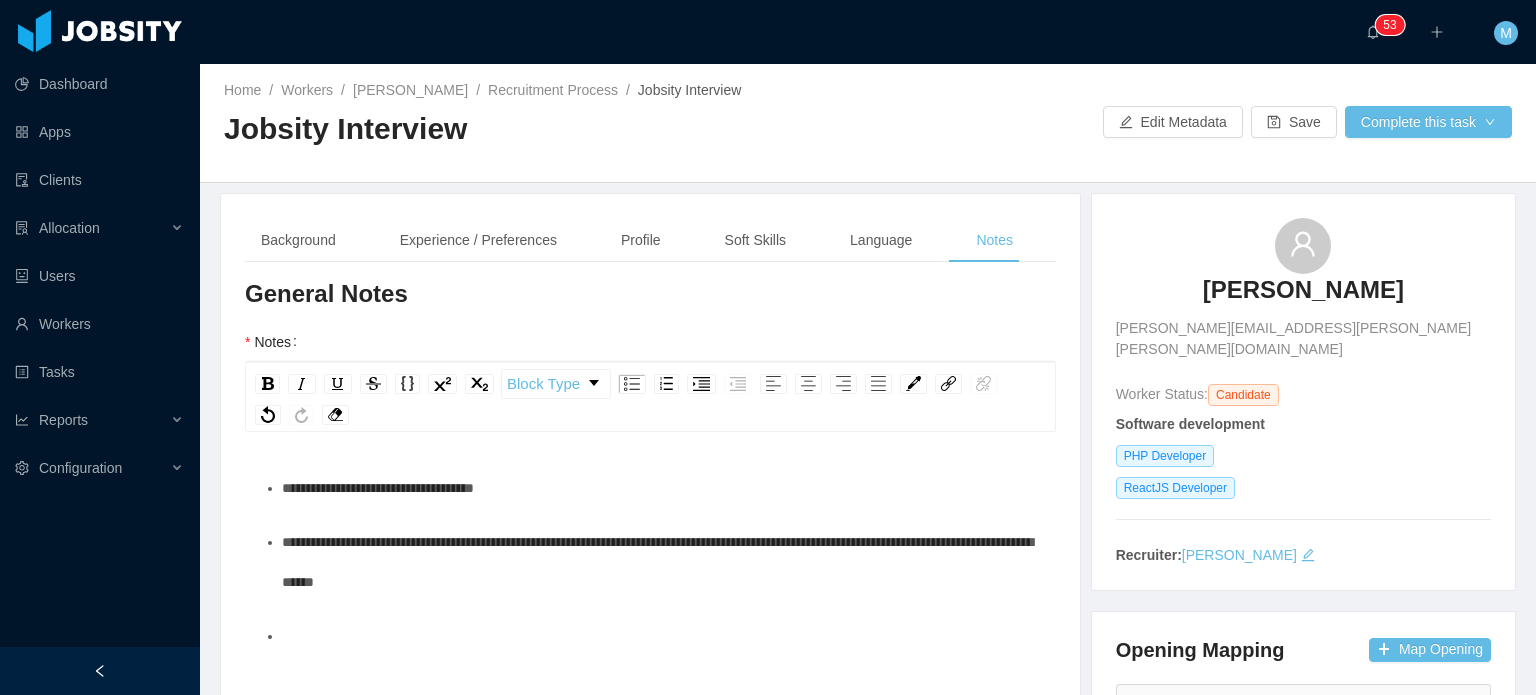 scroll, scrollTop: 45, scrollLeft: 0, axis: vertical 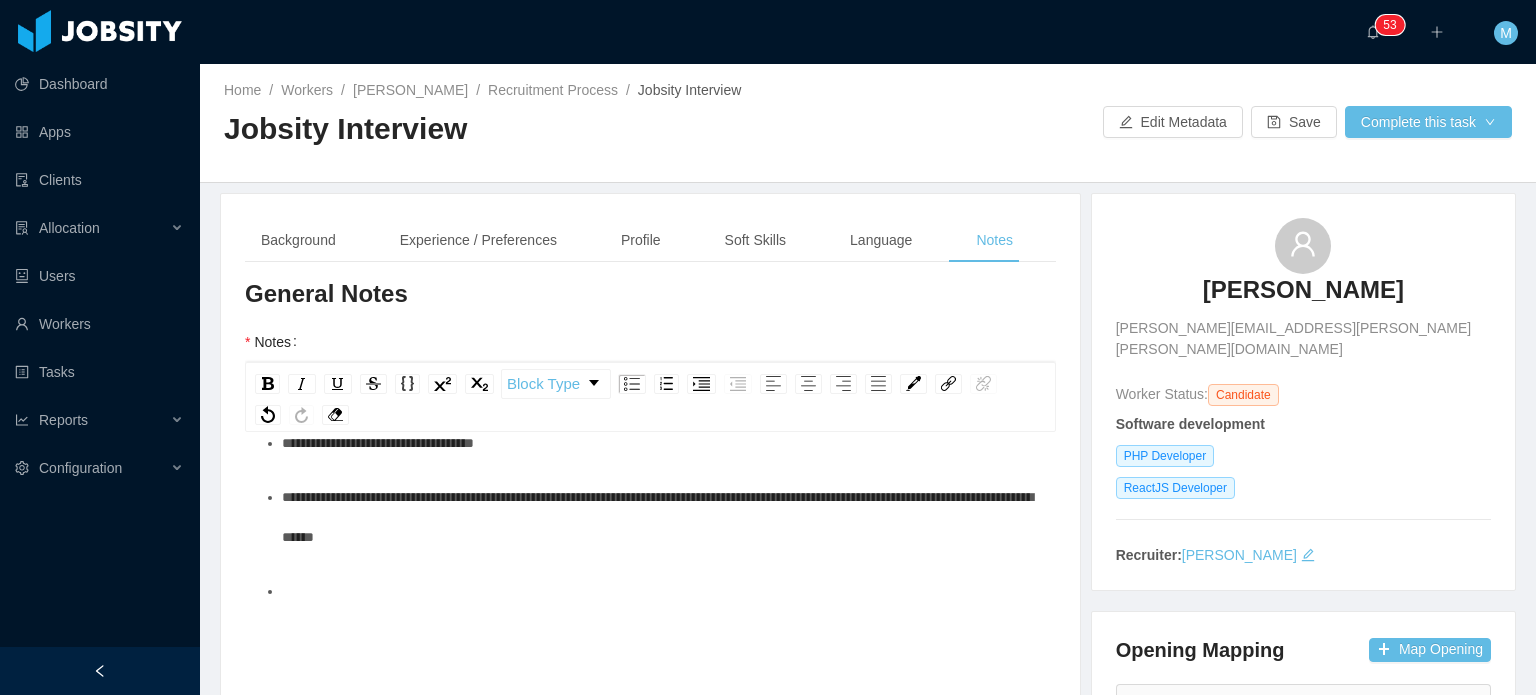 click on "**********" at bounding box center (661, 517) 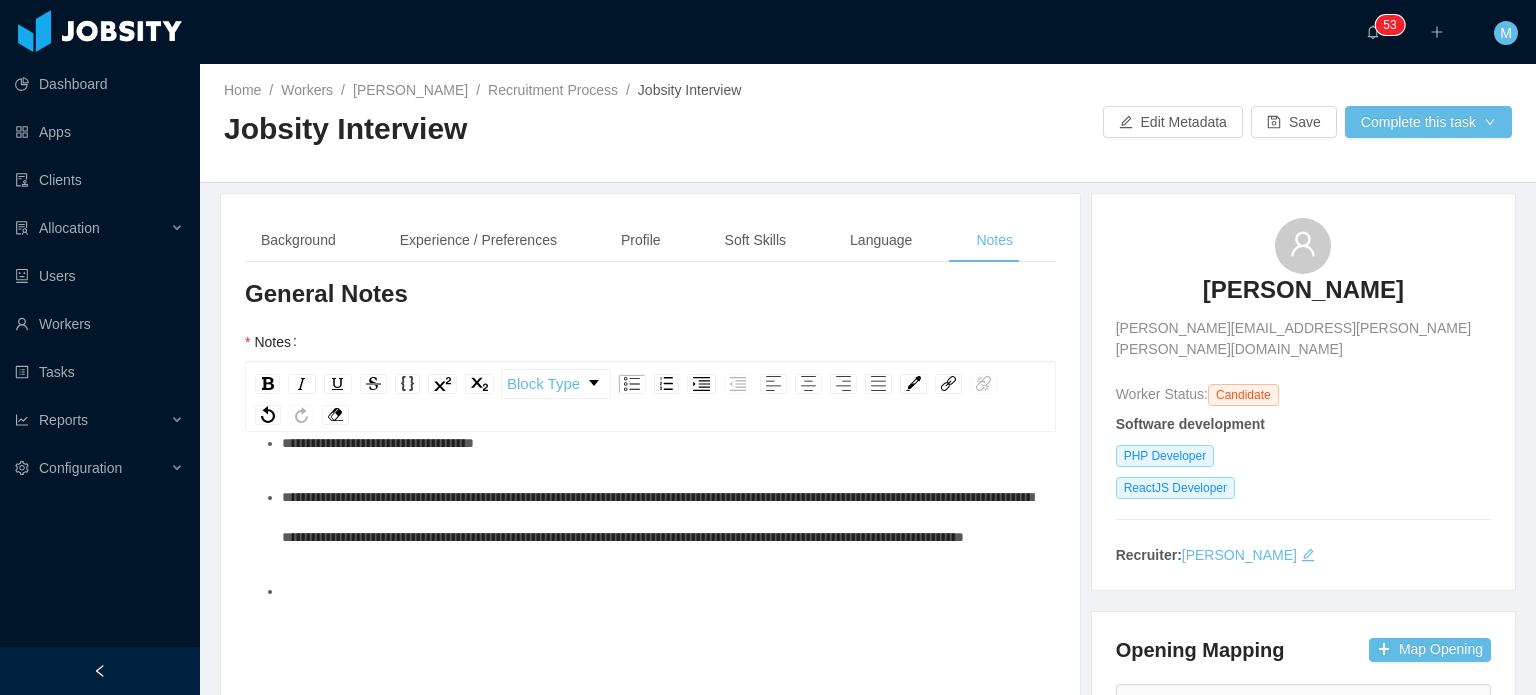 scroll, scrollTop: 400, scrollLeft: 0, axis: vertical 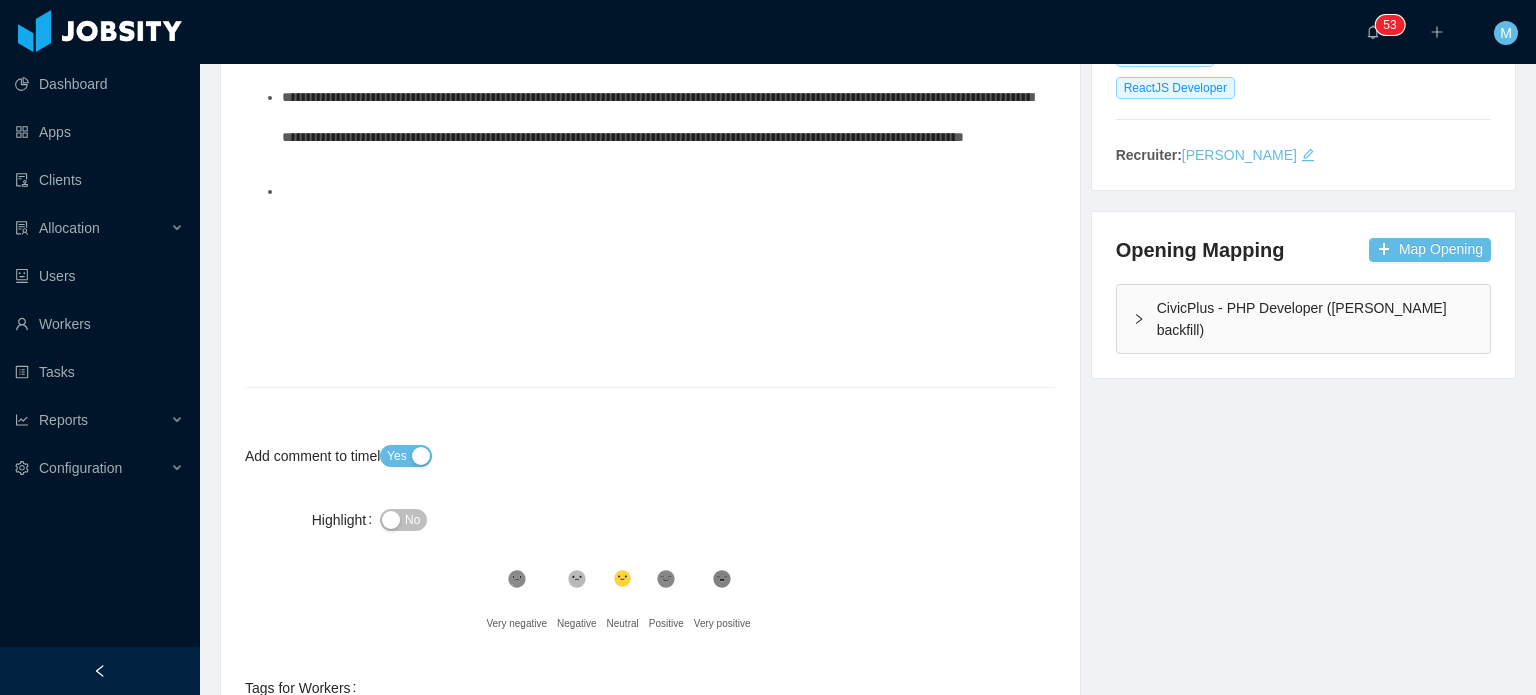click at bounding box center [661, 191] 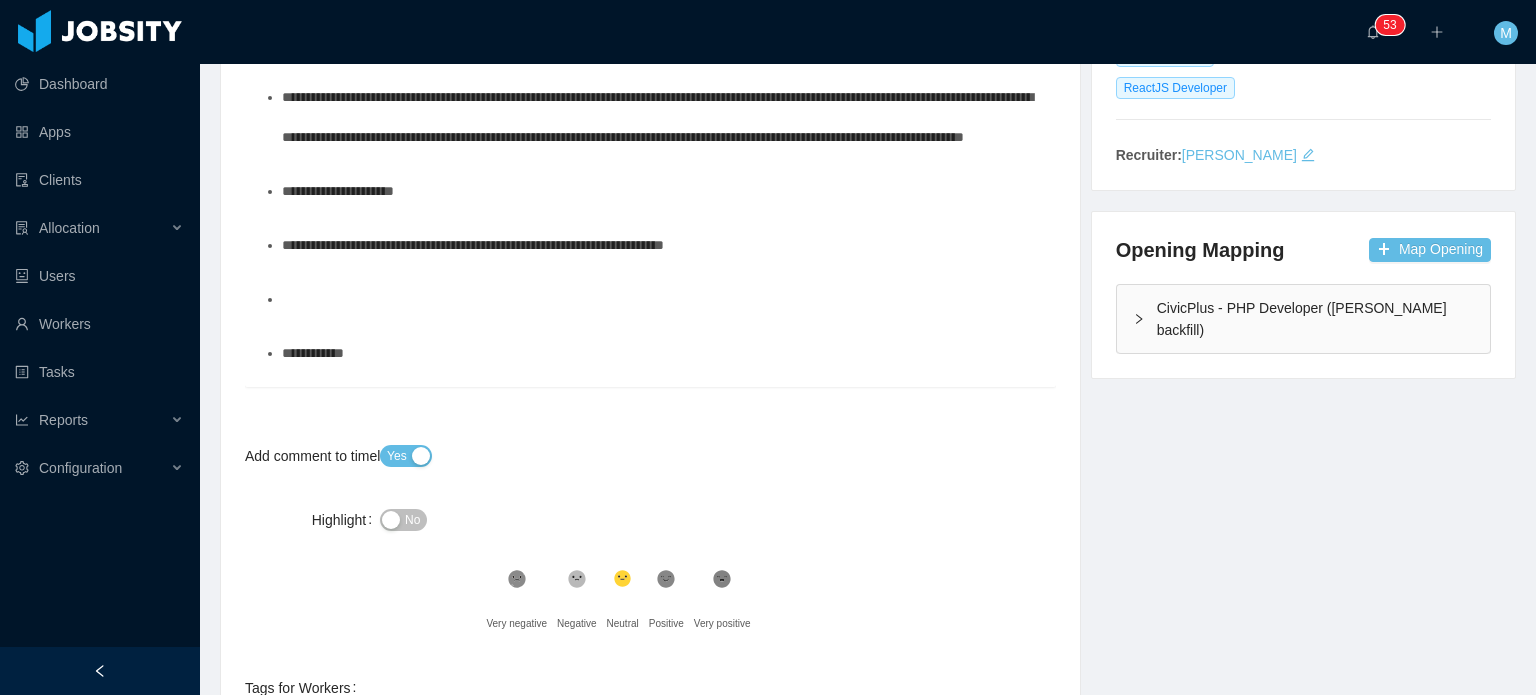 drag, startPoint x: 281, startPoint y: 280, endPoint x: 436, endPoint y: 339, distance: 165.84933 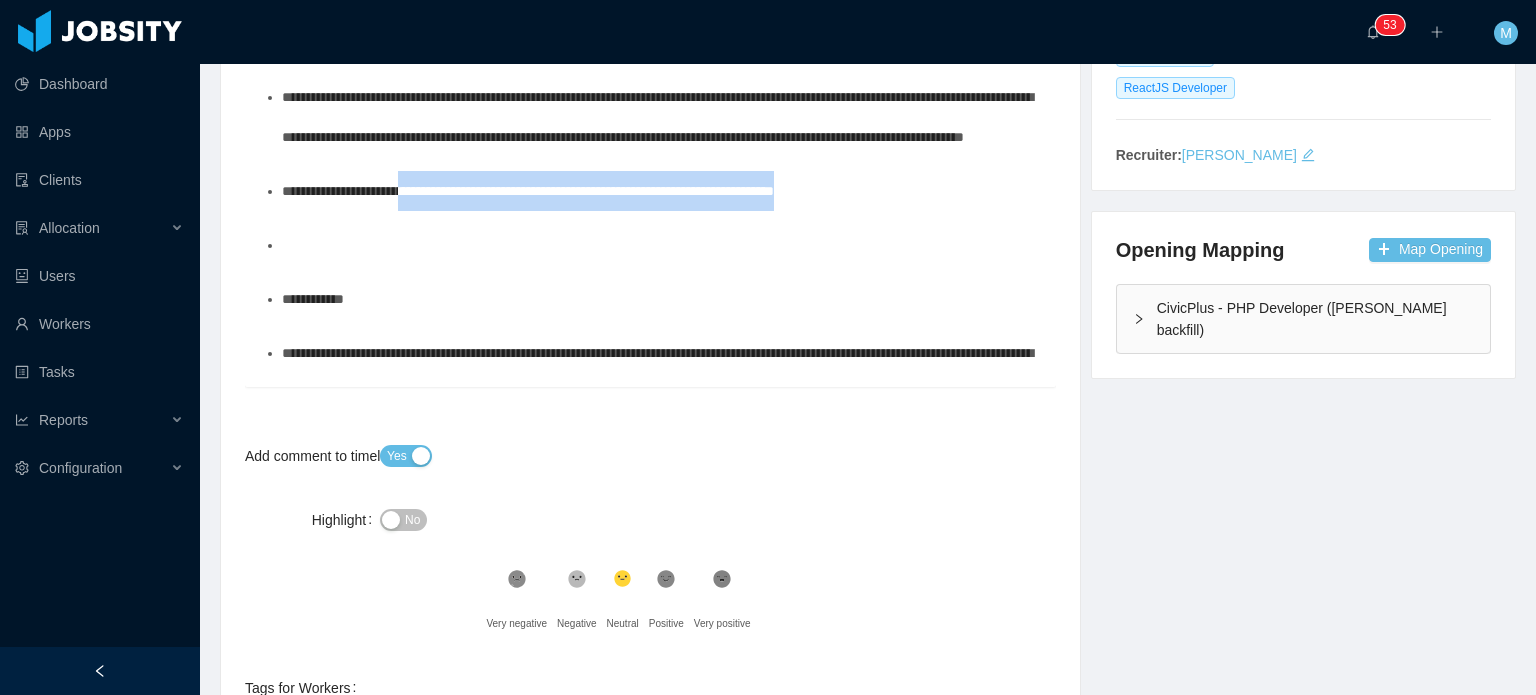 drag, startPoint x: 890, startPoint y: 231, endPoint x: 424, endPoint y: 242, distance: 466.12982 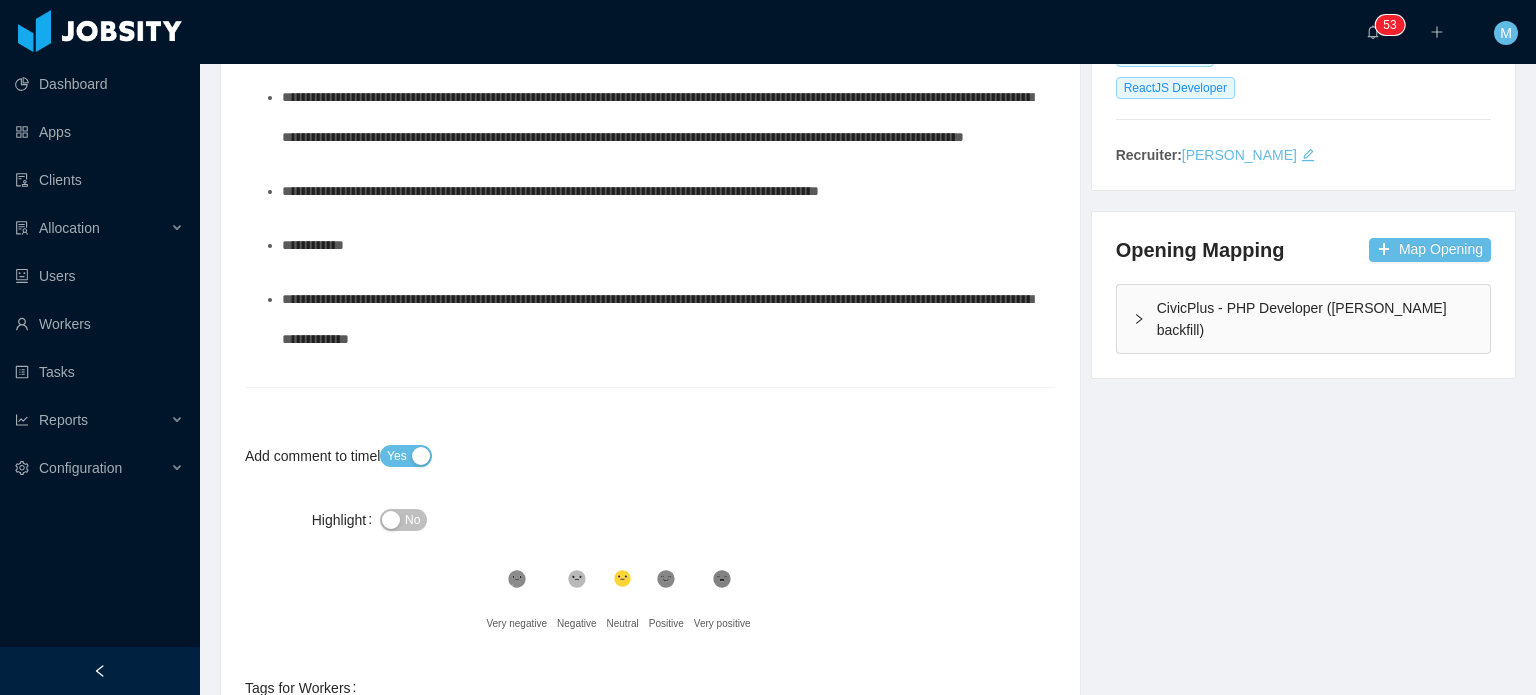 click on "**********" at bounding box center (661, 245) 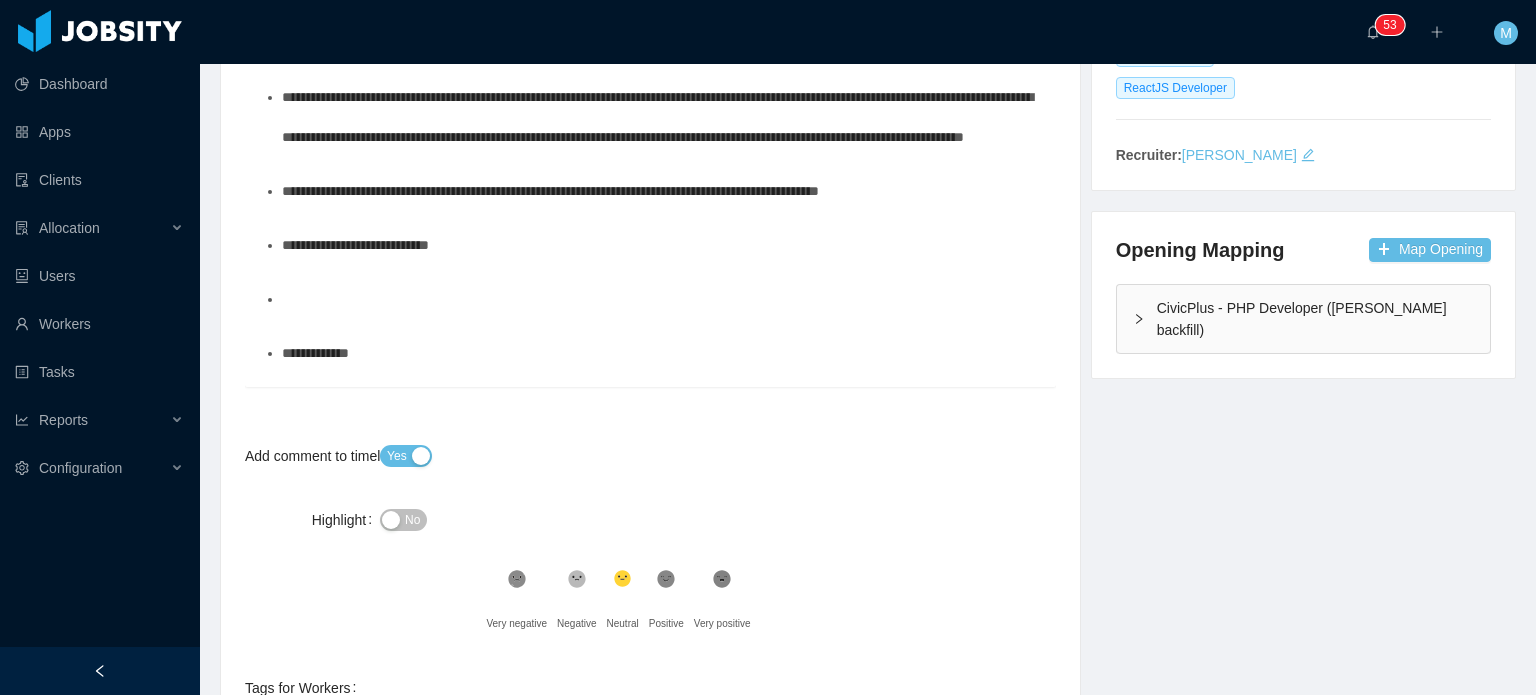scroll, scrollTop: 65, scrollLeft: 0, axis: vertical 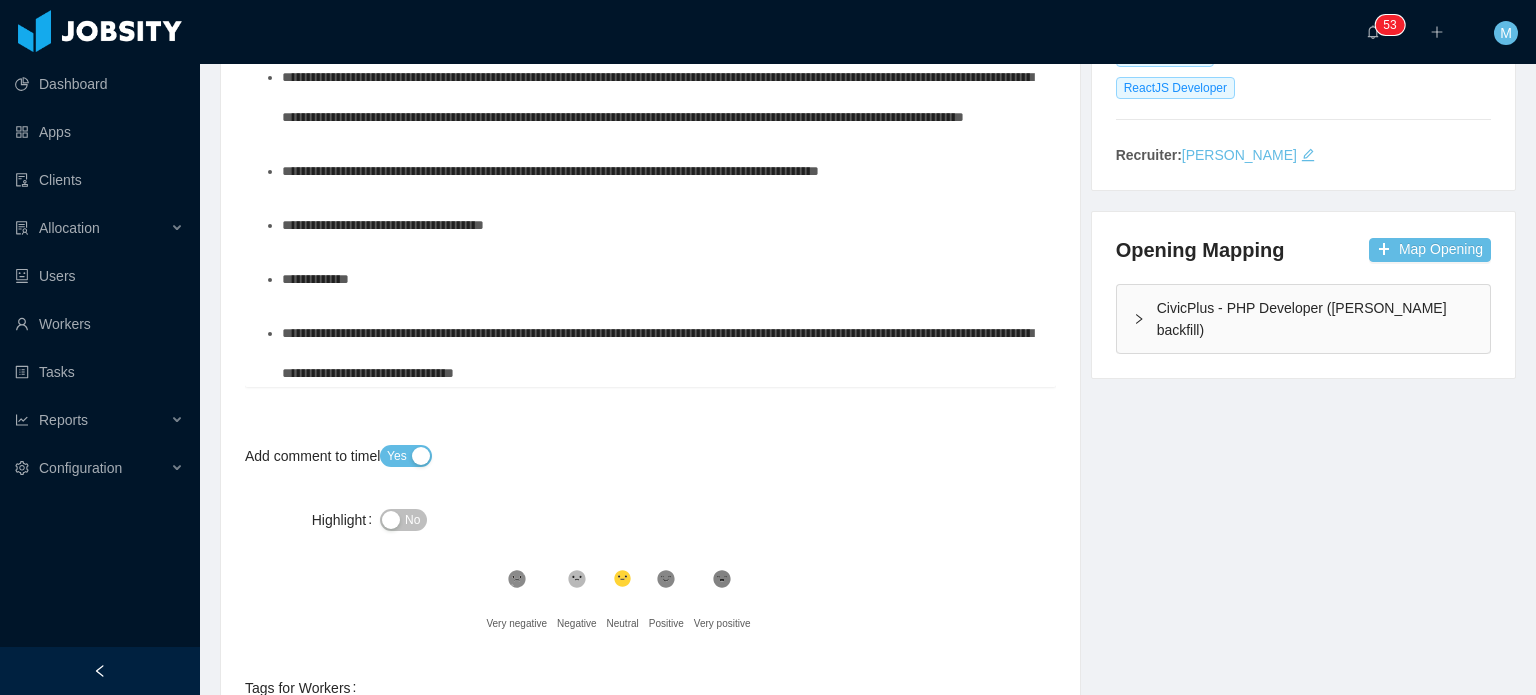 click on "**********" at bounding box center [383, 225] 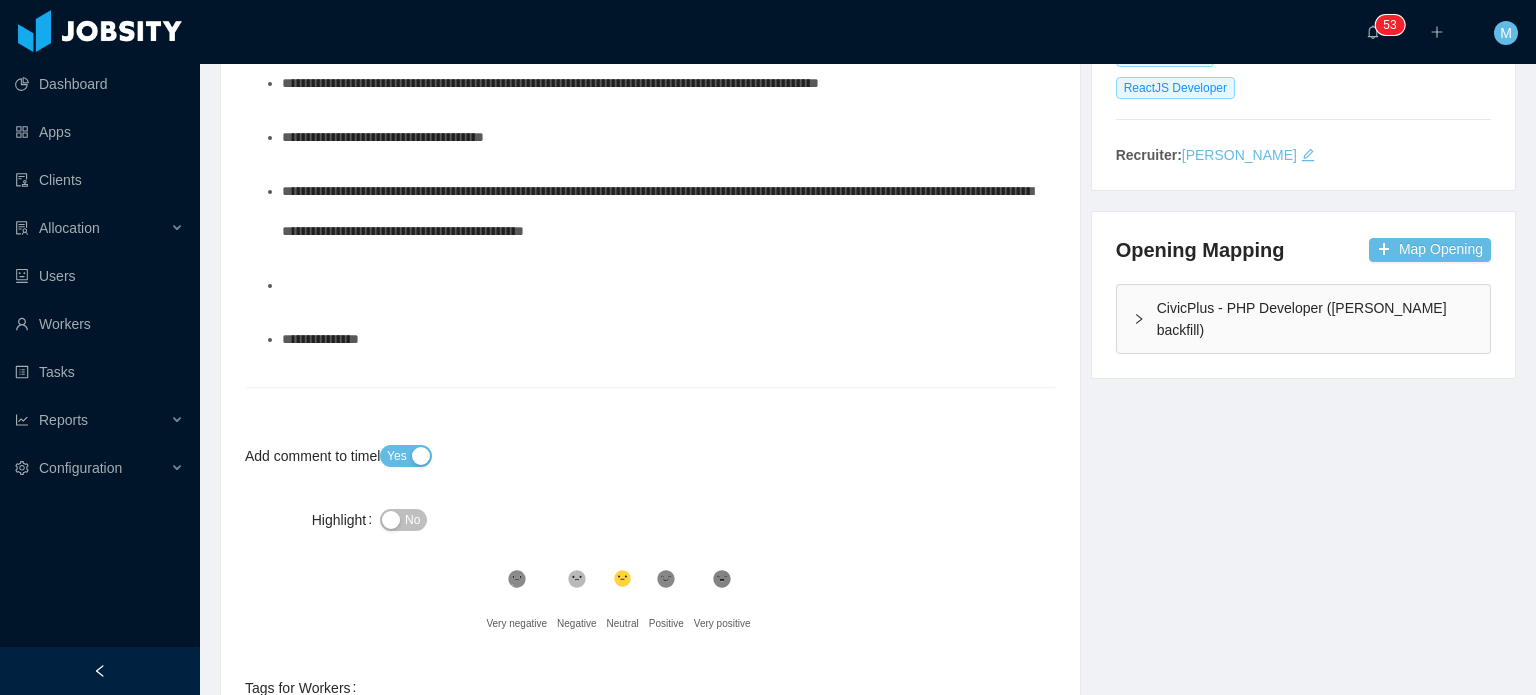 scroll, scrollTop: 154, scrollLeft: 0, axis: vertical 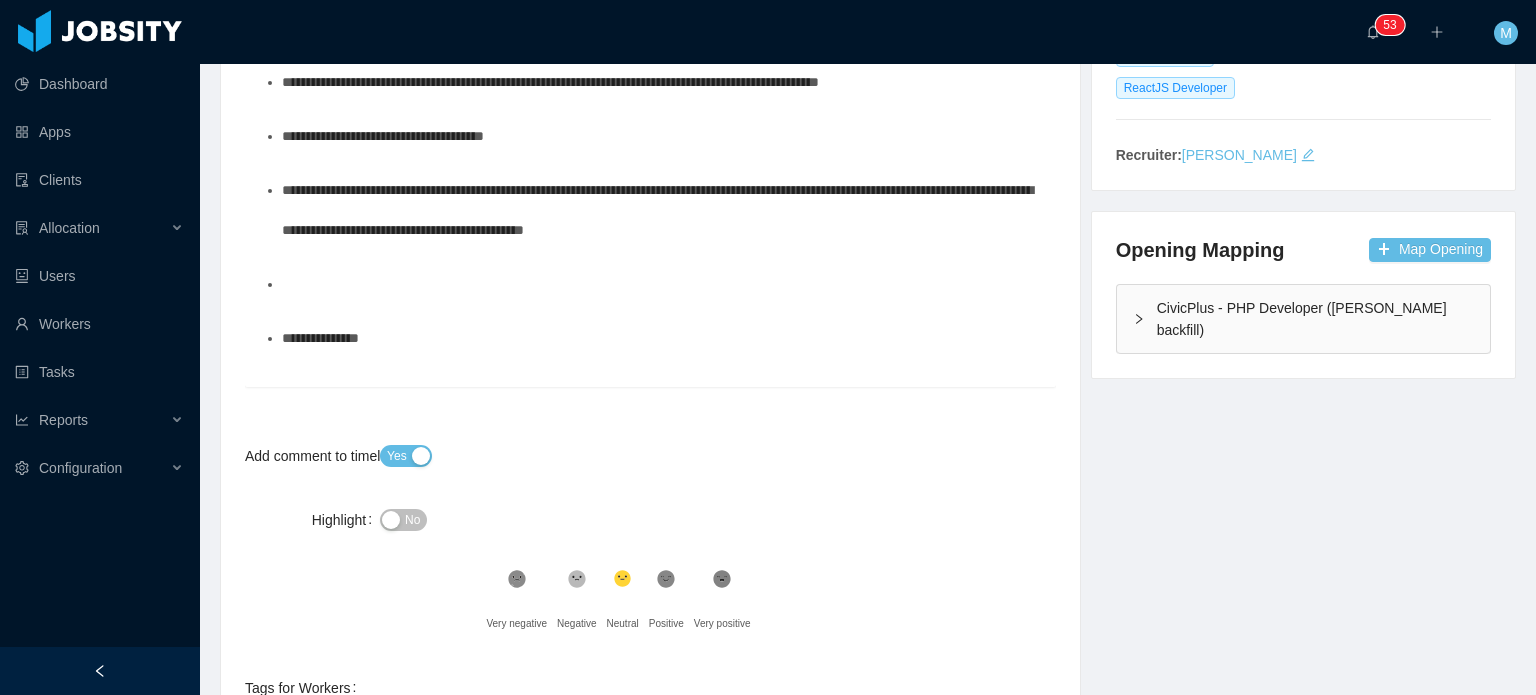 click at bounding box center [661, 284] 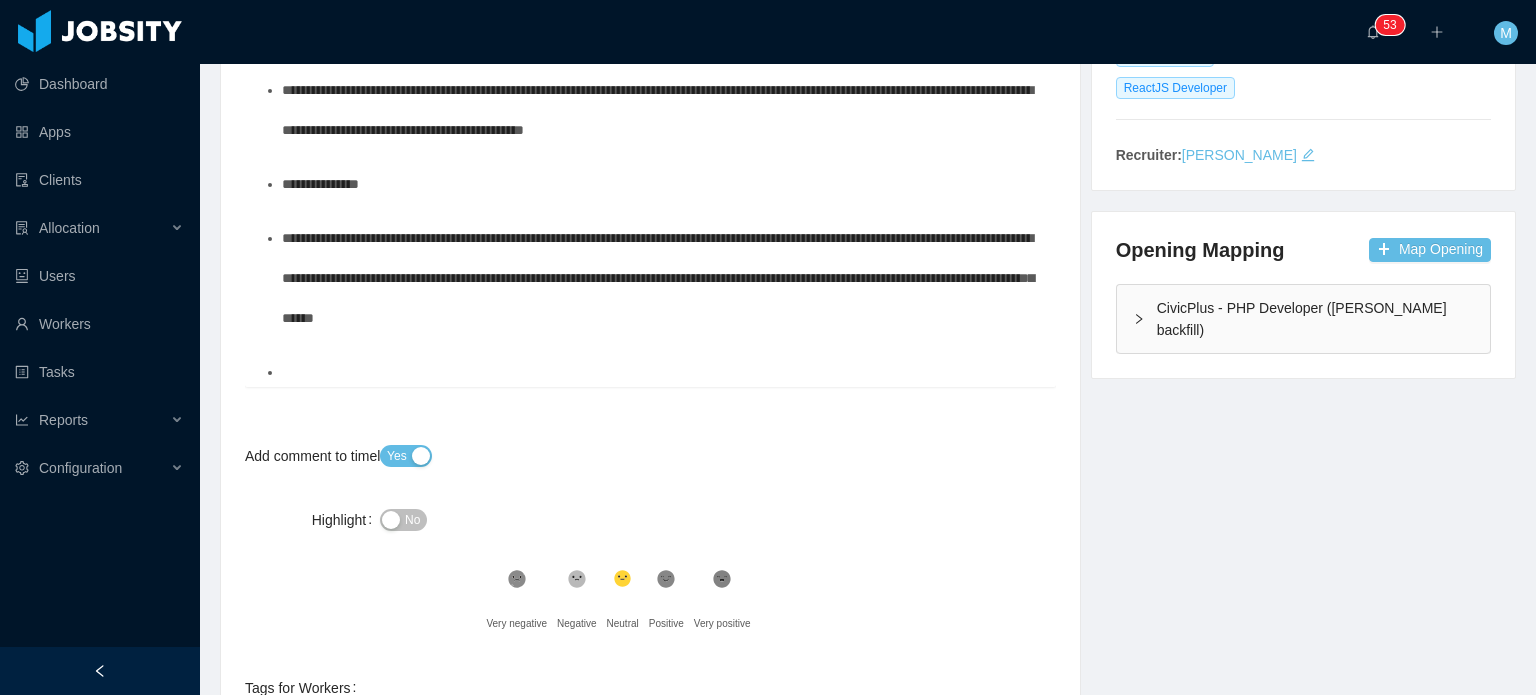 scroll, scrollTop: 256, scrollLeft: 0, axis: vertical 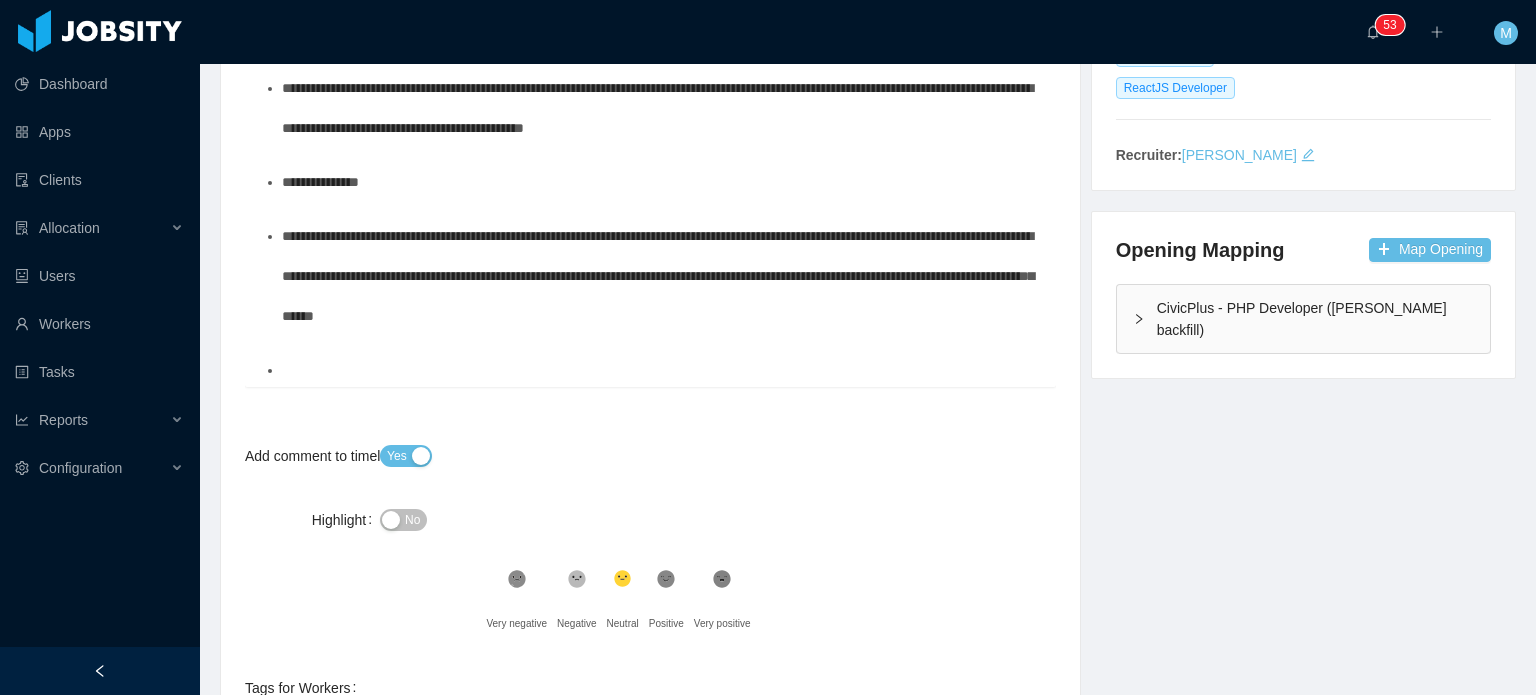 click on "**********" at bounding box center (658, 276) 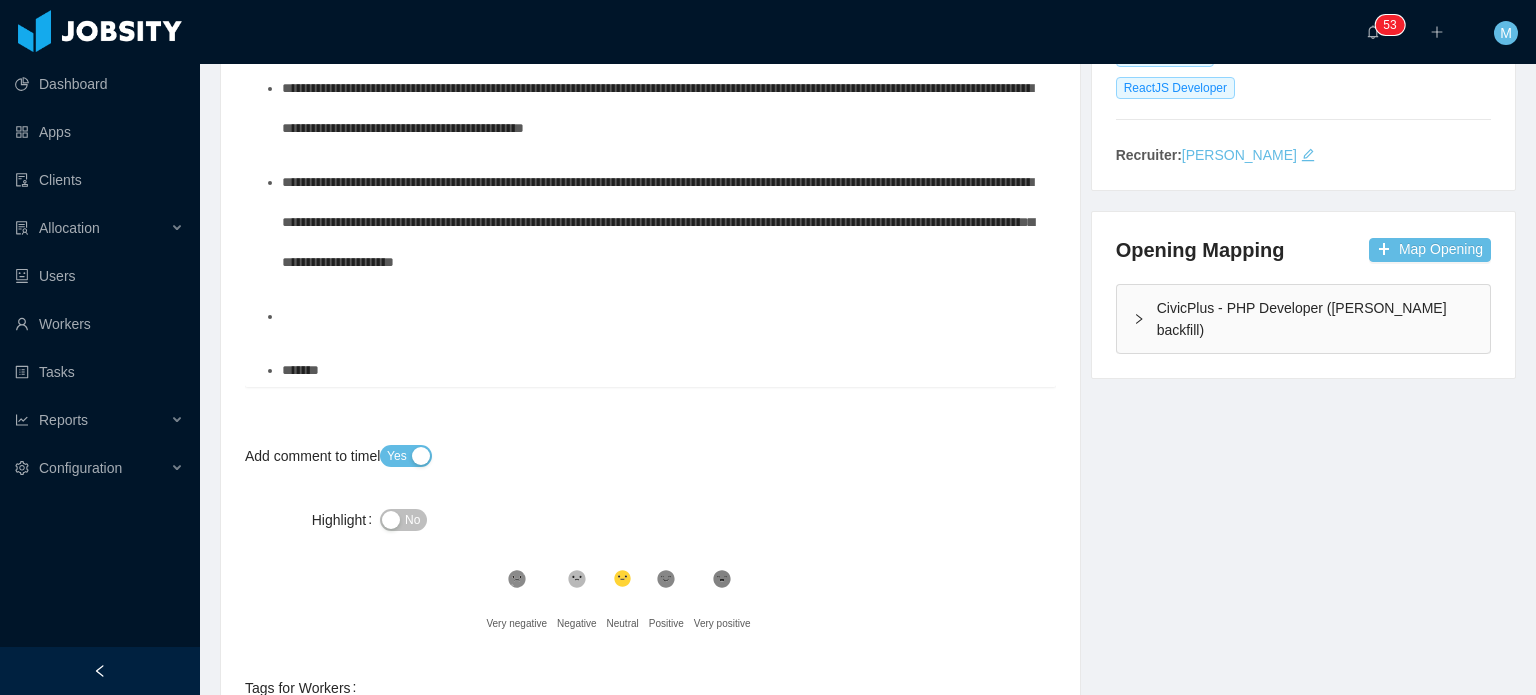 click at bounding box center (661, 316) 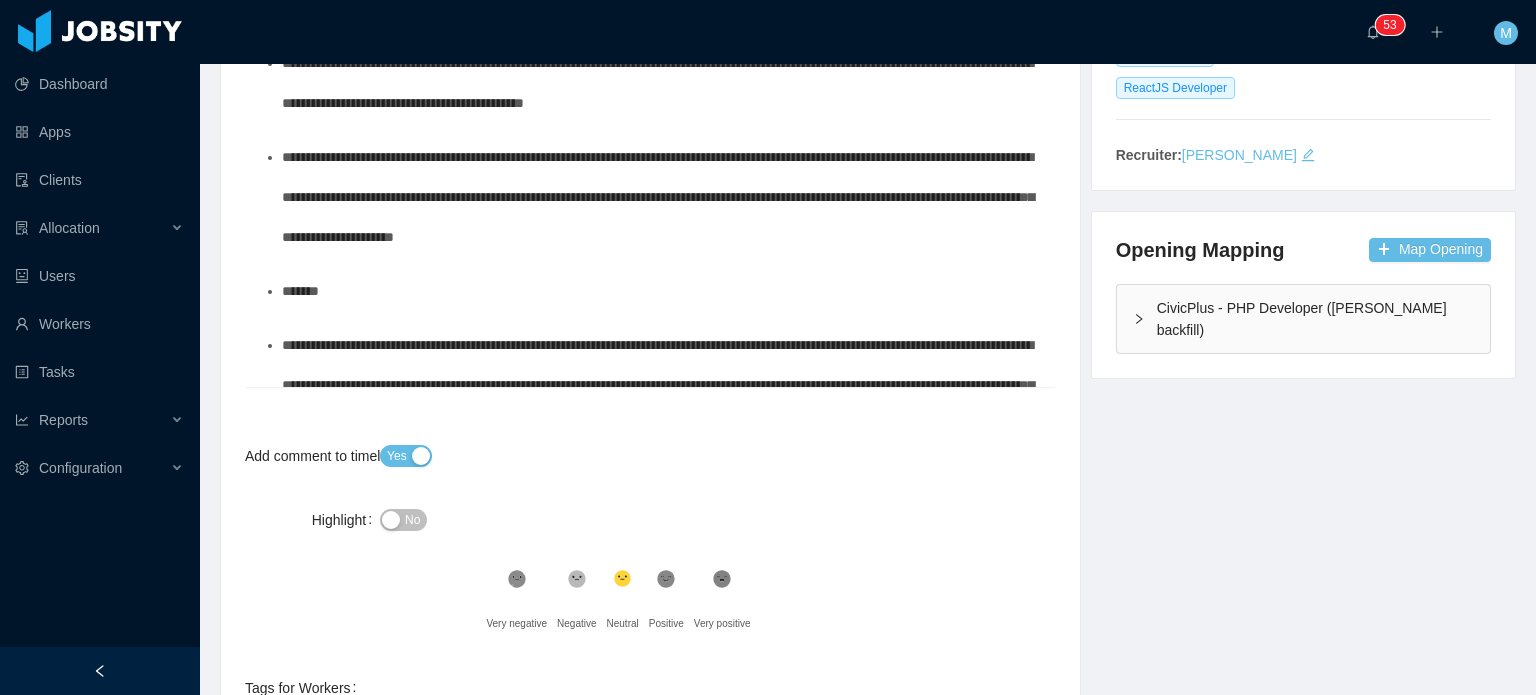 scroll, scrollTop: 300, scrollLeft: 0, axis: vertical 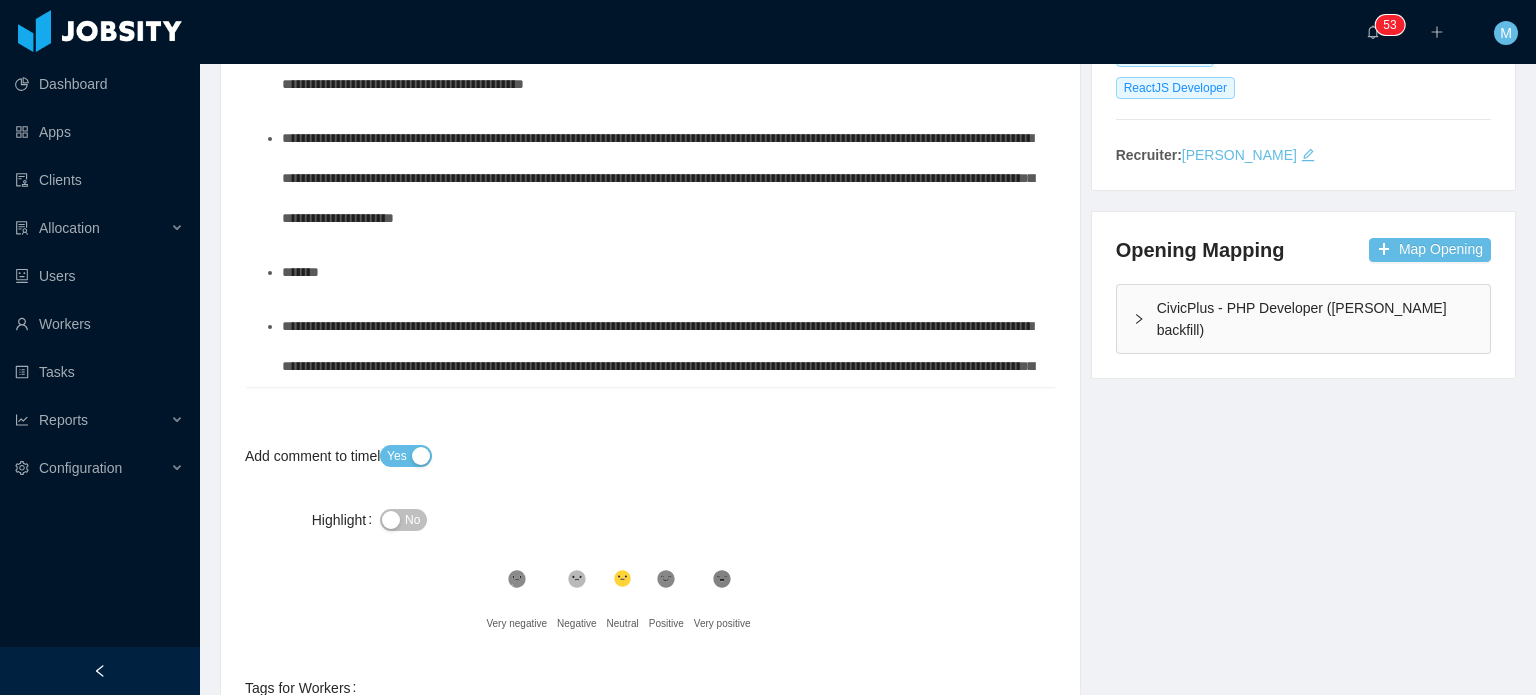 click on "**********" at bounding box center (657, 64) 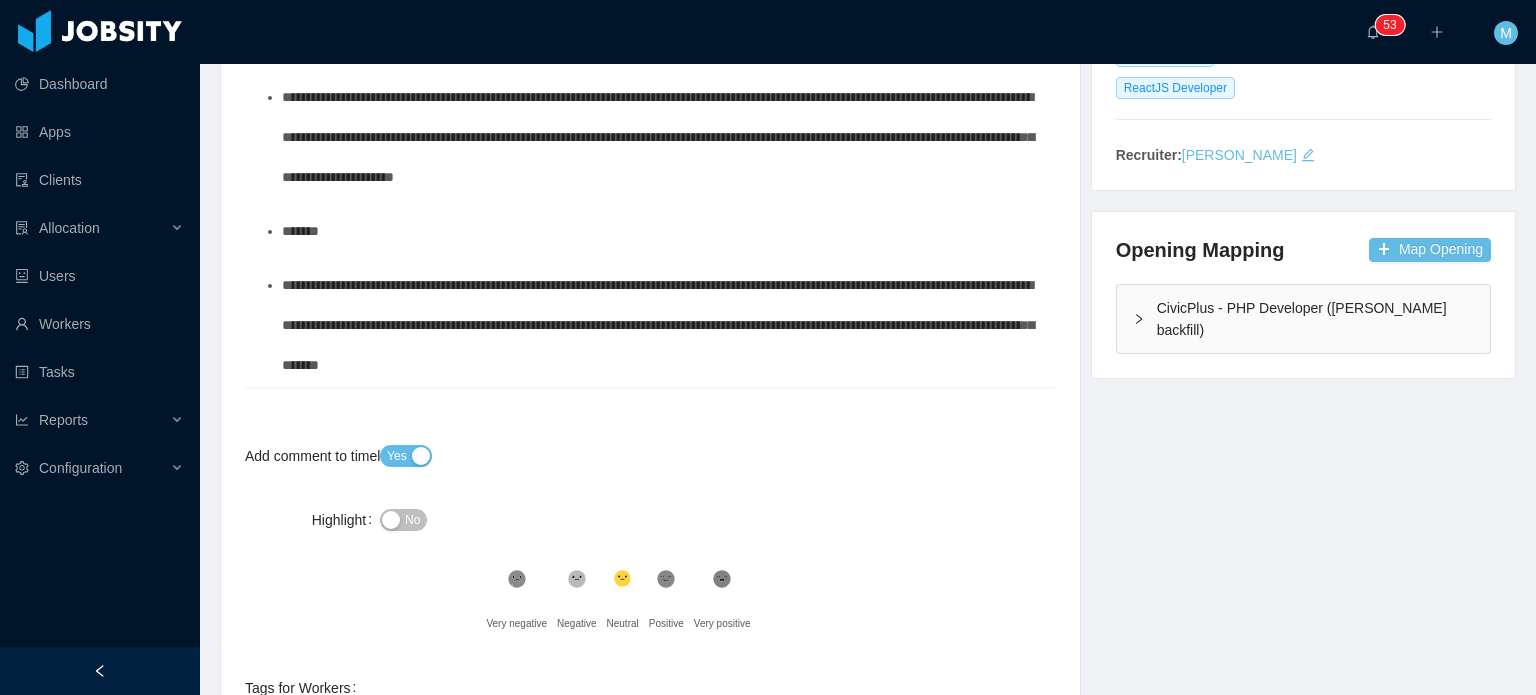 click on "**********" at bounding box center (658, 325) 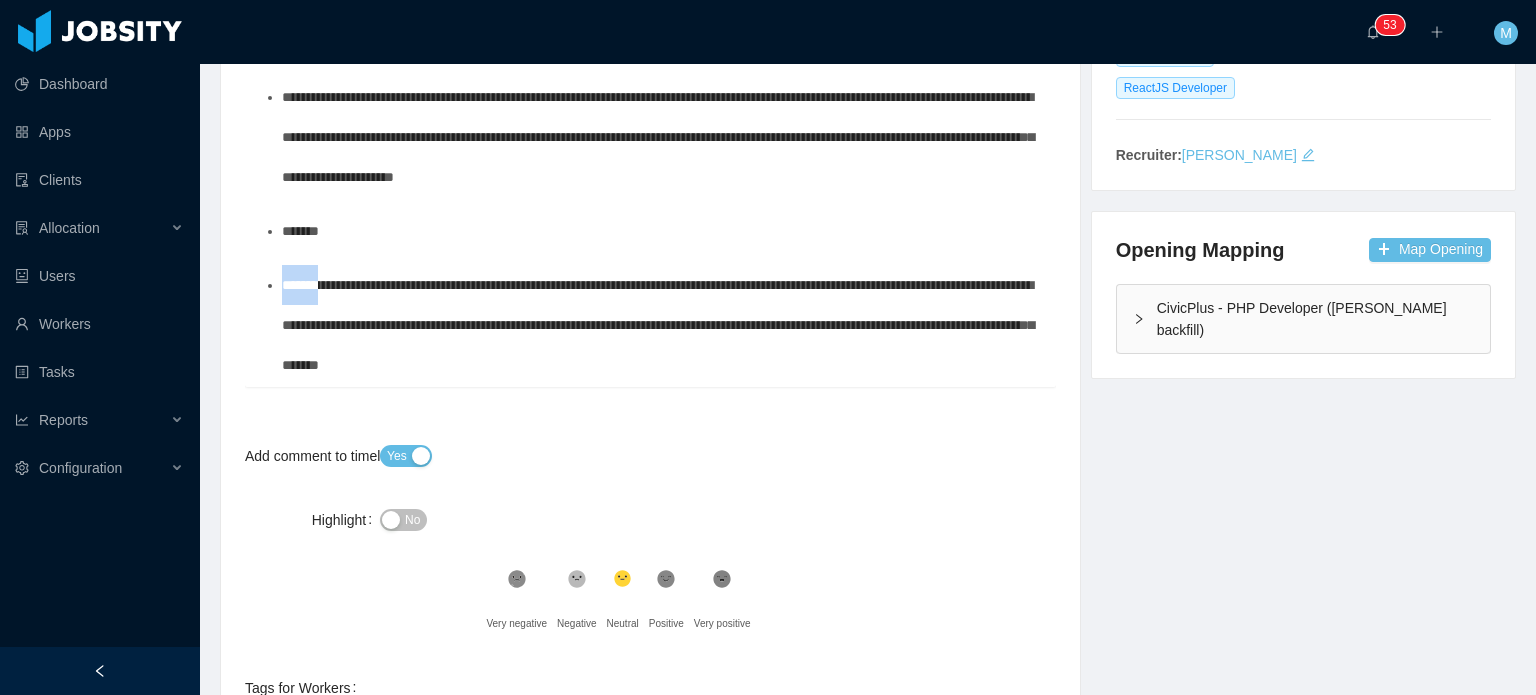 click on "**********" at bounding box center (658, 325) 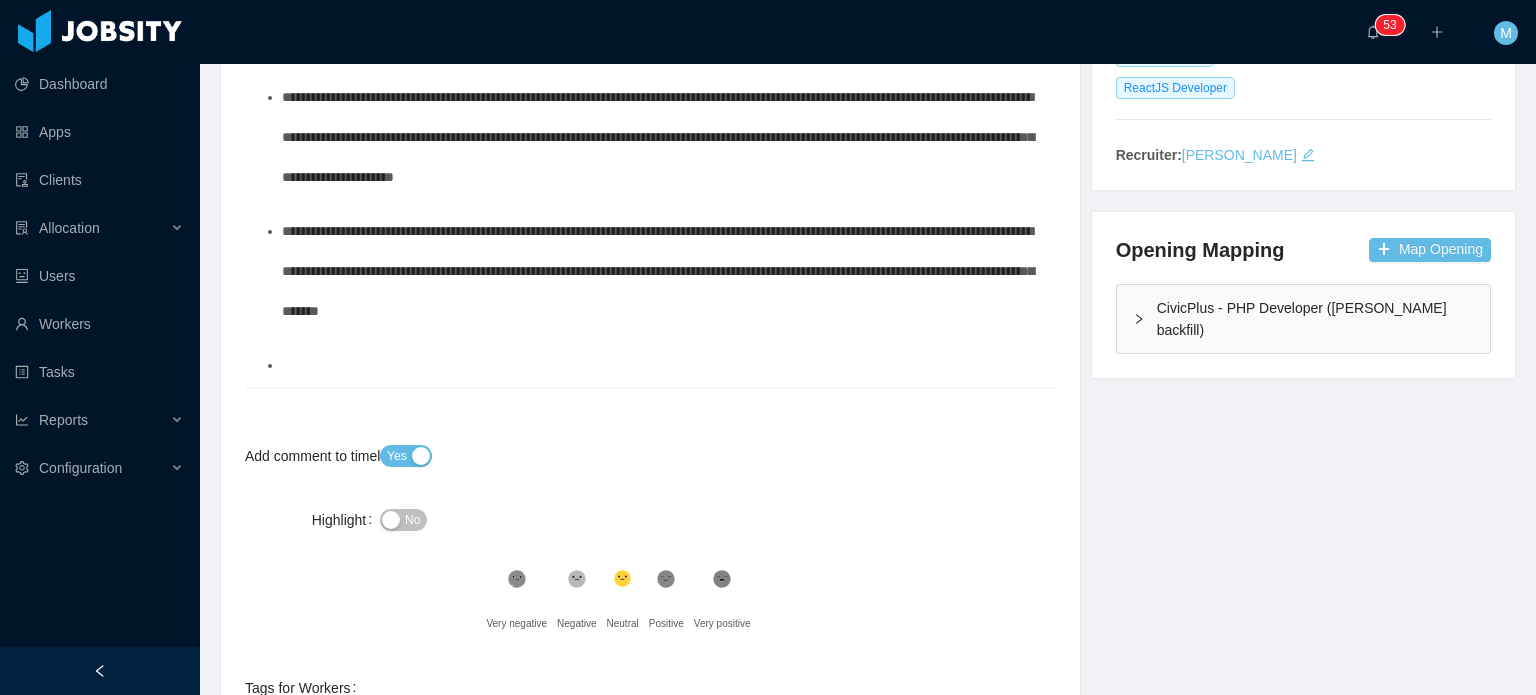 click on "**********" at bounding box center (658, 271) 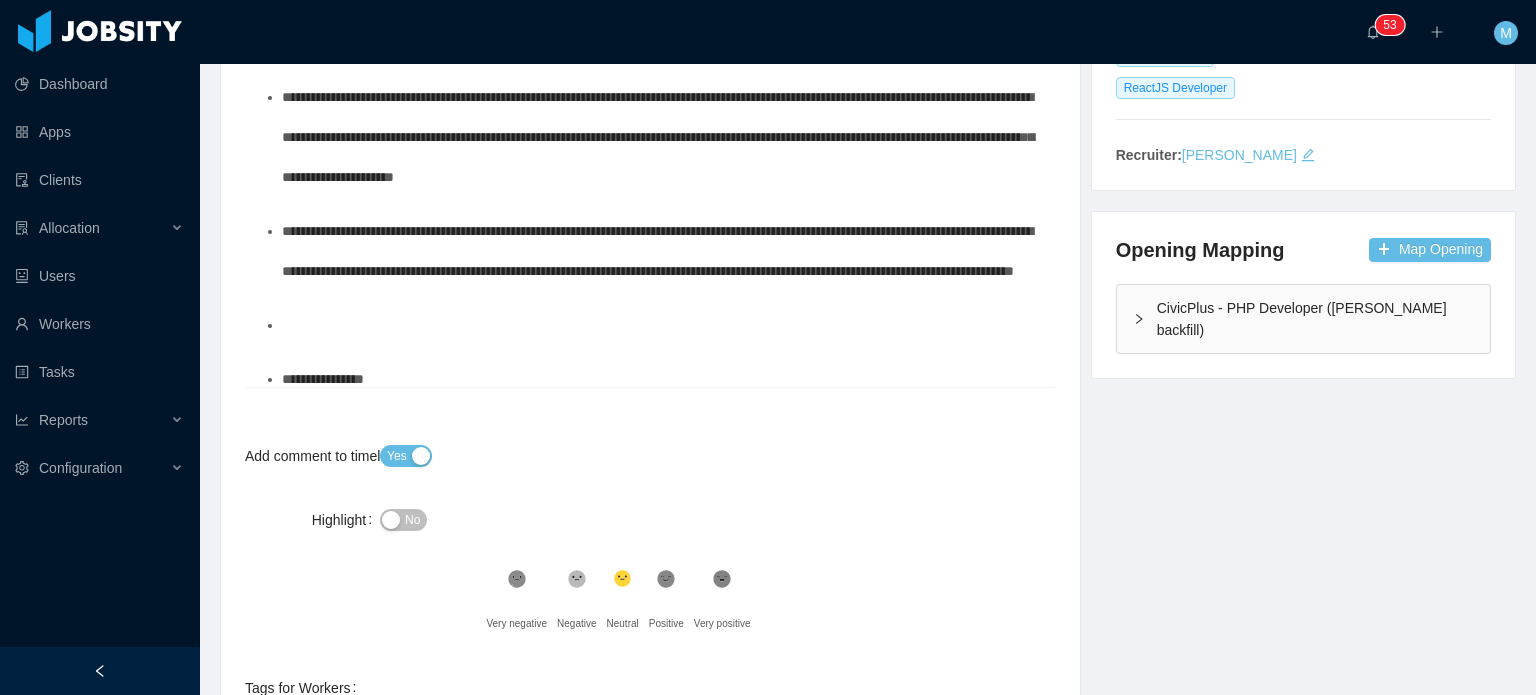 scroll, scrollTop: 368, scrollLeft: 0, axis: vertical 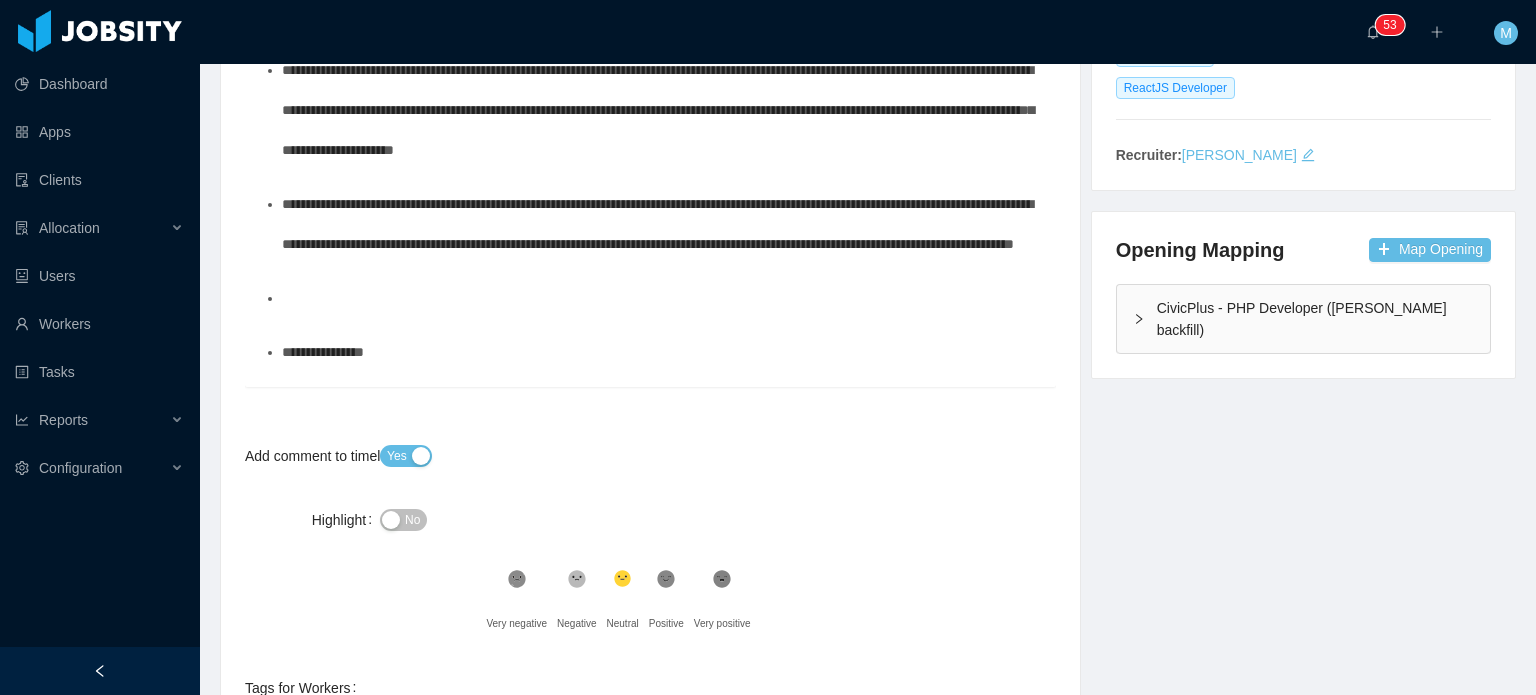 click on "**********" at bounding box center (657, 224) 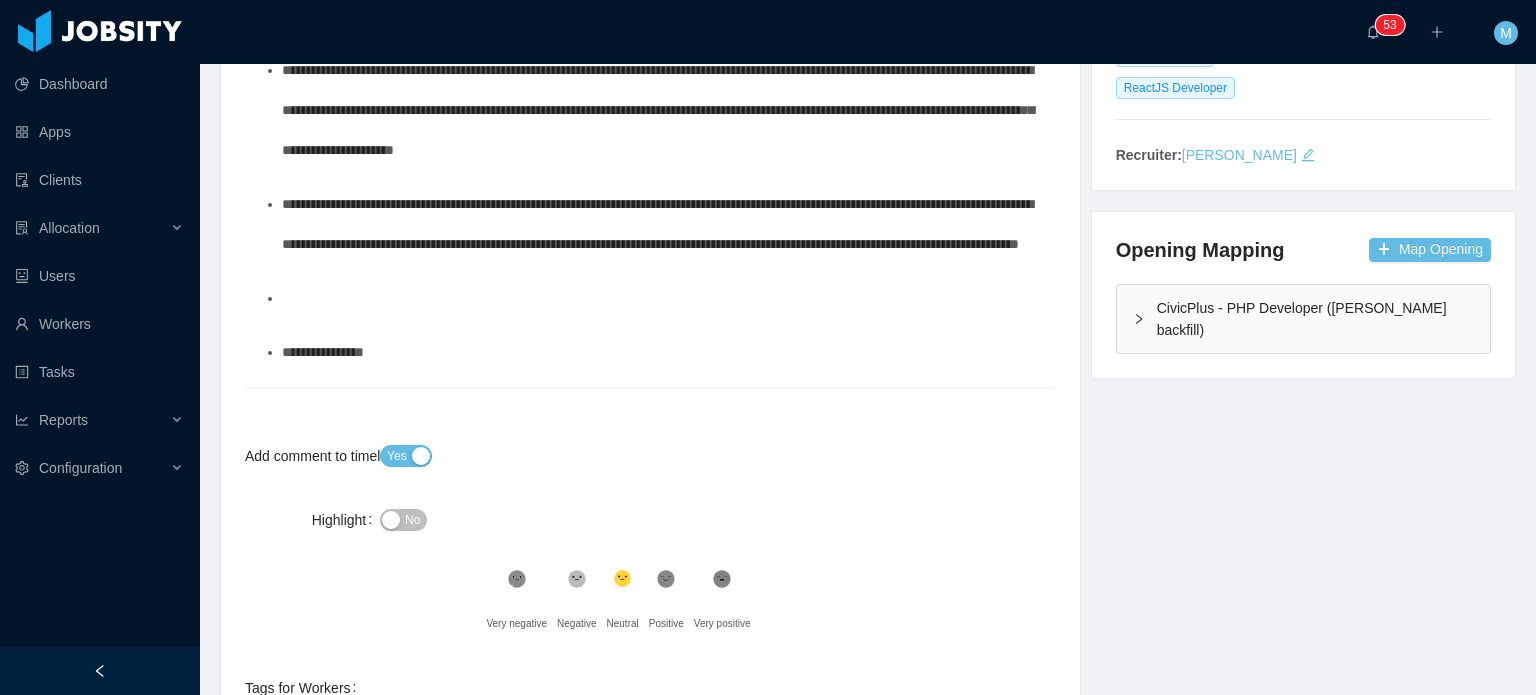 click on "**********" at bounding box center (661, 224) 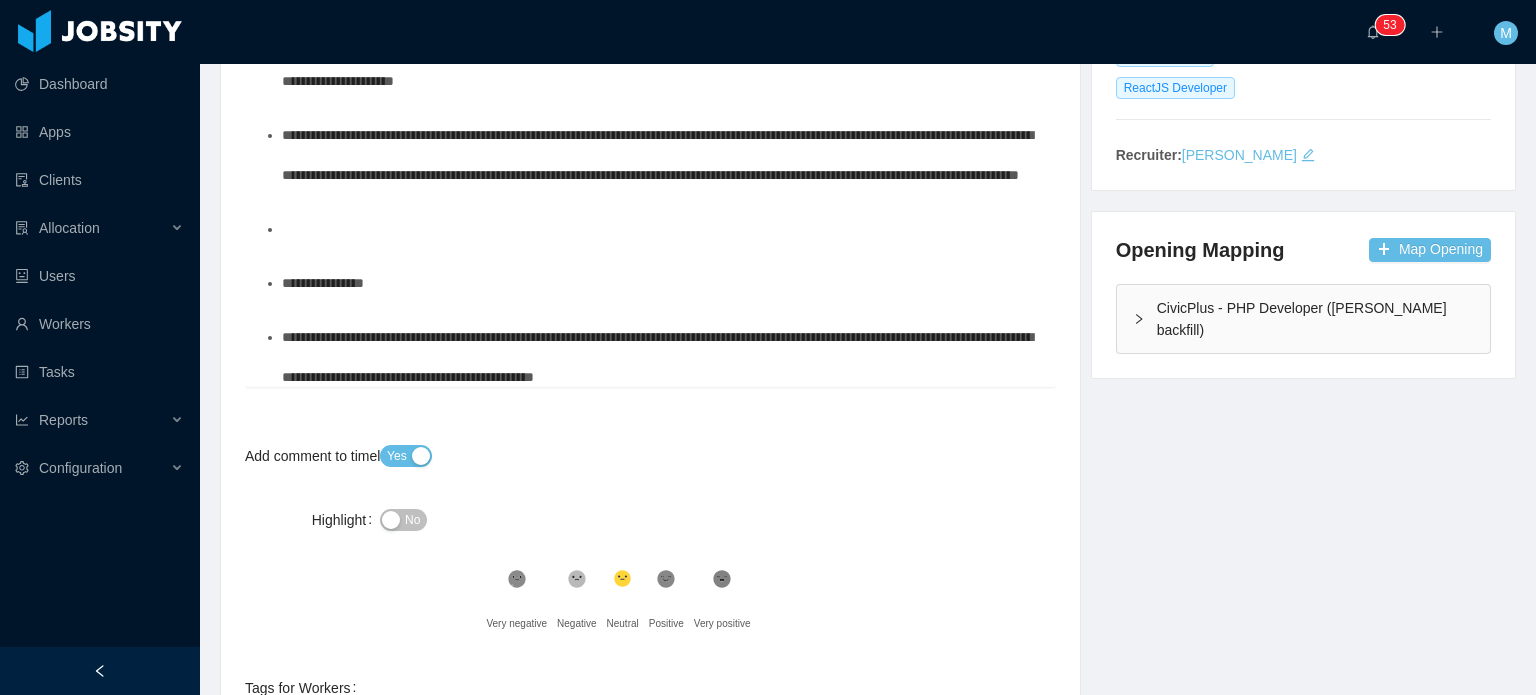 scroll, scrollTop: 439, scrollLeft: 0, axis: vertical 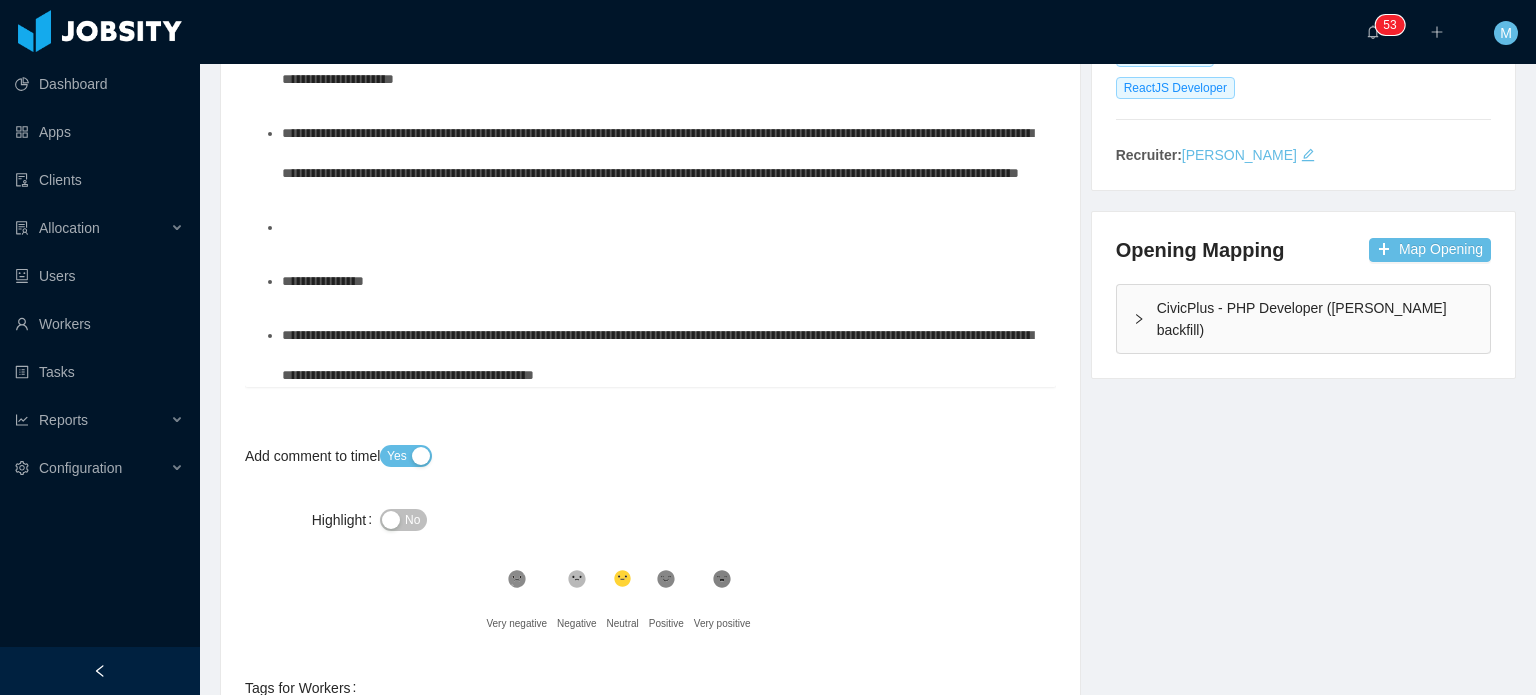 click at bounding box center (661, 227) 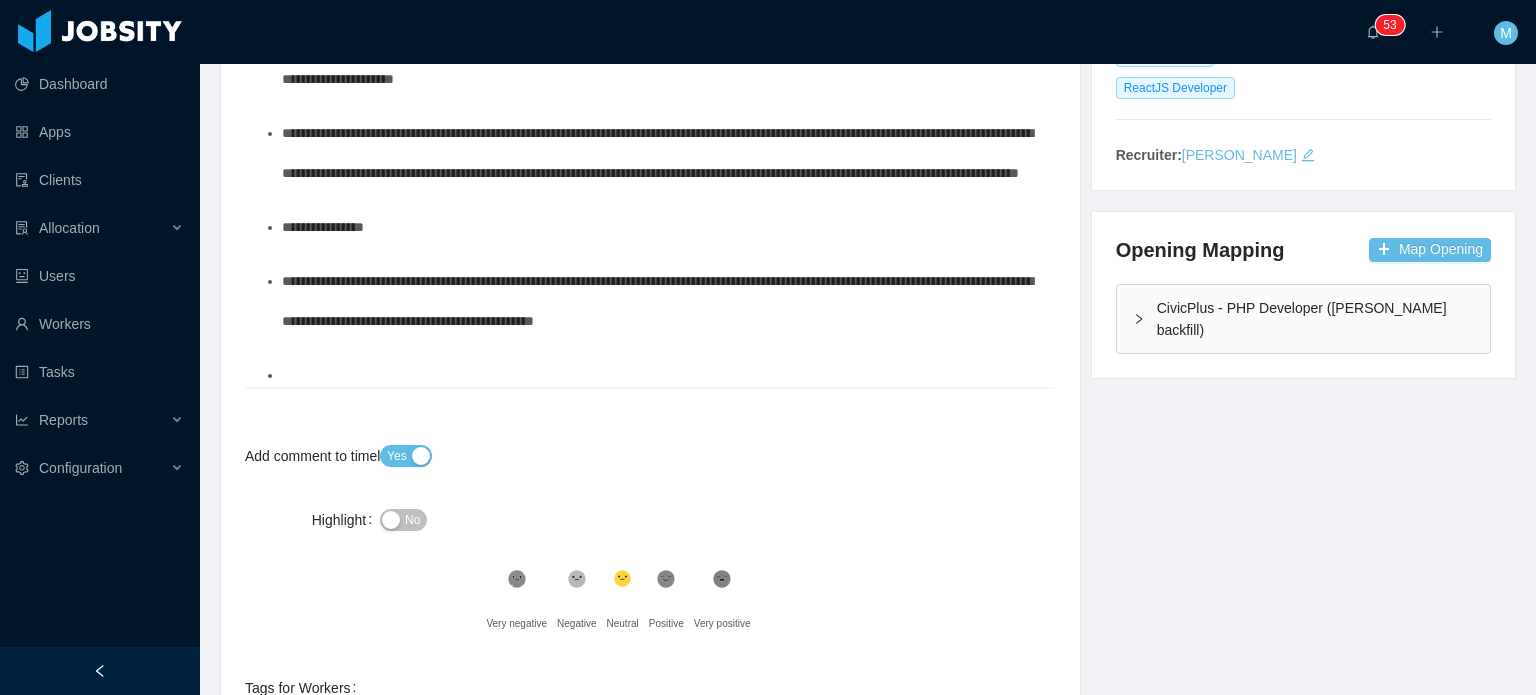 scroll, scrollTop: 515, scrollLeft: 0, axis: vertical 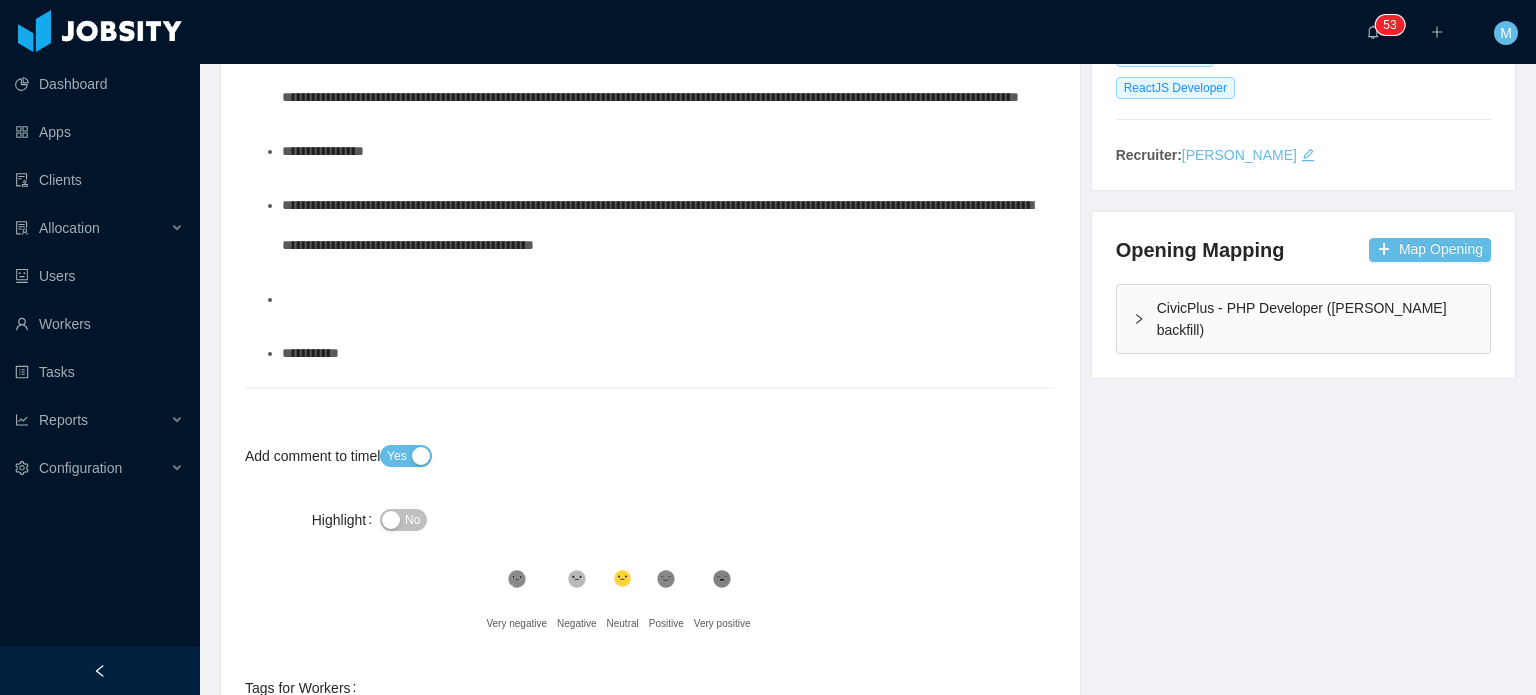 click on "**********" at bounding box center [657, 225] 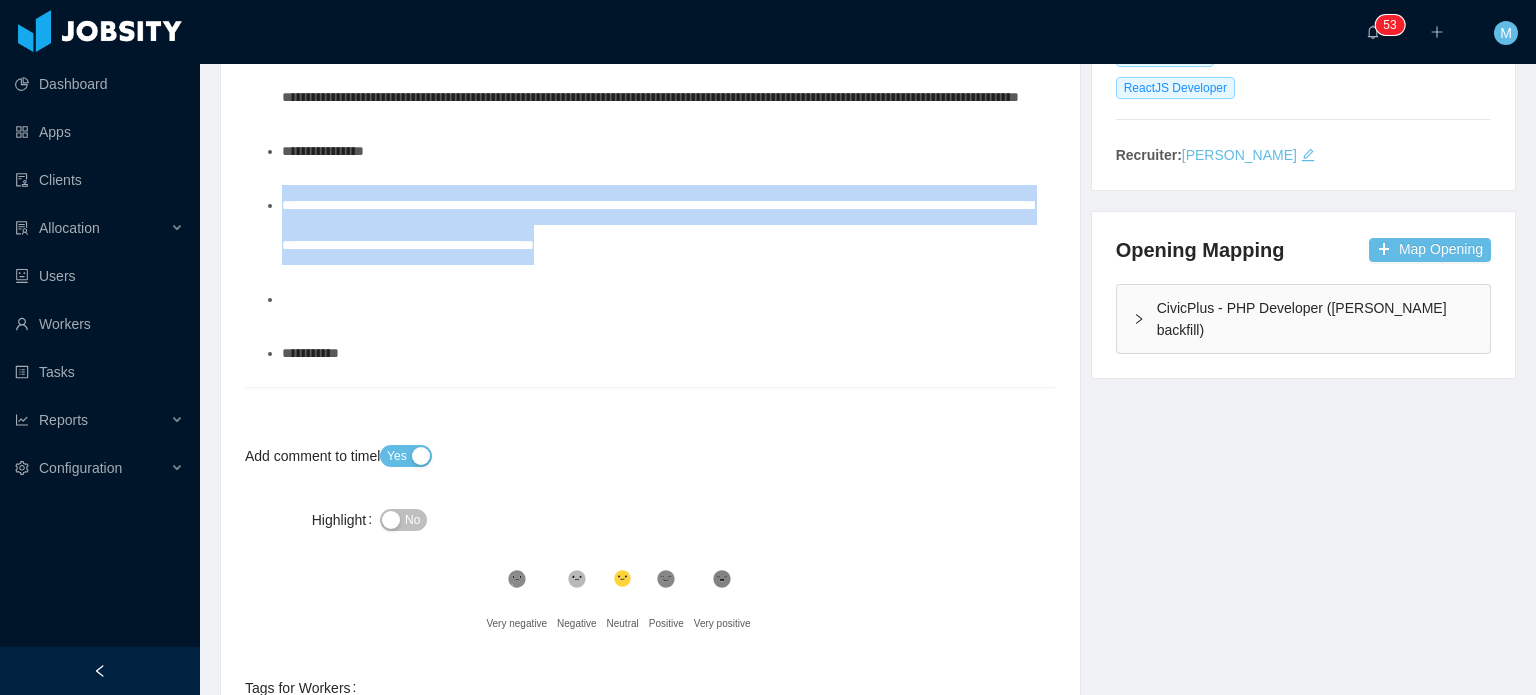 drag, startPoint x: 829, startPoint y: 332, endPoint x: 245, endPoint y: 270, distance: 587.28186 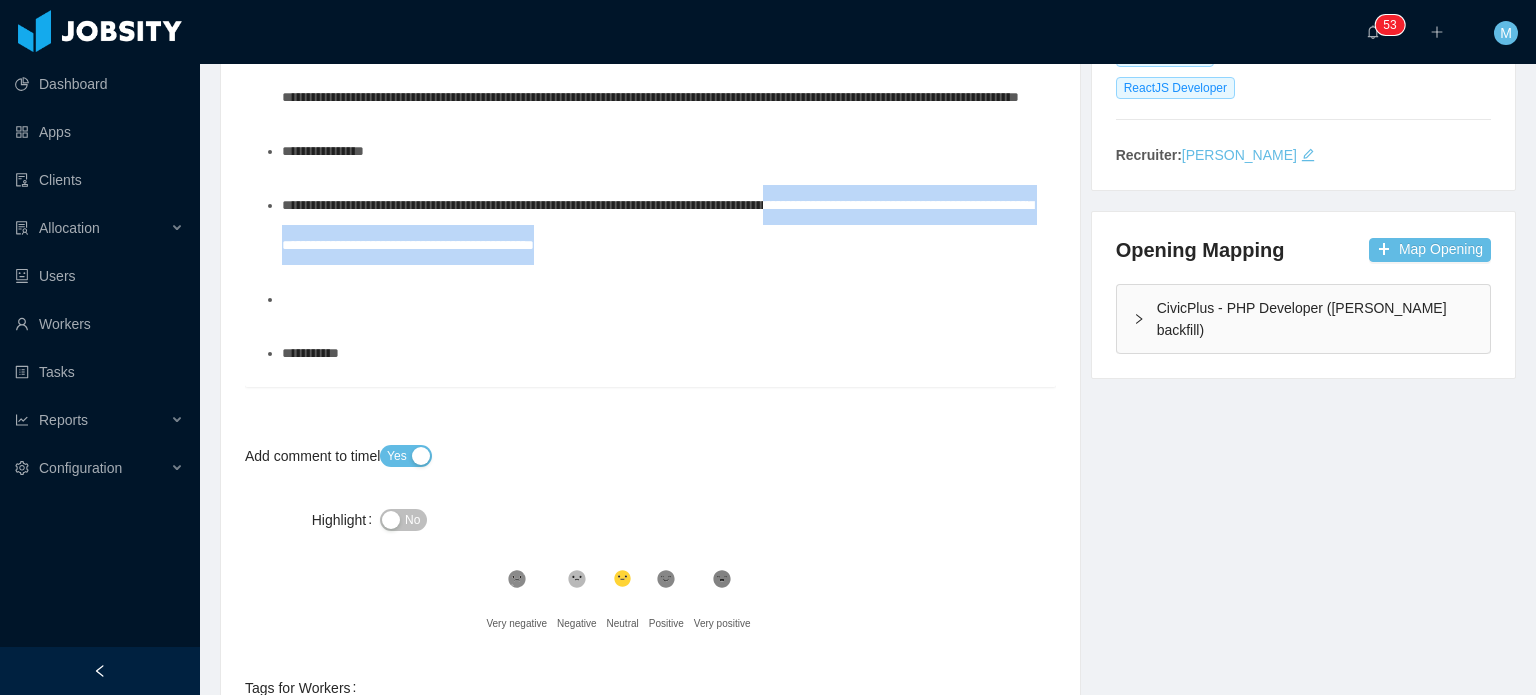 drag, startPoint x: 875, startPoint y: 343, endPoint x: 884, endPoint y: 286, distance: 57.706154 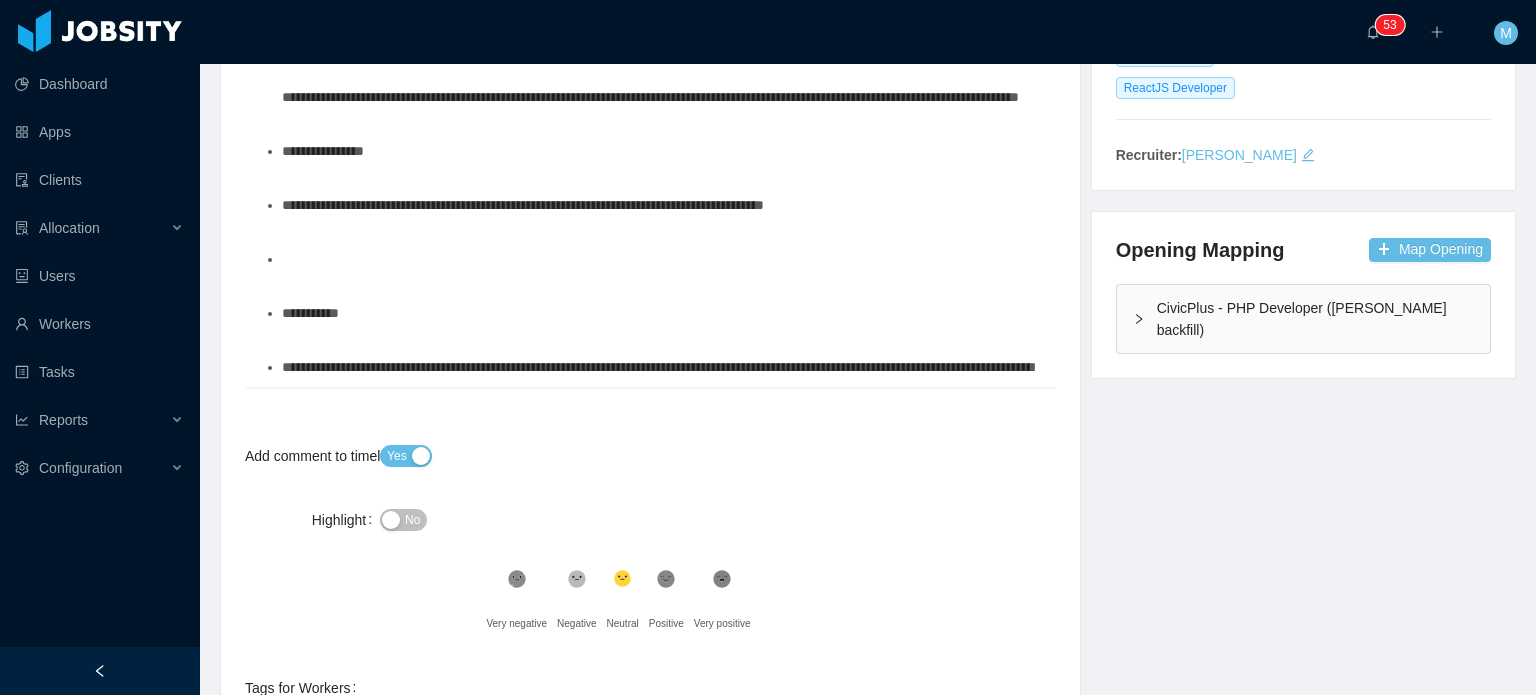 click on "**********" at bounding box center (651, 496) 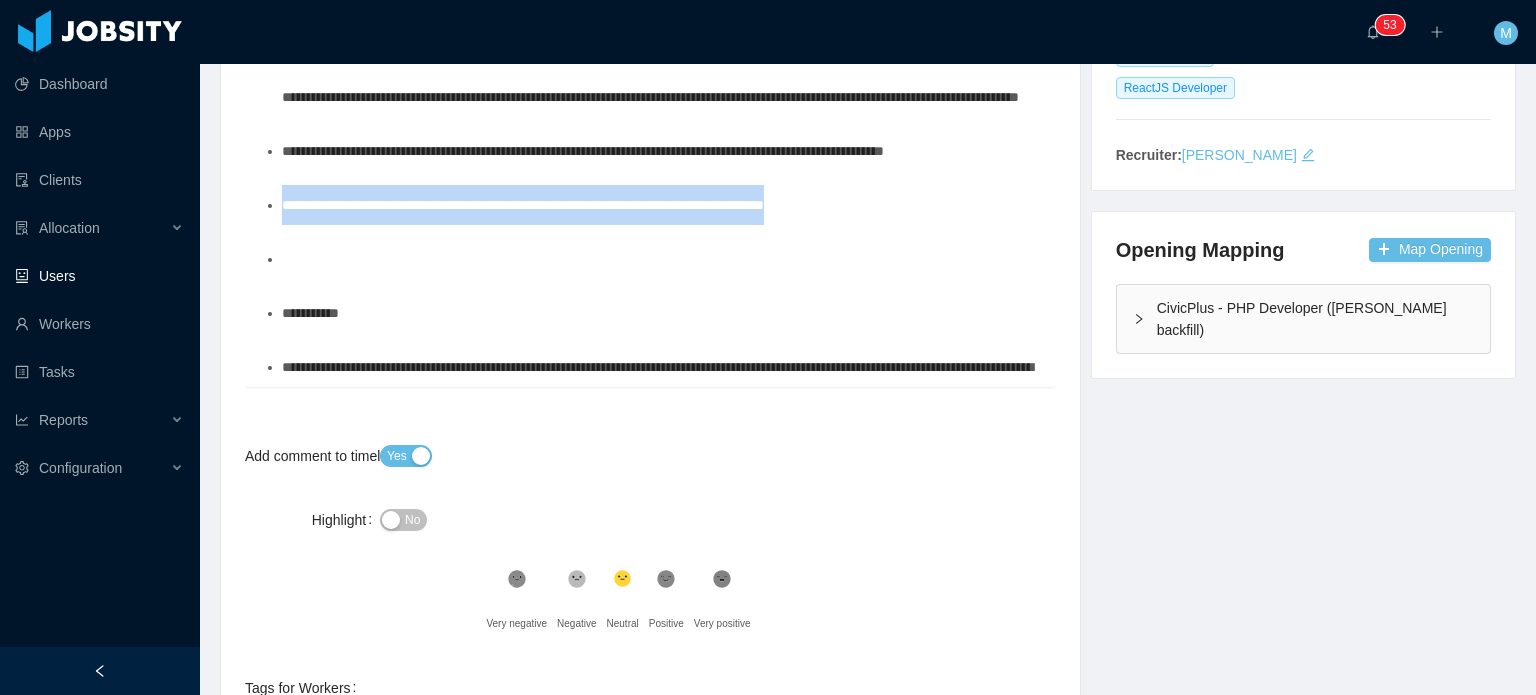 drag, startPoint x: 923, startPoint y: 286, endPoint x: 197, endPoint y: 293, distance: 726.03375 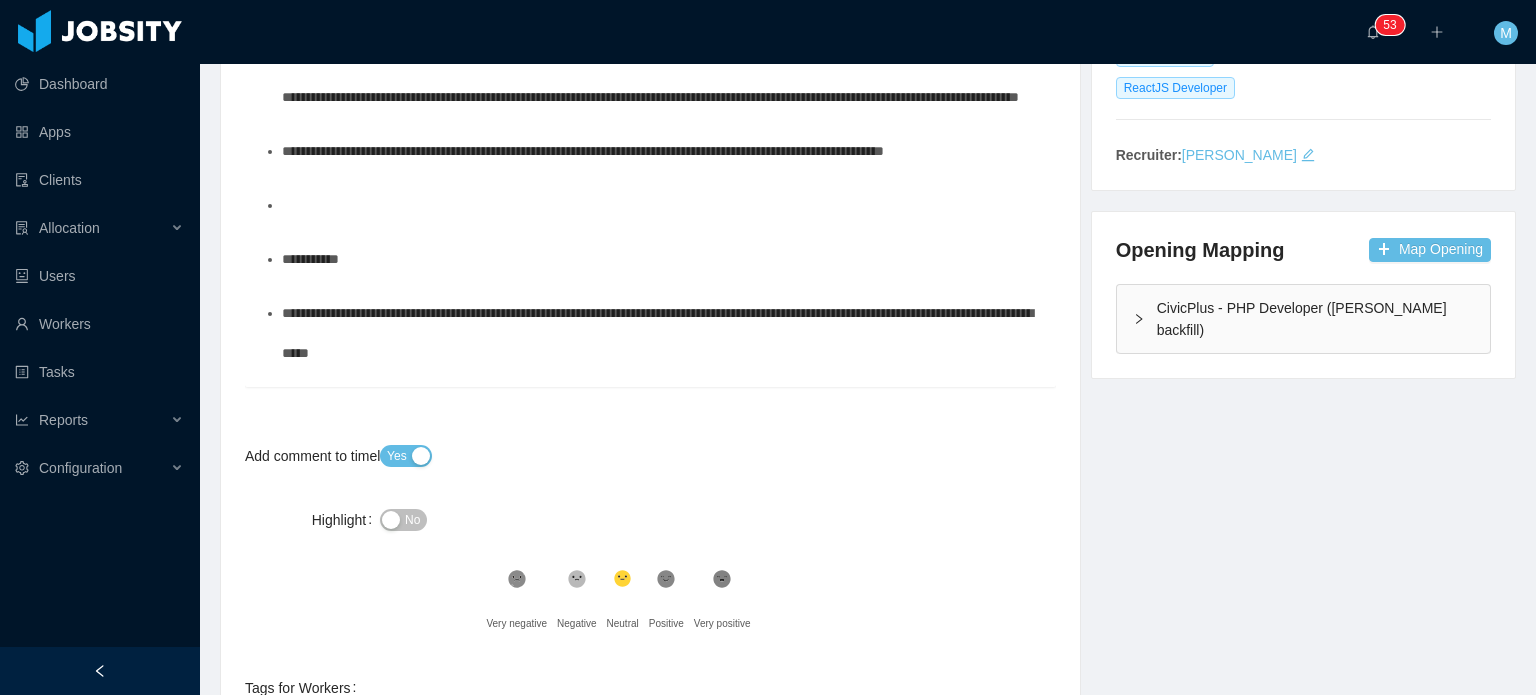 click at bounding box center [661, 205] 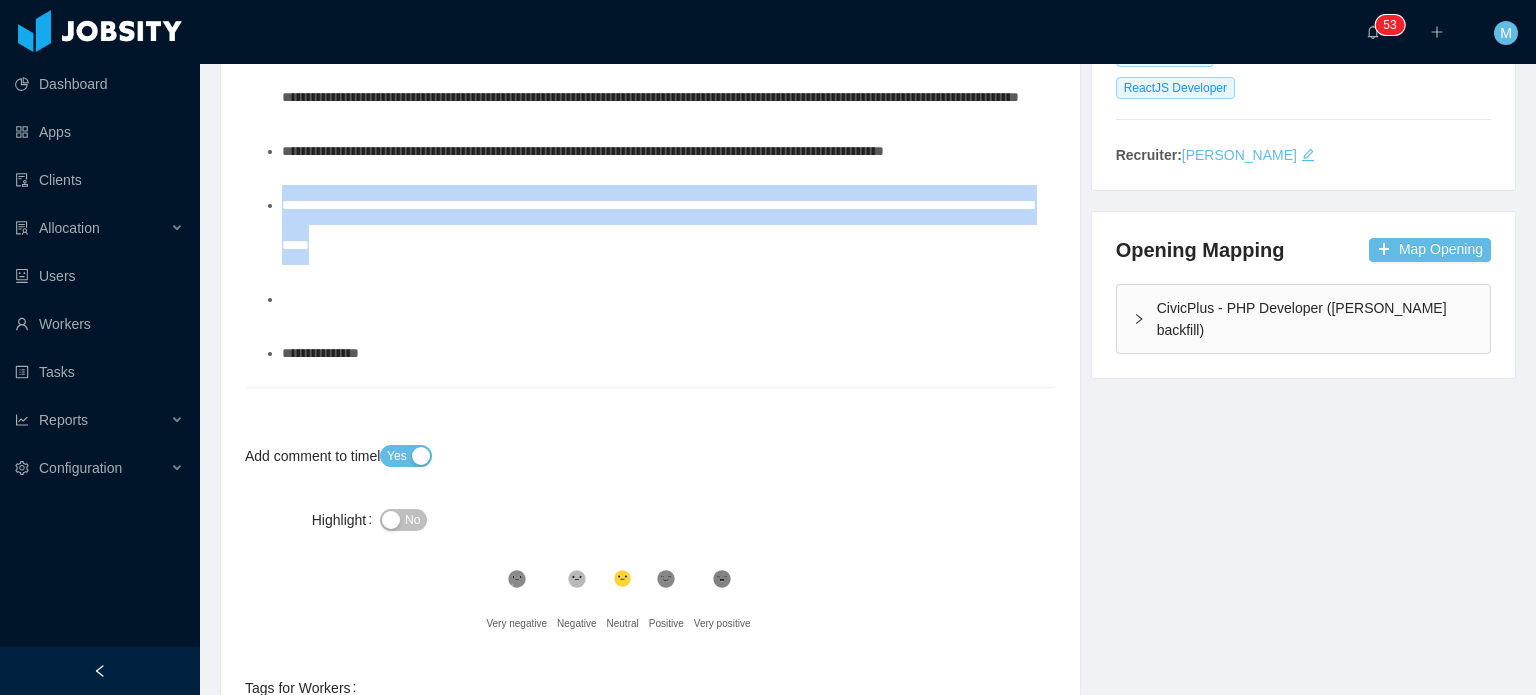 drag, startPoint x: 580, startPoint y: 331, endPoint x: 200, endPoint y: 277, distance: 383.81766 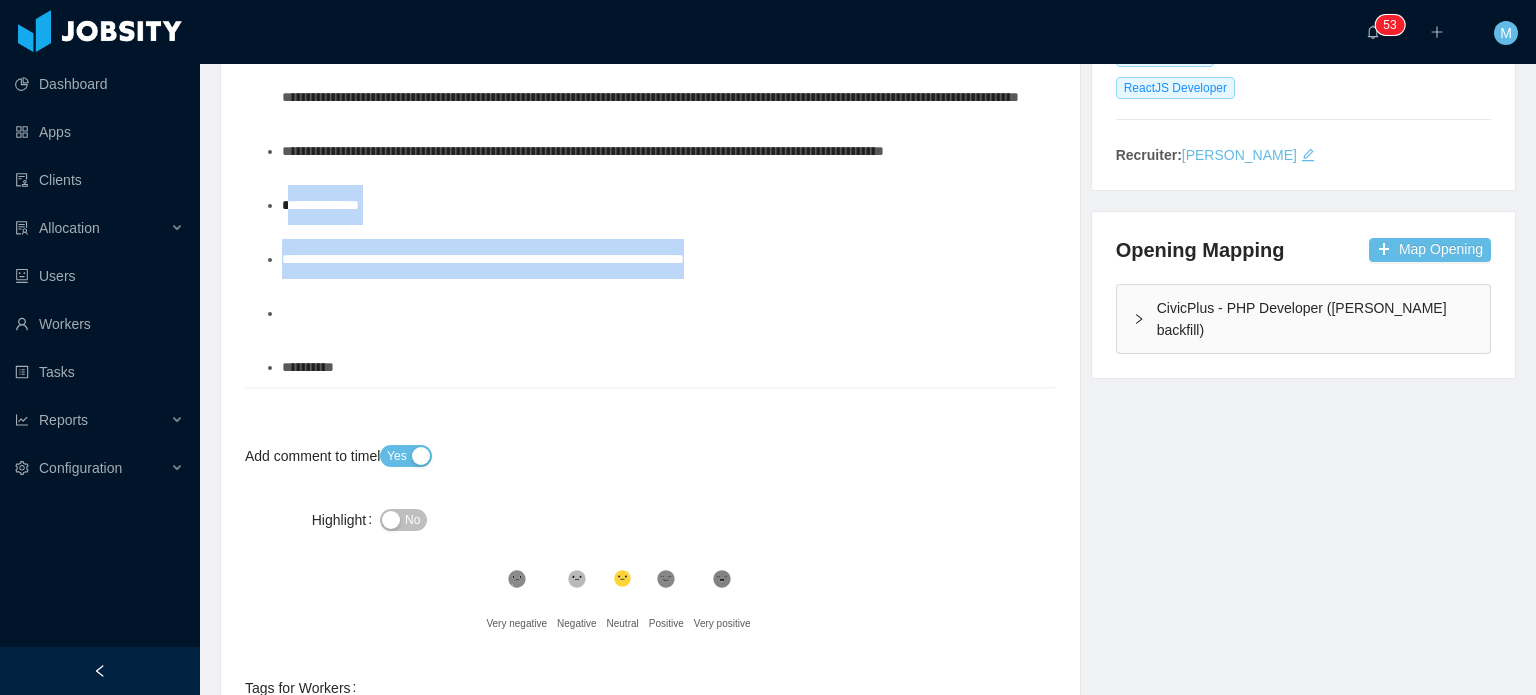 drag, startPoint x: 556, startPoint y: 317, endPoint x: 289, endPoint y: 269, distance: 271.2803 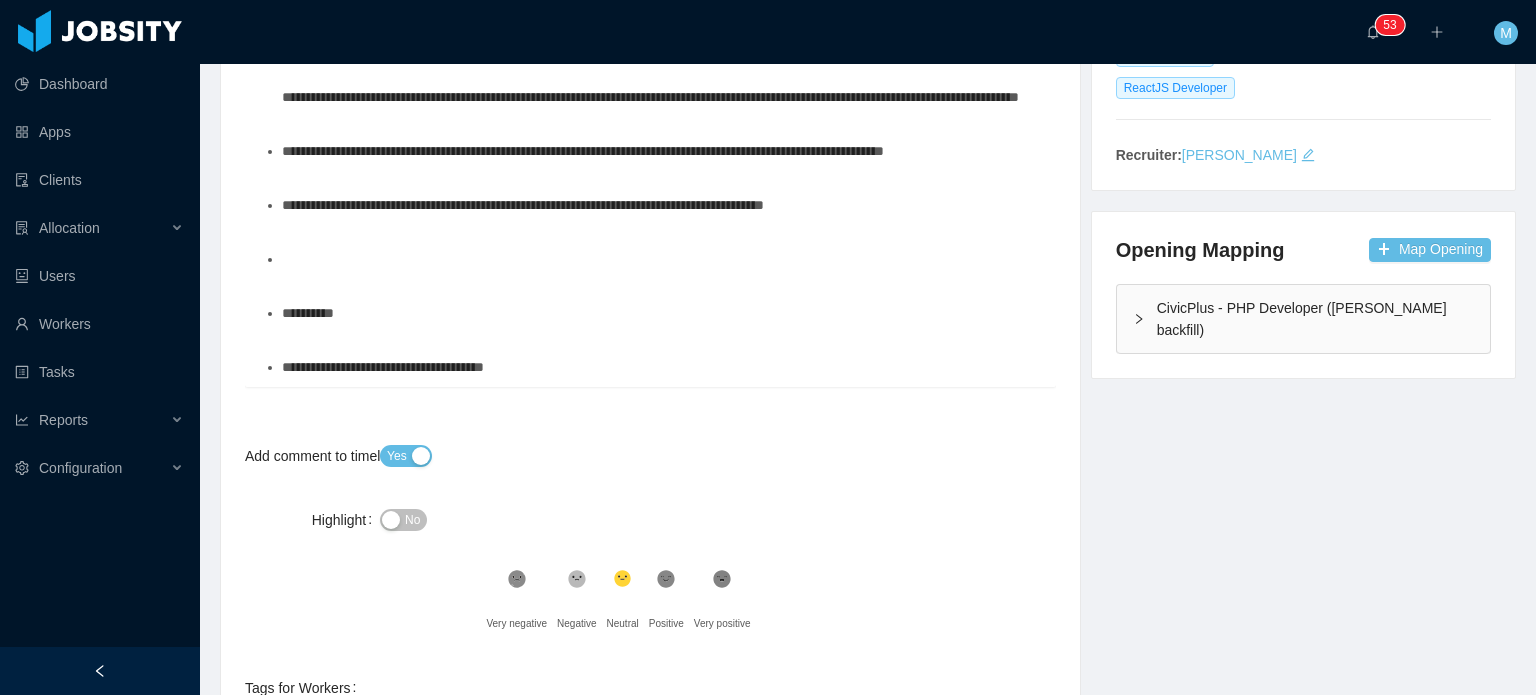 click at bounding box center (661, 259) 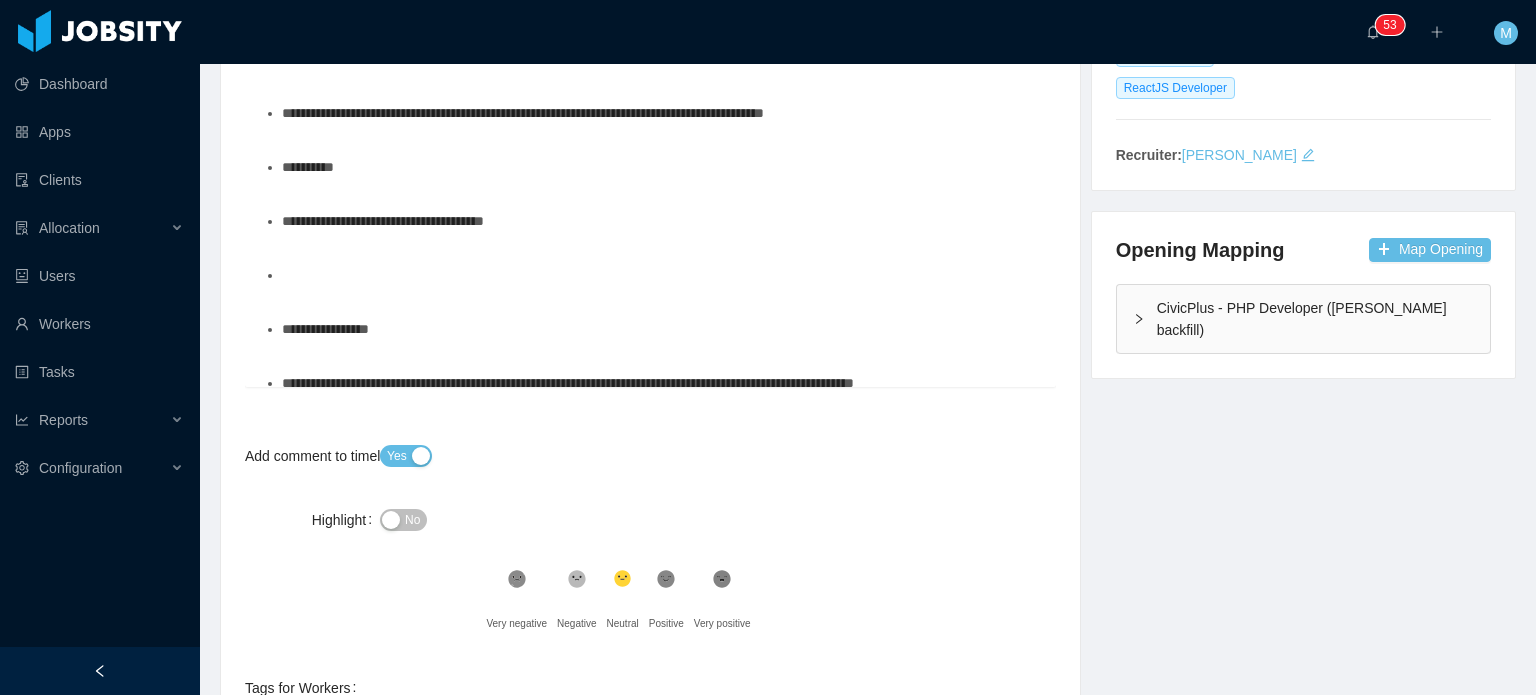 scroll, scrollTop: 649, scrollLeft: 0, axis: vertical 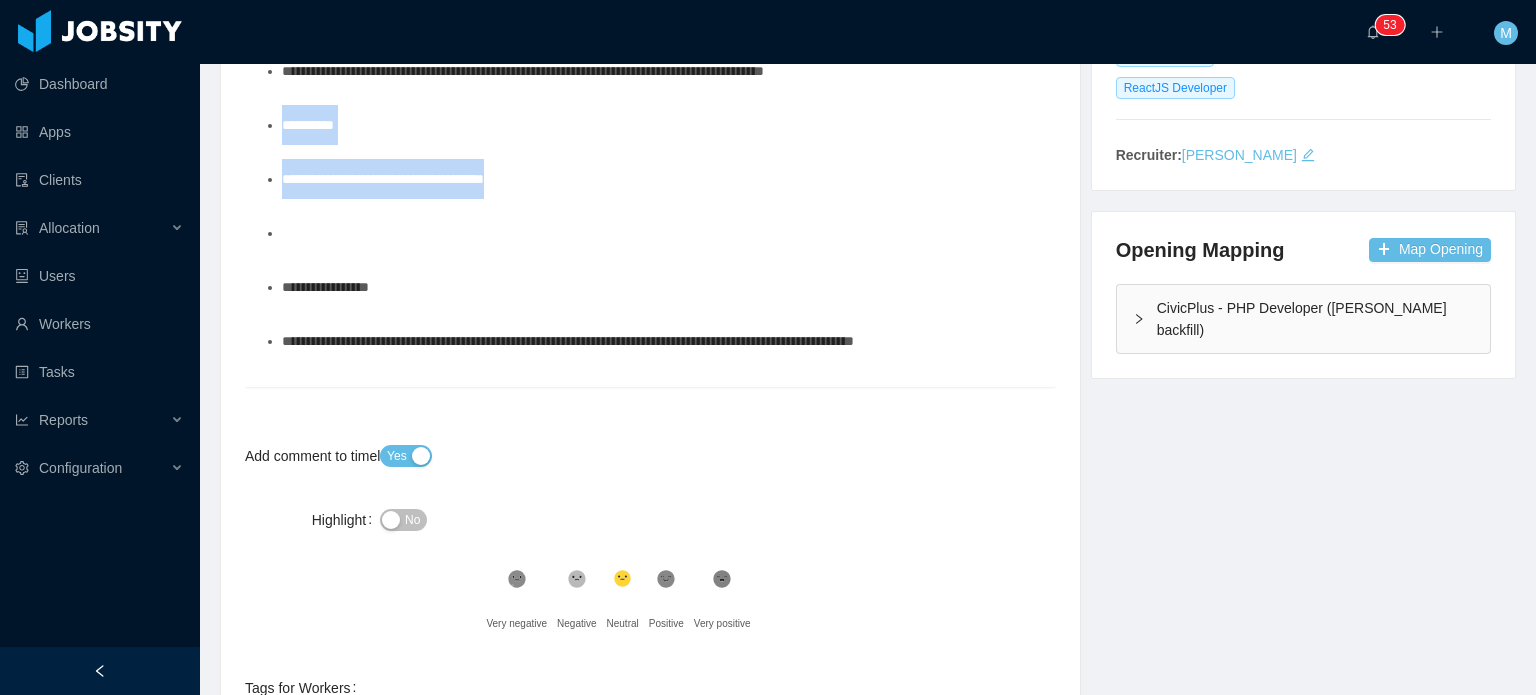drag, startPoint x: 368, startPoint y: 289, endPoint x: 236, endPoint y: 214, distance: 151.81897 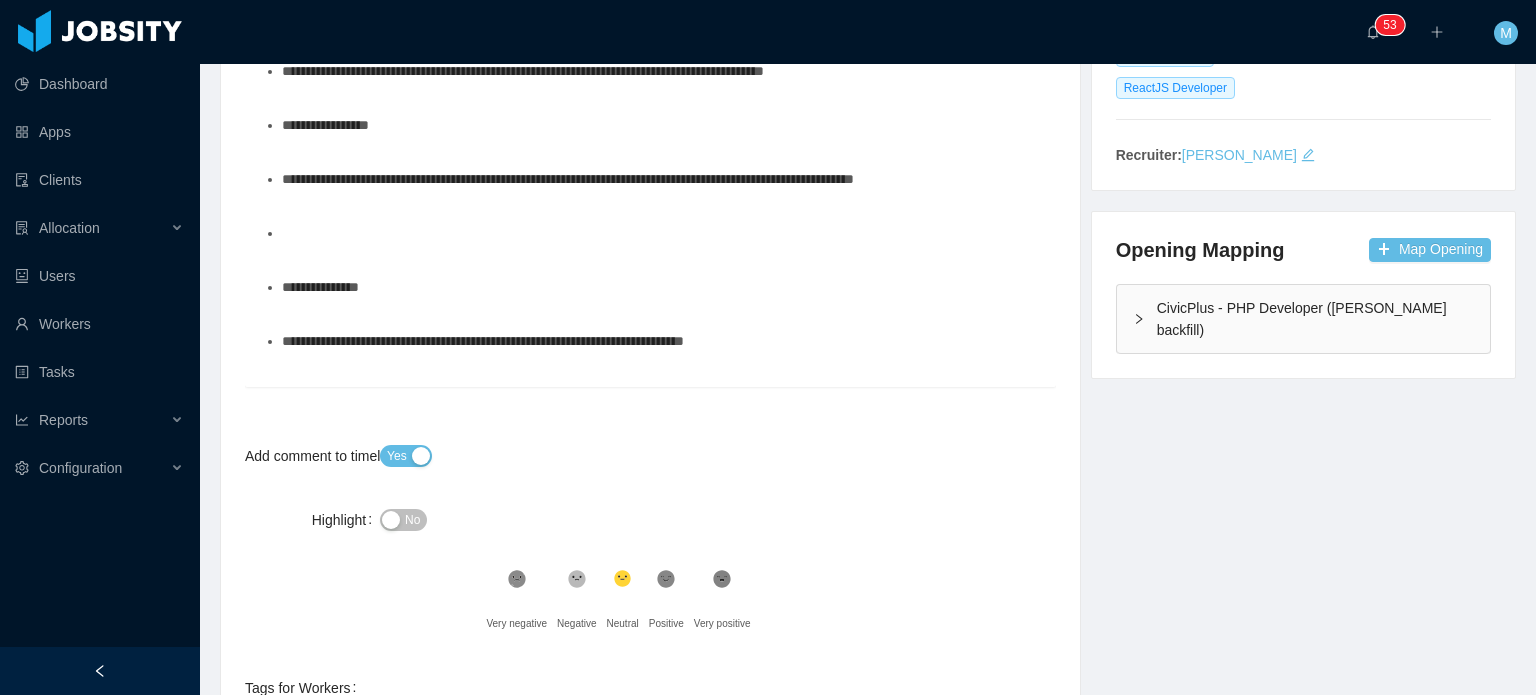 click on "**********" at bounding box center [568, 179] 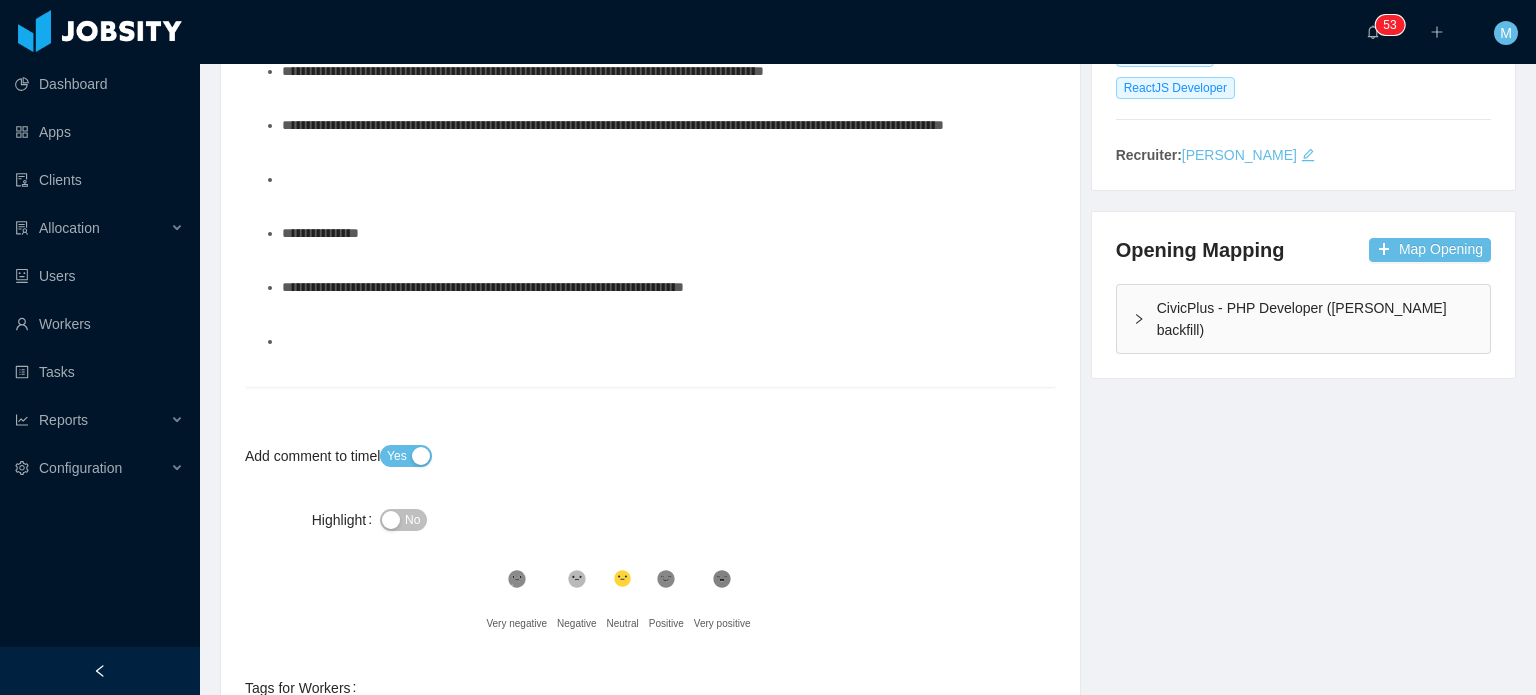 click at bounding box center (661, 179) 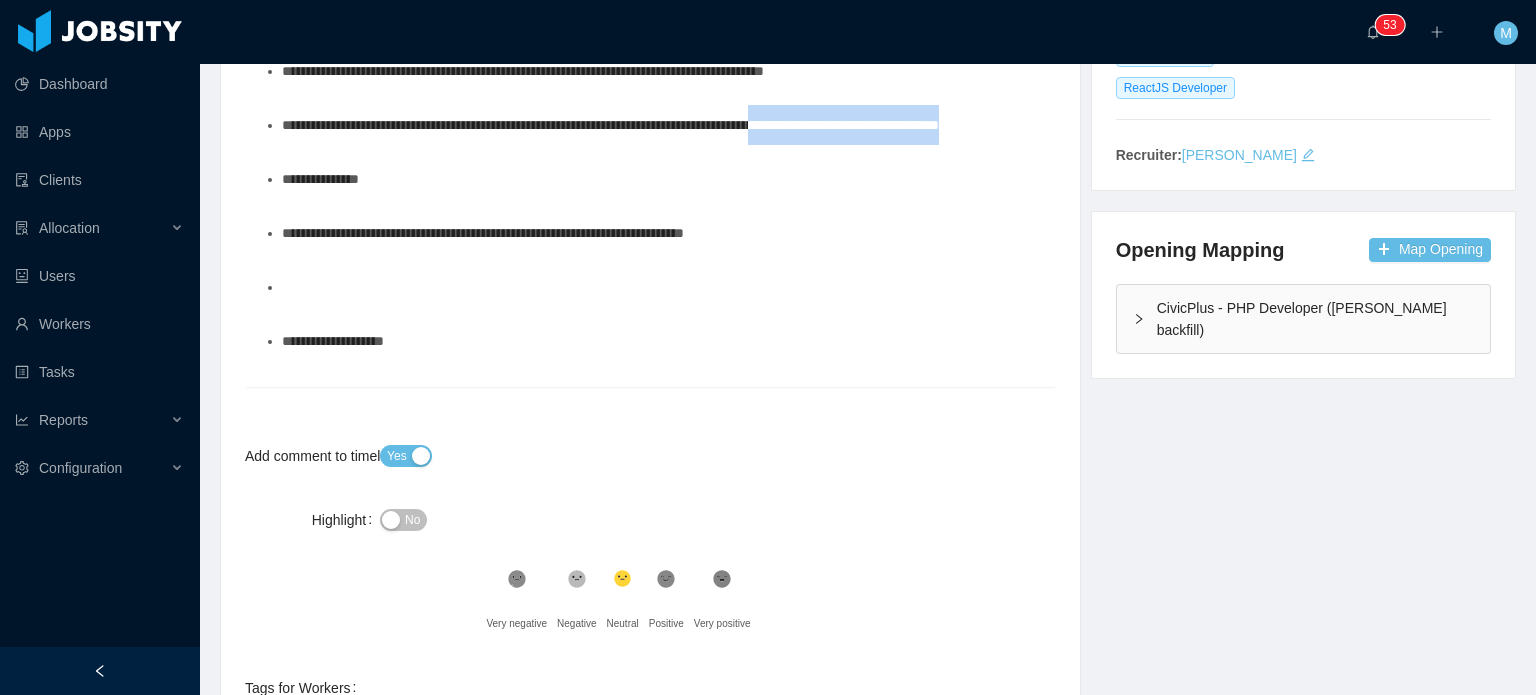 drag, startPoint x: 444, startPoint y: 233, endPoint x: 851, endPoint y: 192, distance: 409.0599 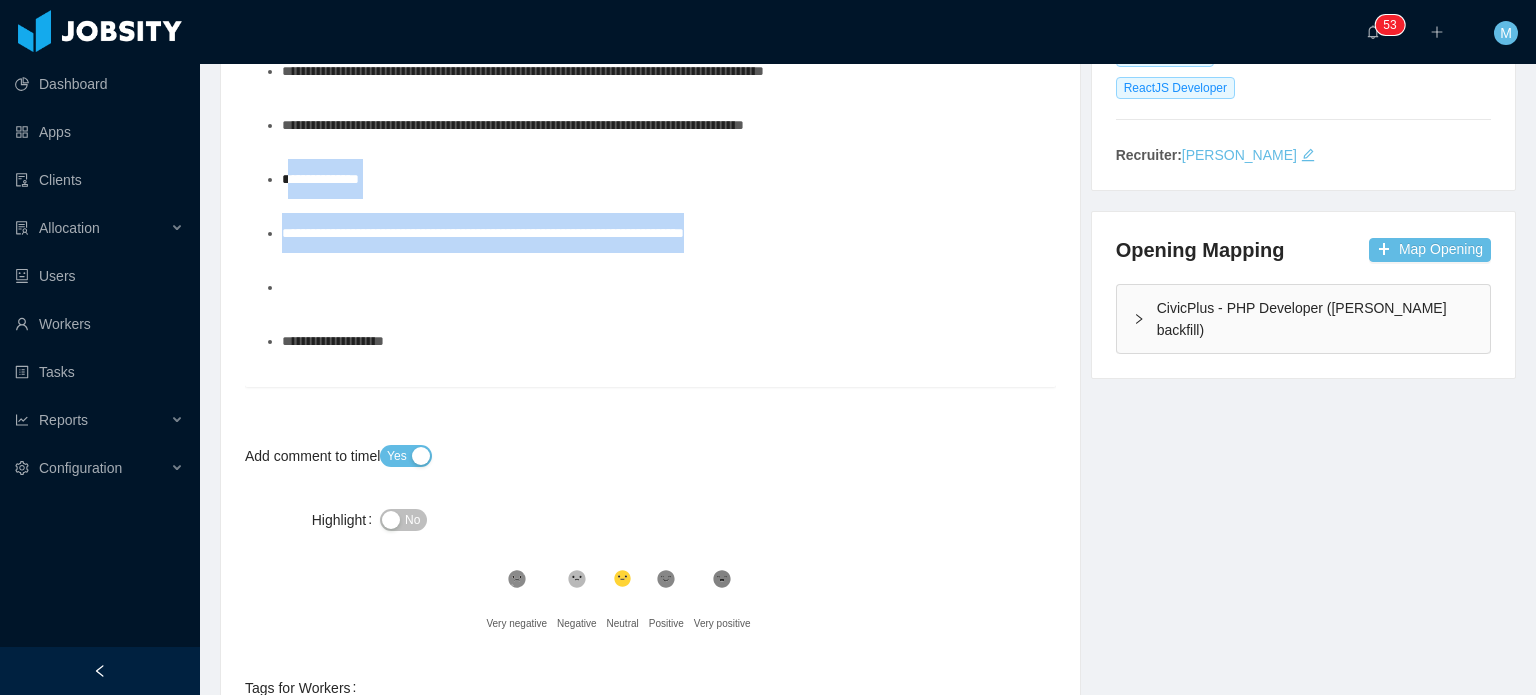 drag, startPoint x: 817, startPoint y: 323, endPoint x: 286, endPoint y: 265, distance: 534.1582 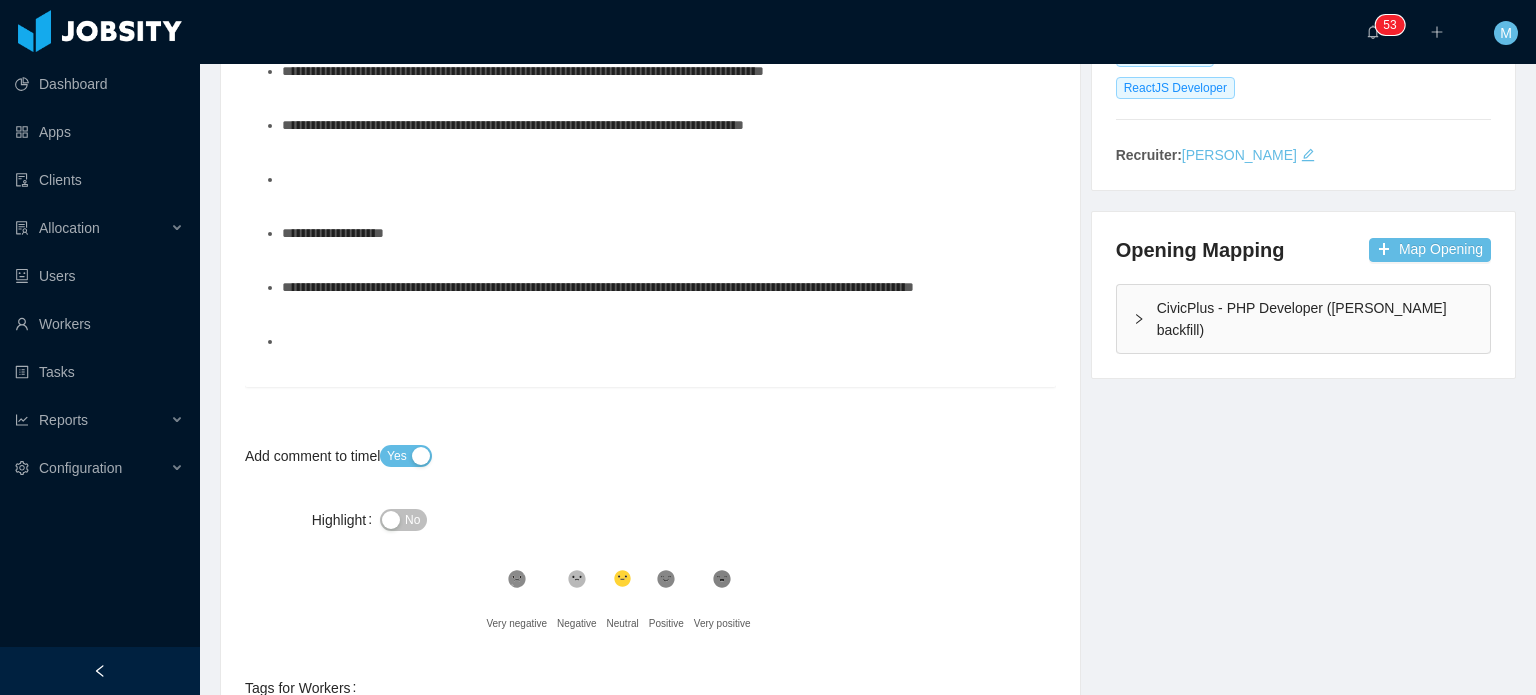 click on "**********" at bounding box center [513, 125] 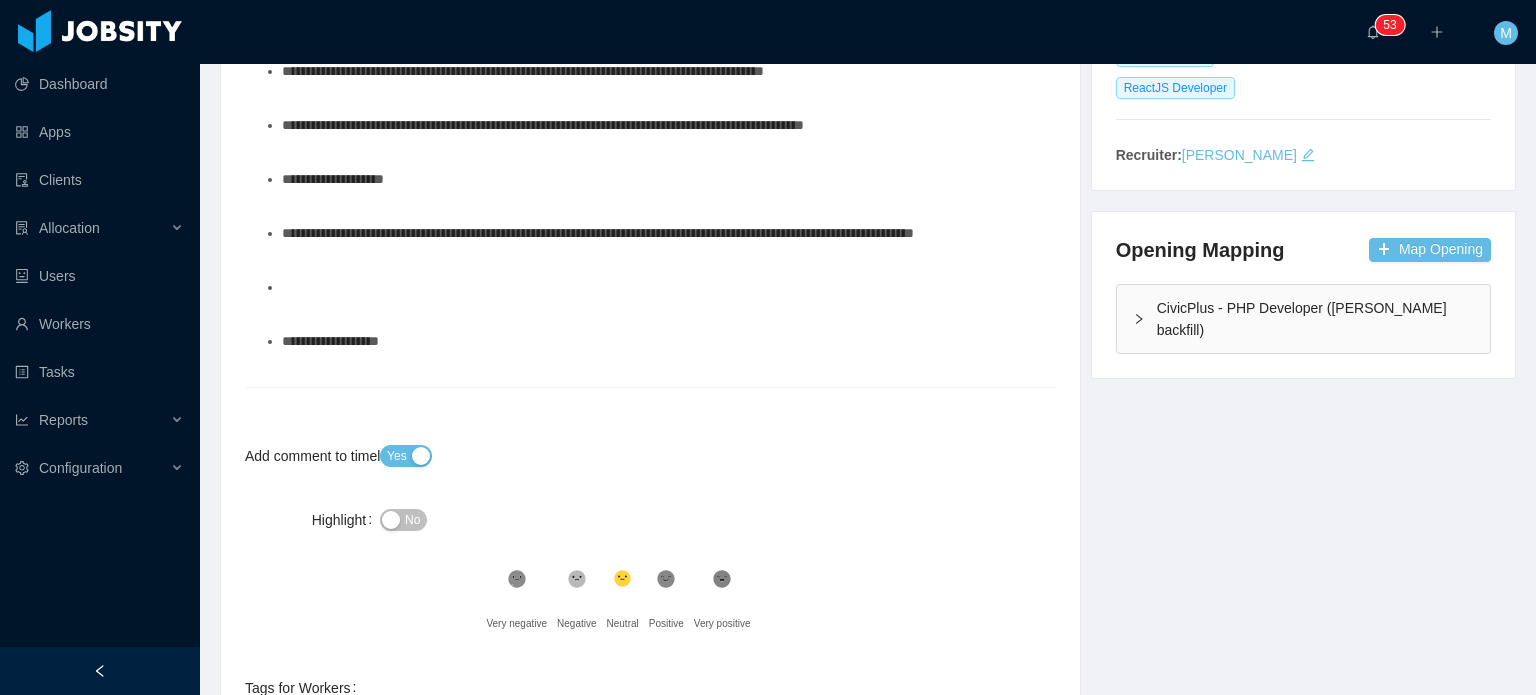 scroll, scrollTop: 696, scrollLeft: 0, axis: vertical 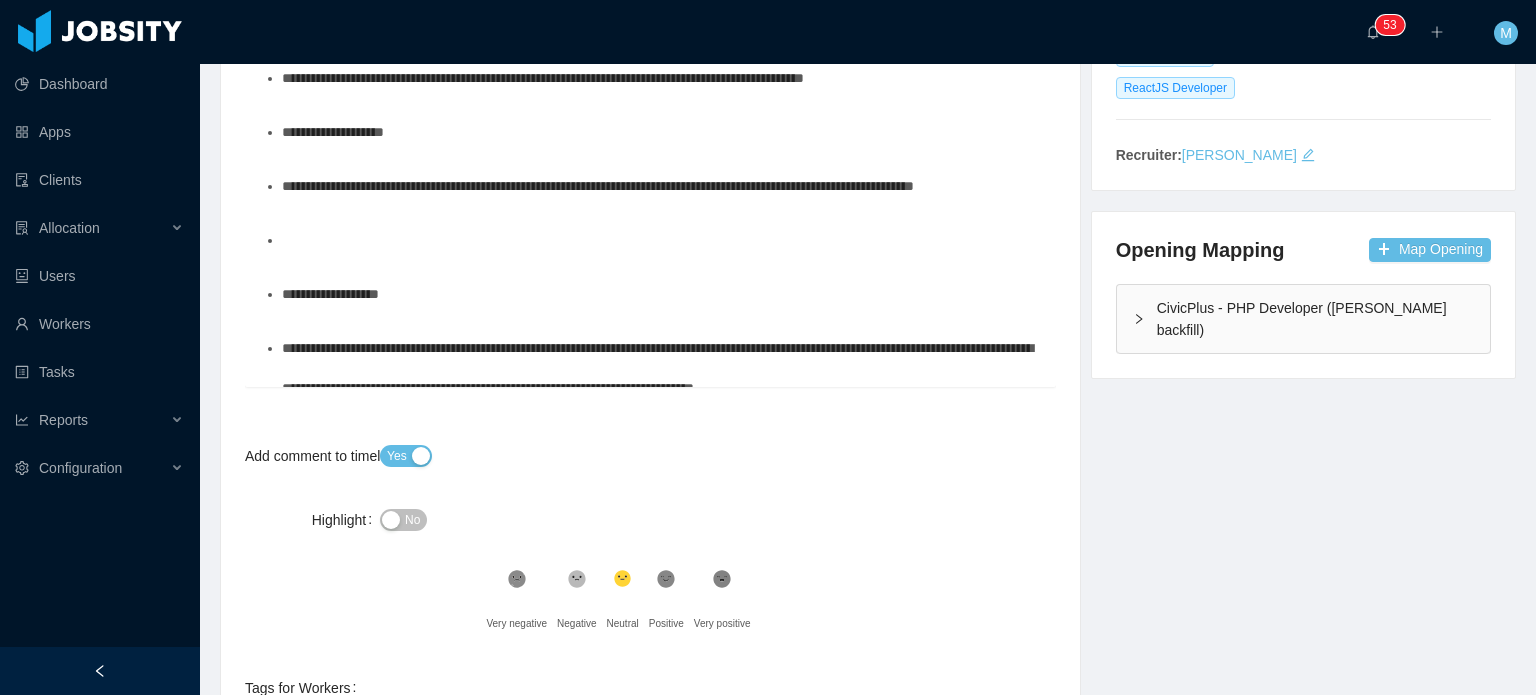 click on "**********" at bounding box center [651, -110] 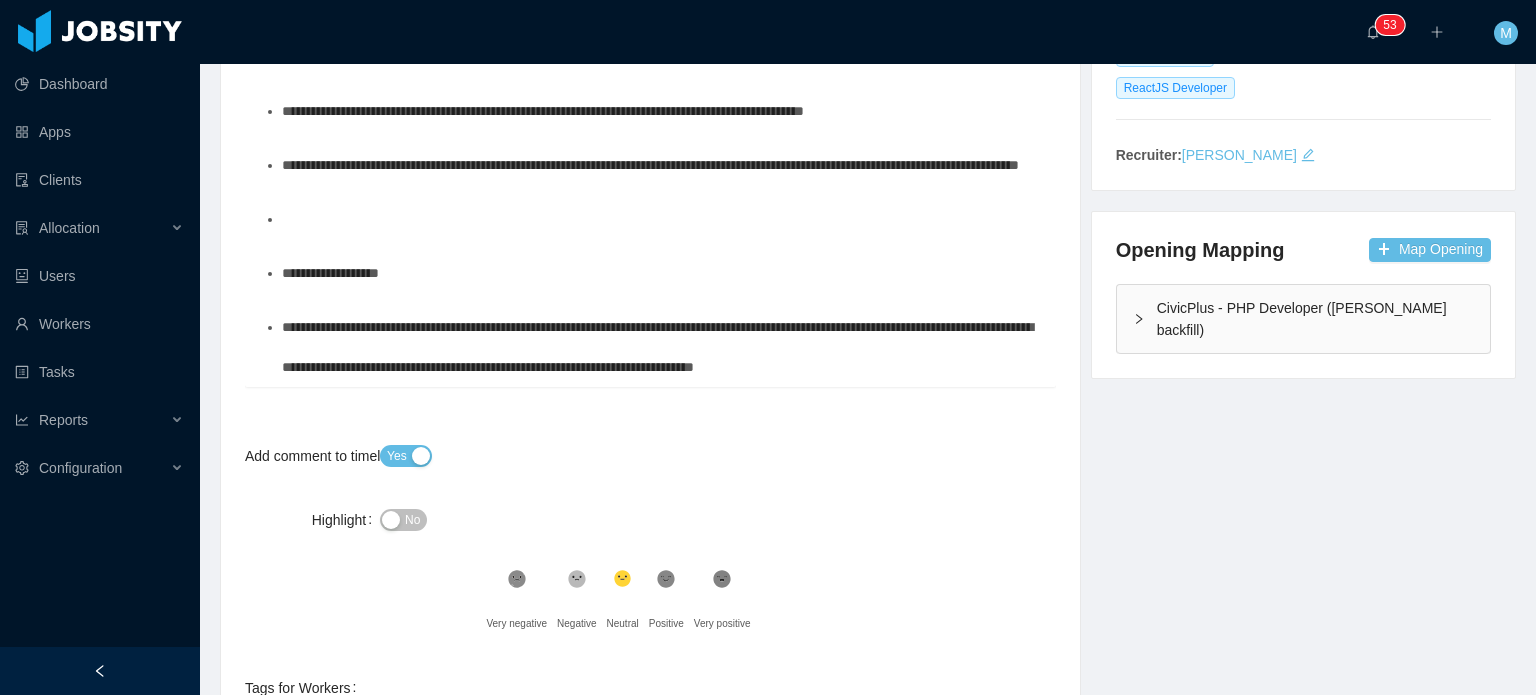 click on "**********" at bounding box center [651, -104] 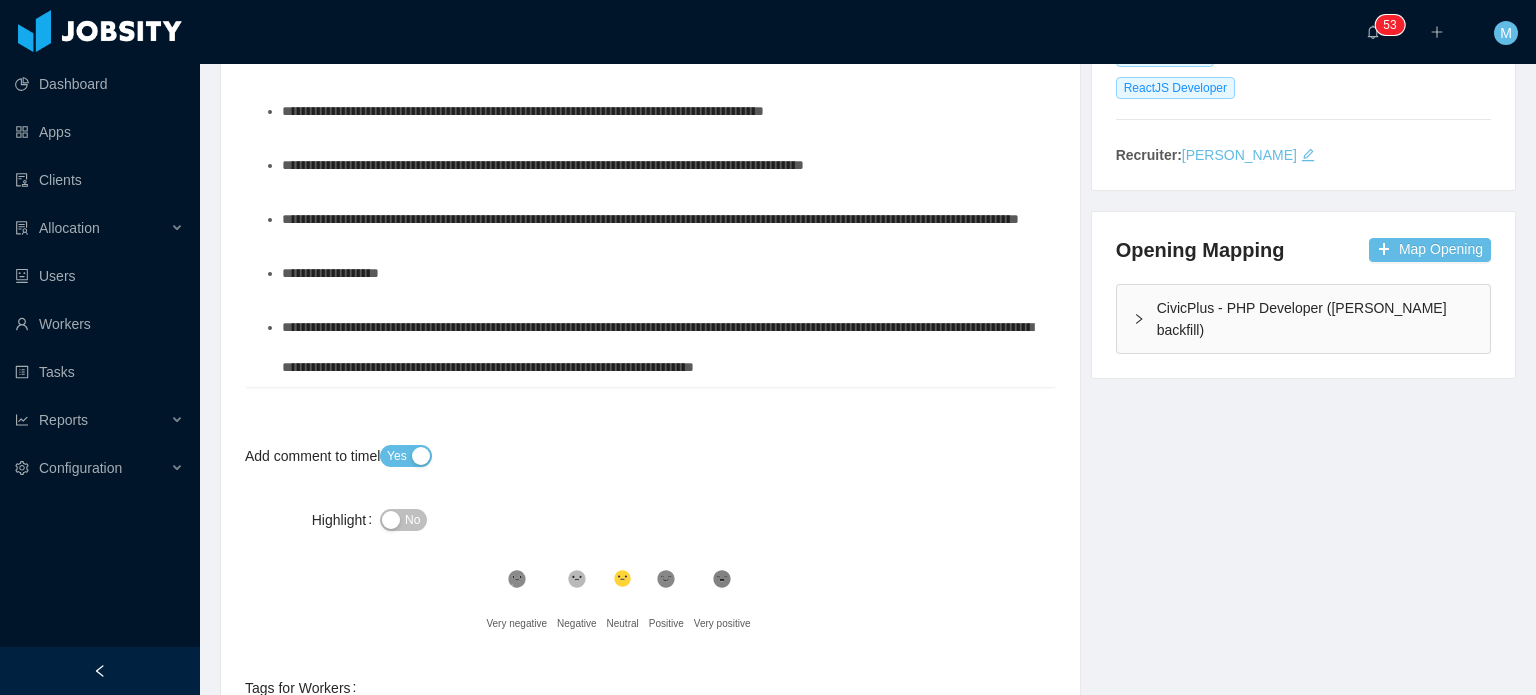 scroll, scrollTop: 728, scrollLeft: 0, axis: vertical 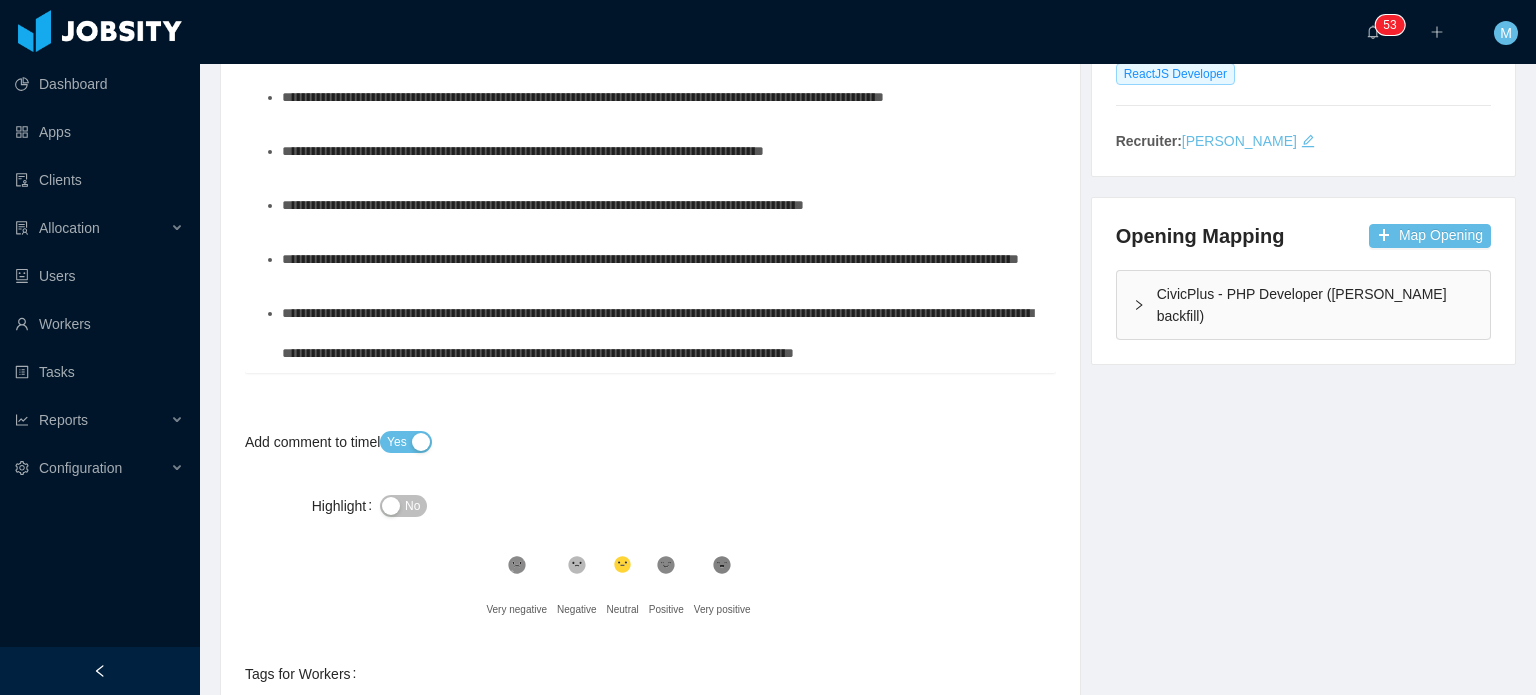 click on "**********" at bounding box center (661, 333) 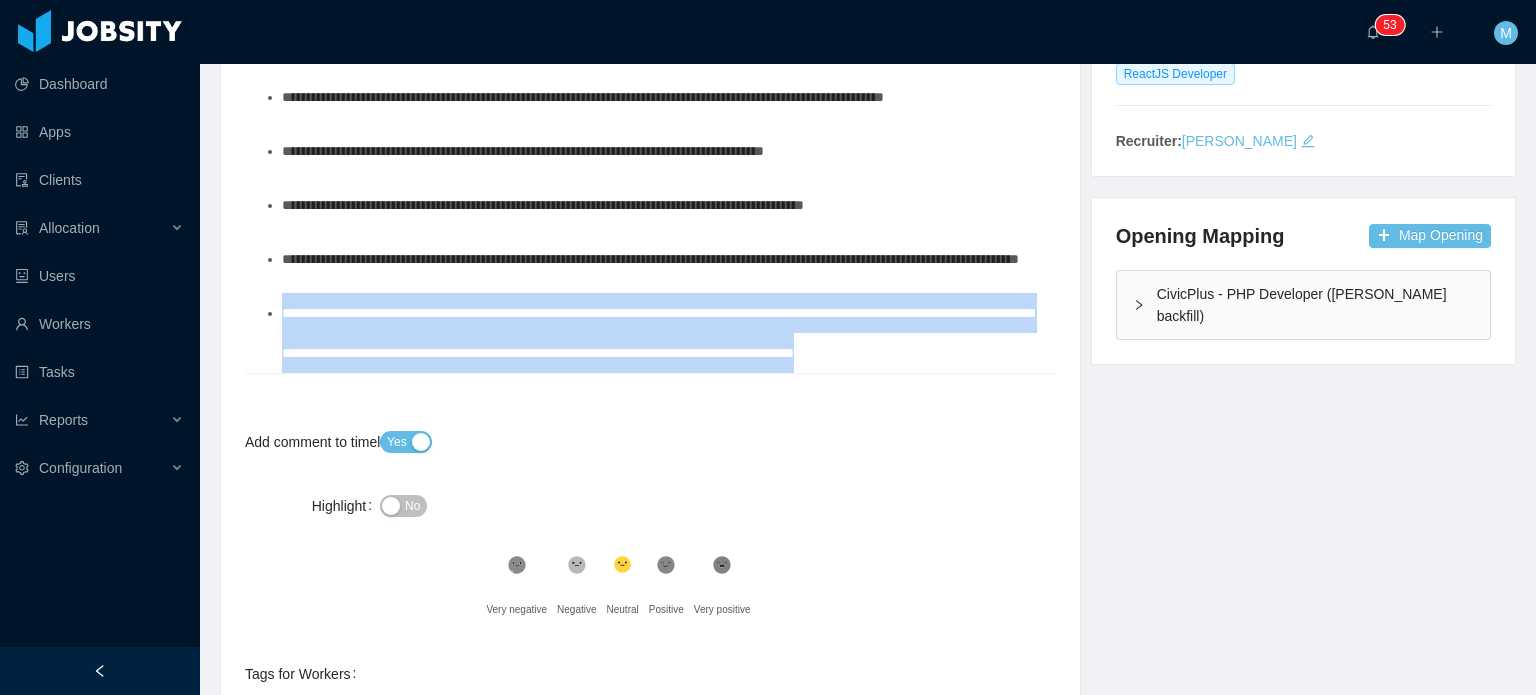 click on "**********" at bounding box center [657, 333] 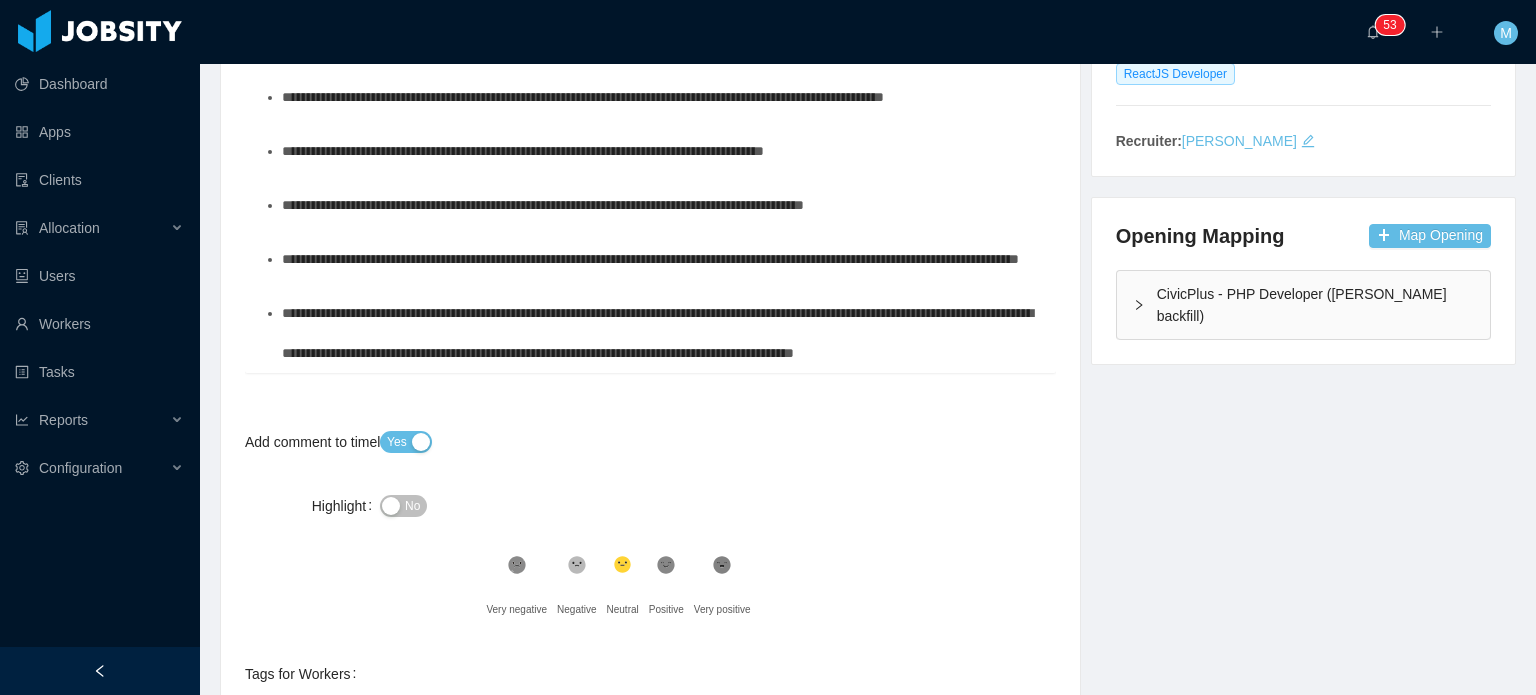 click on "**********" at bounding box center [661, 333] 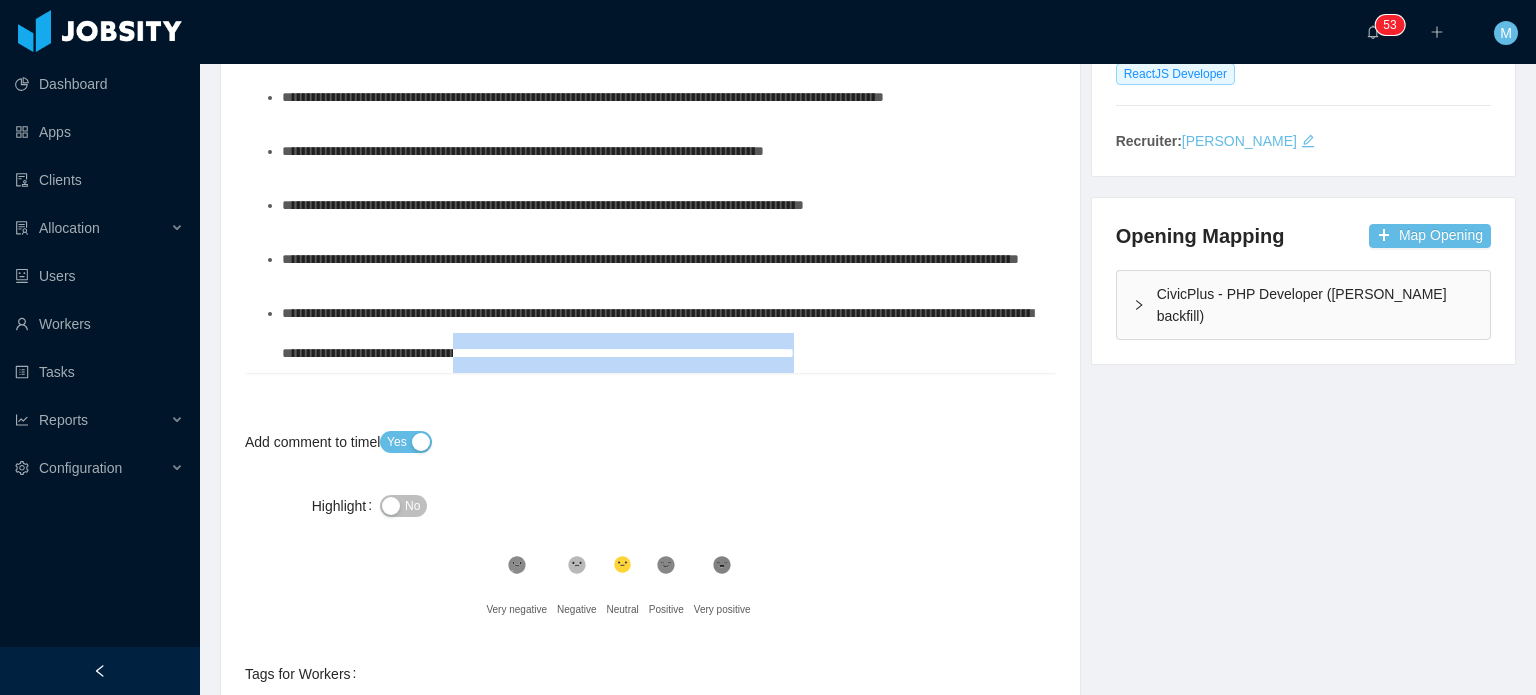 drag, startPoint x: 819, startPoint y: 350, endPoint x: 670, endPoint y: 320, distance: 151.99013 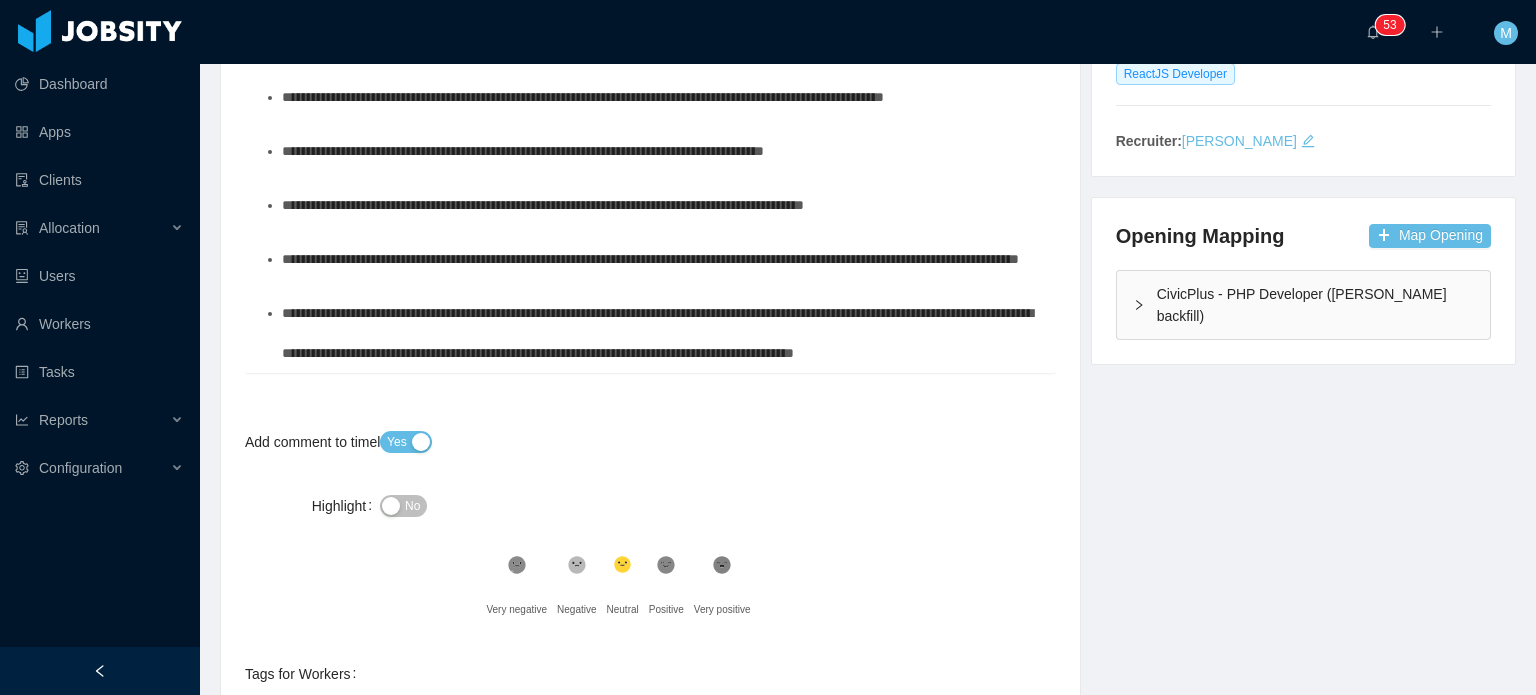 click on "**********" at bounding box center (657, 333) 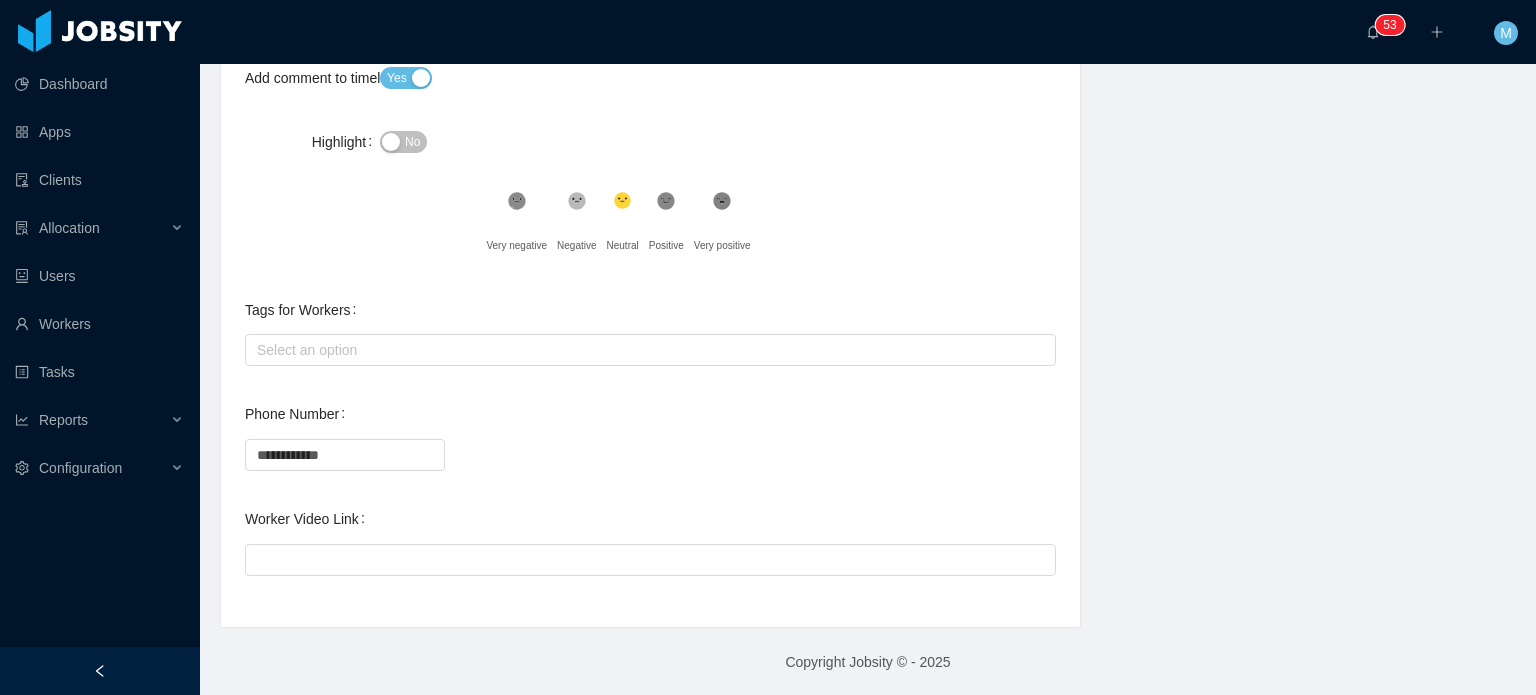 scroll, scrollTop: 0, scrollLeft: 0, axis: both 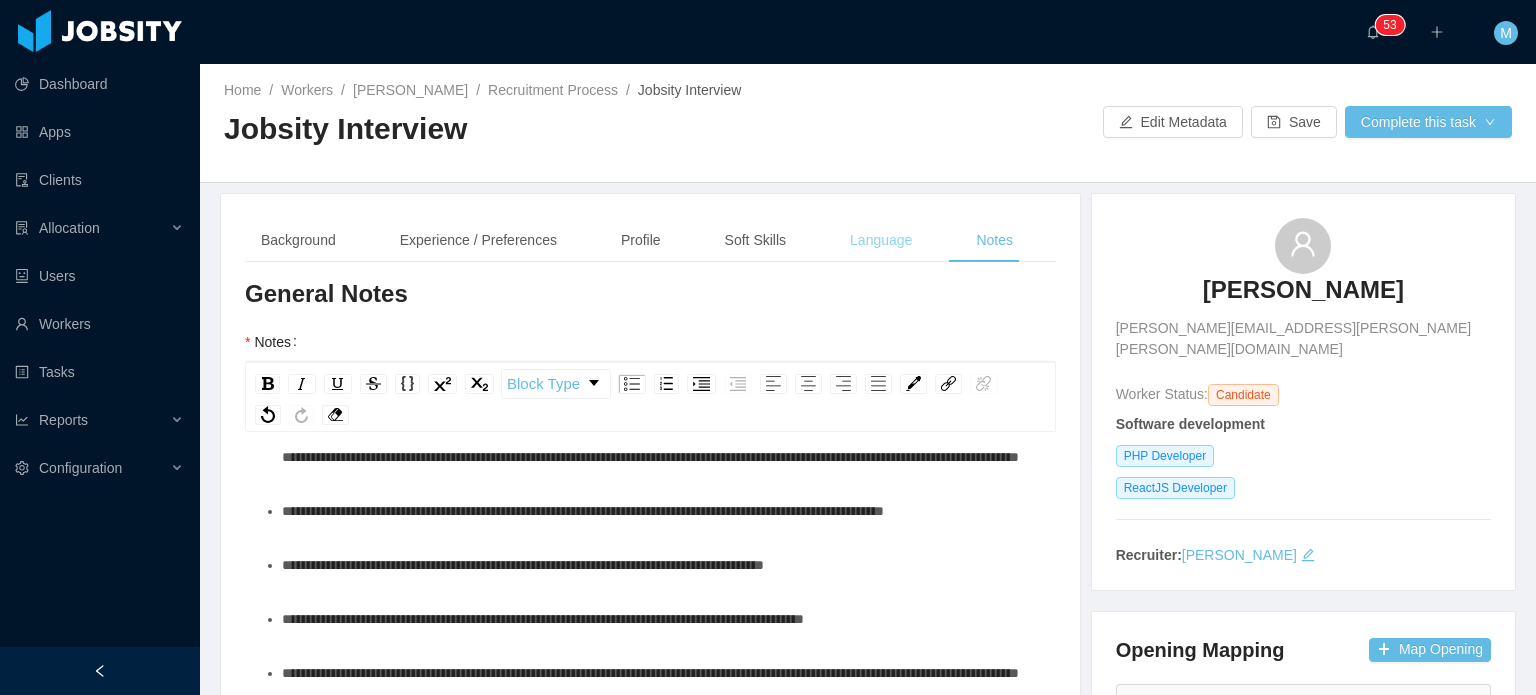 click on "Language" at bounding box center [881, 240] 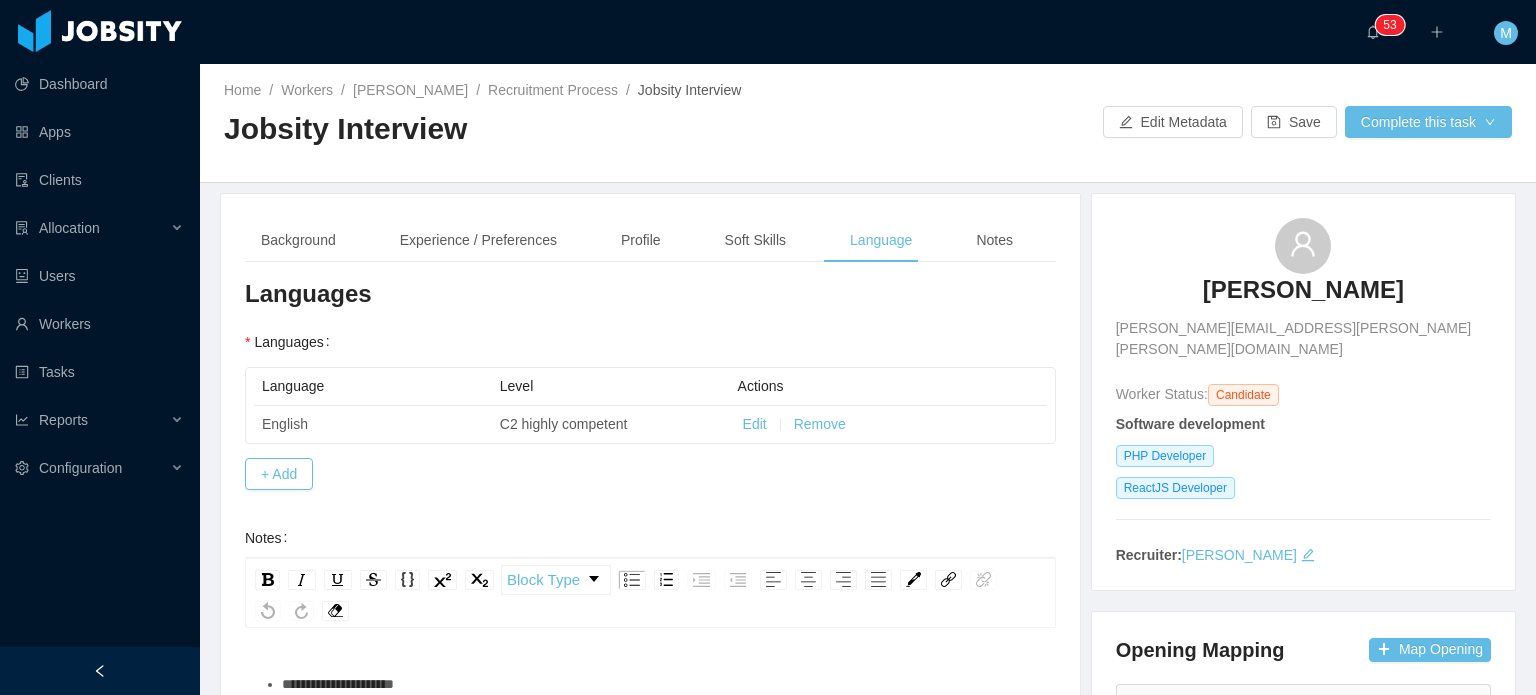 scroll, scrollTop: 86, scrollLeft: 0, axis: vertical 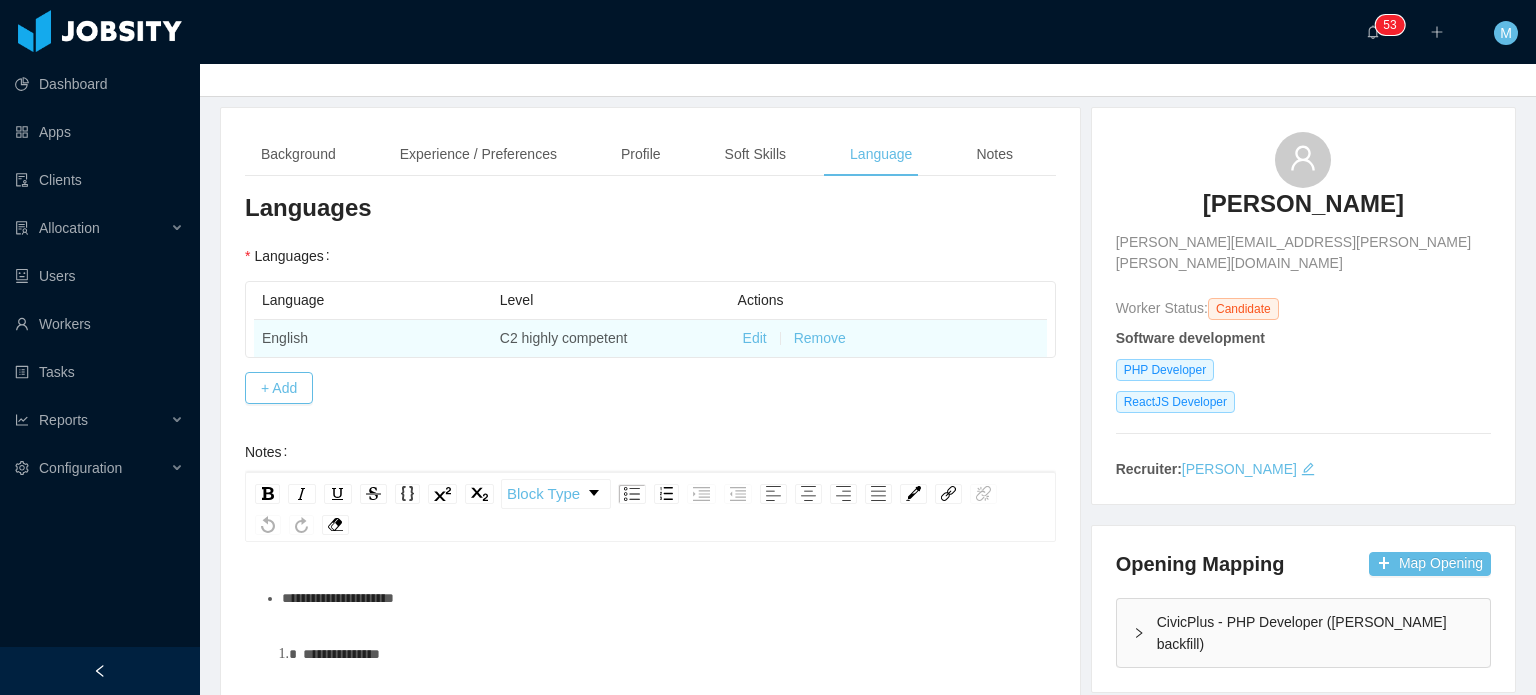 click on "Edit" at bounding box center (755, 338) 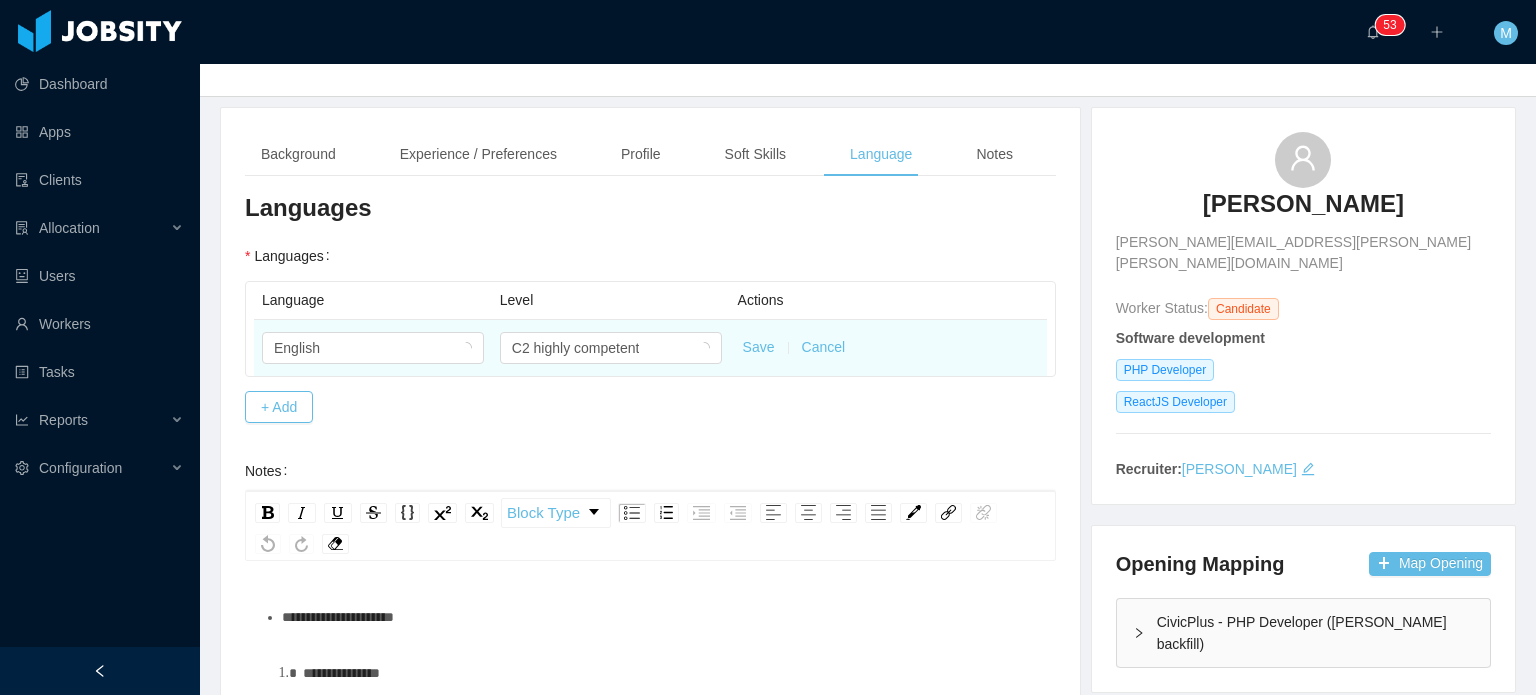 click on "C2 highly competent" at bounding box center [611, 348] 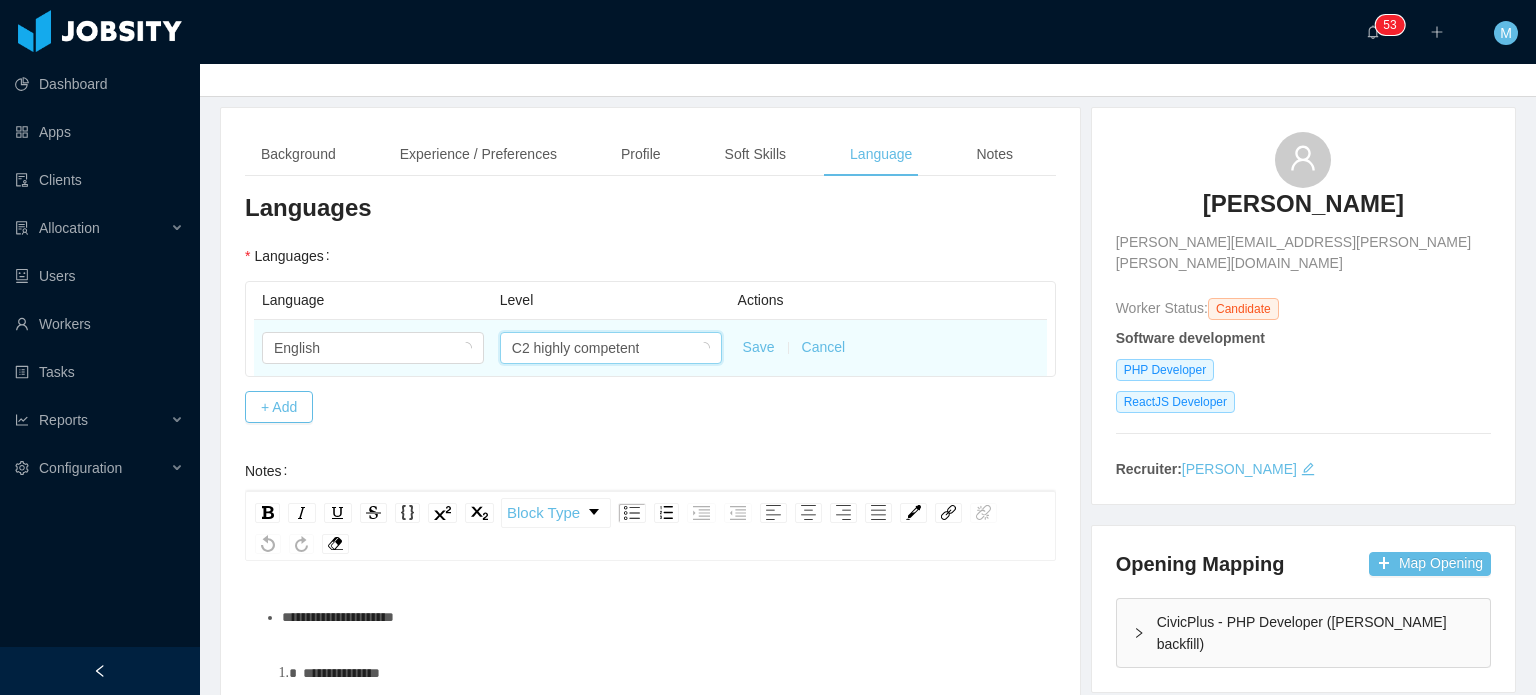 click on "C2 highly competent" at bounding box center (576, 348) 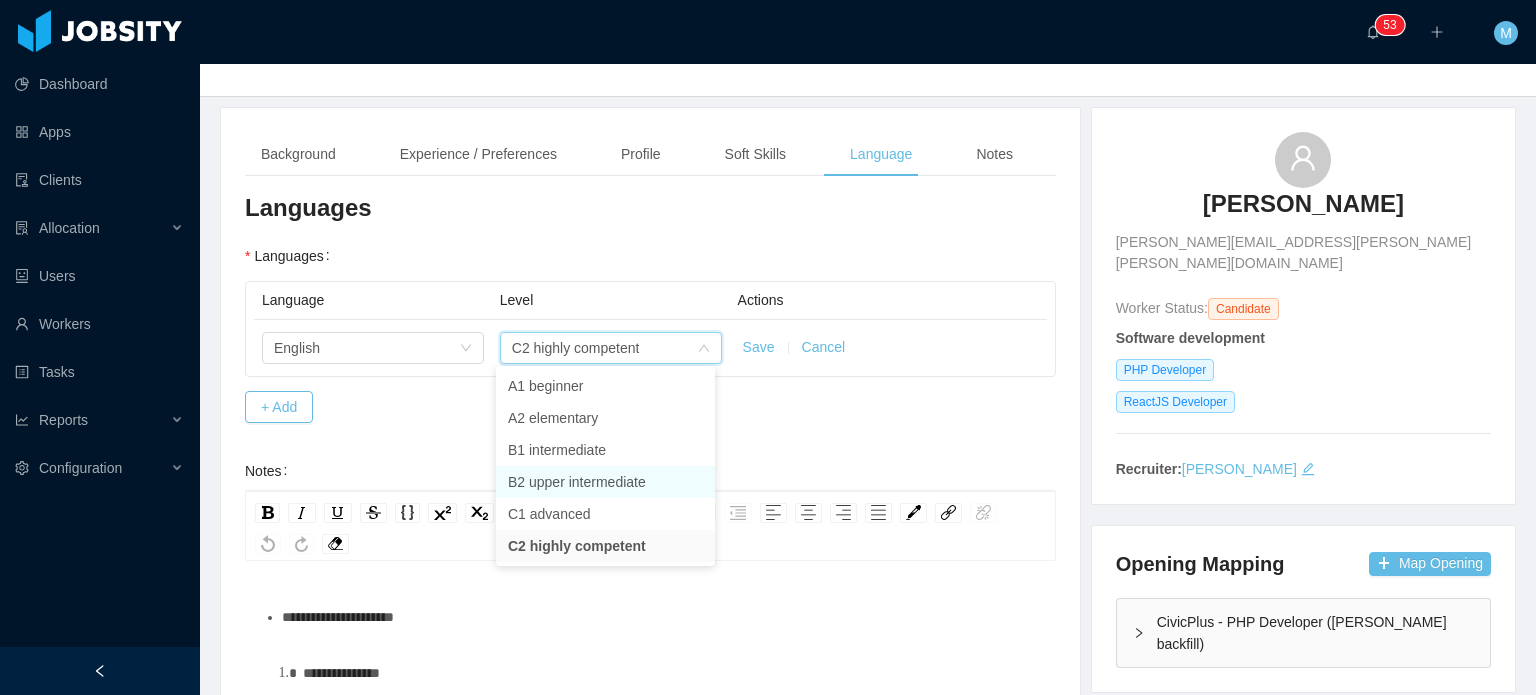 click on "B2 upper intermediate" at bounding box center [605, 482] 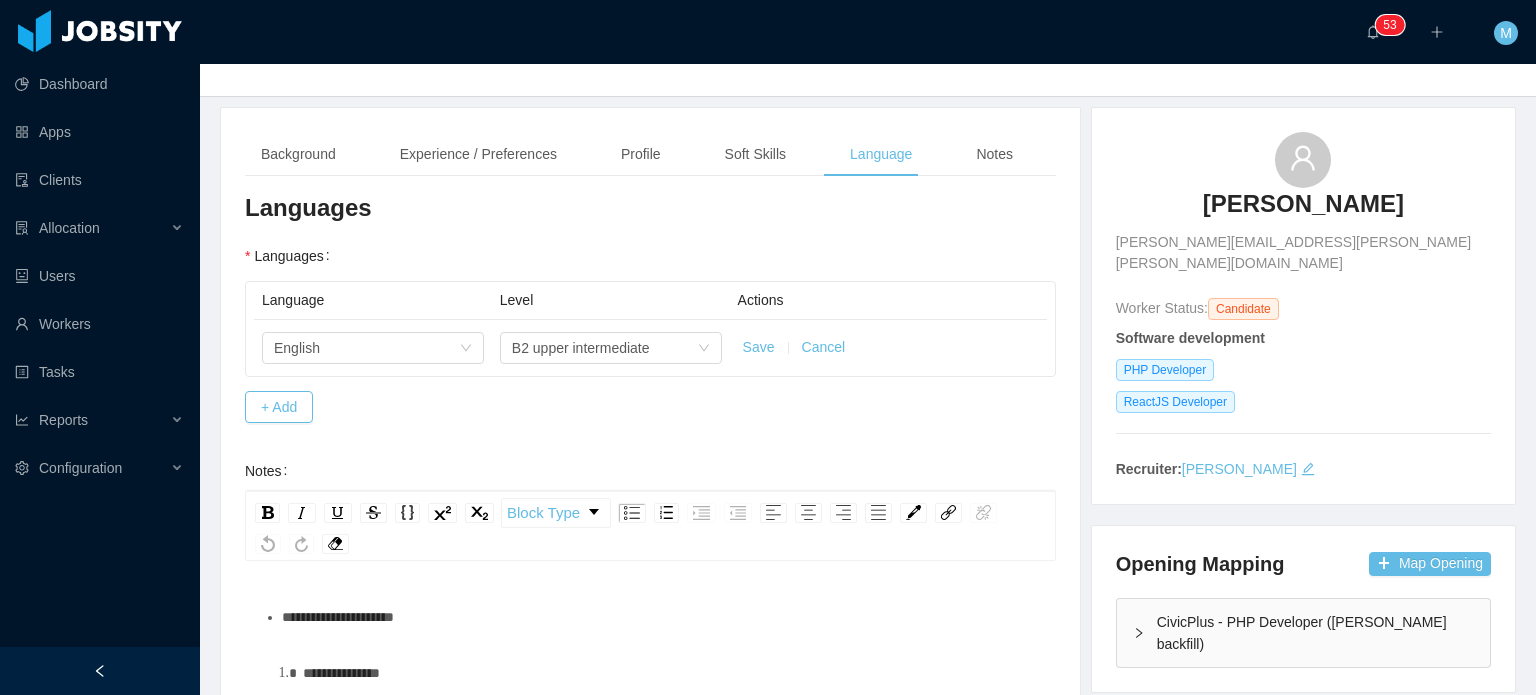 click on "**********" at bounding box center (661, 617) 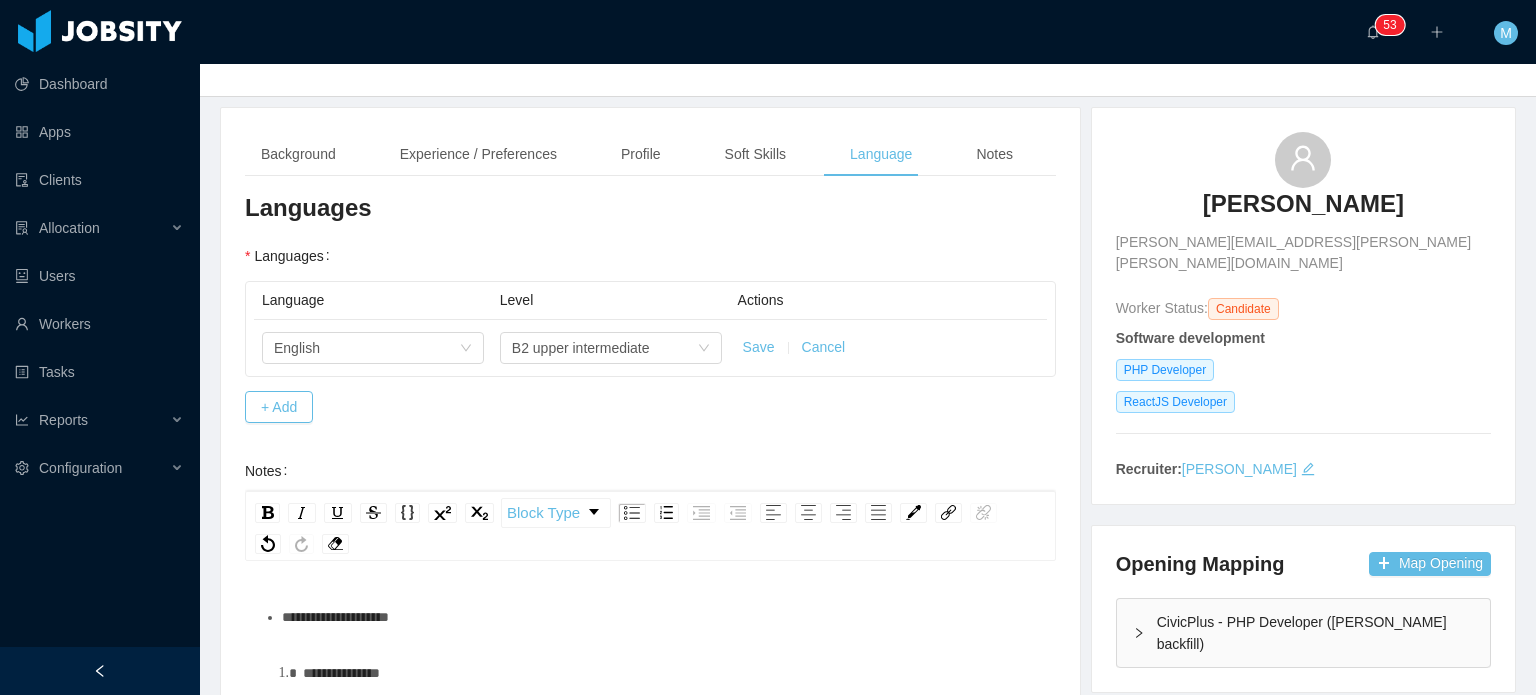 type 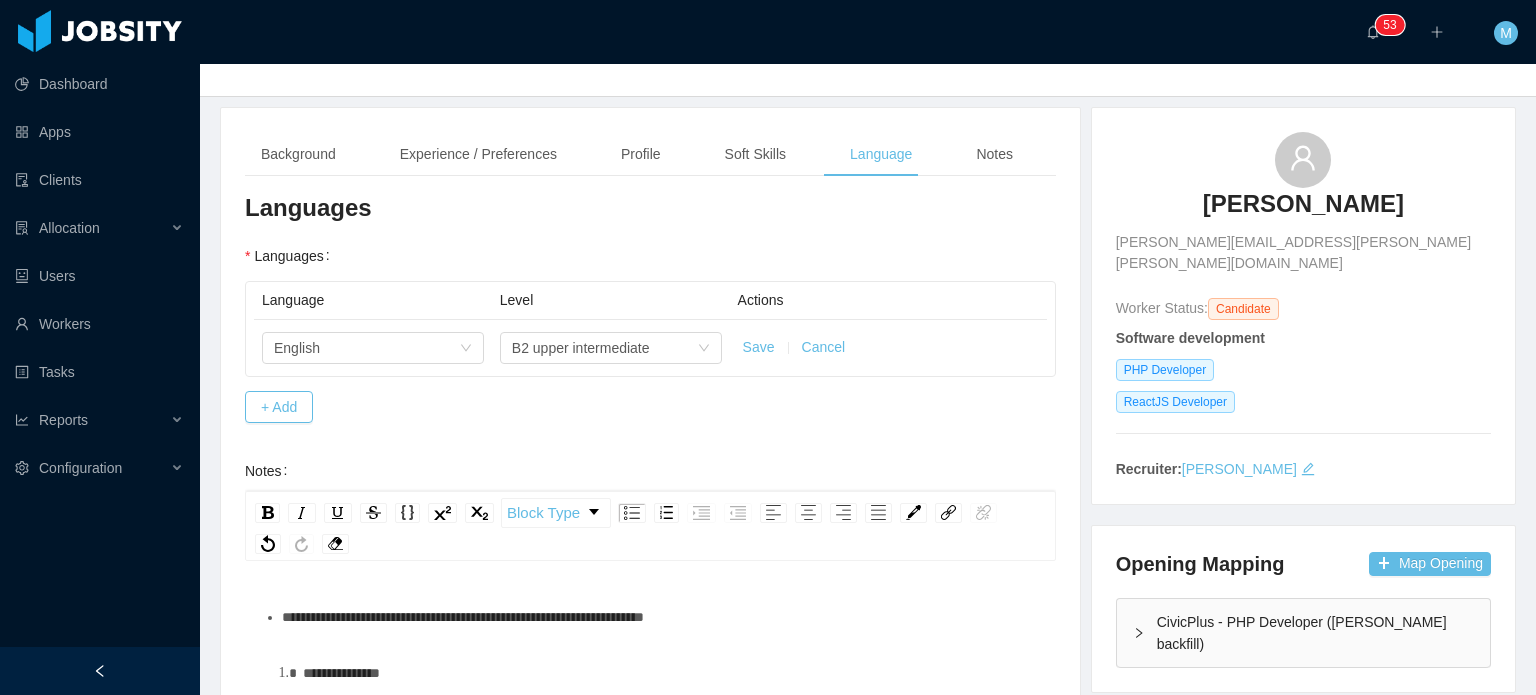 scroll, scrollTop: 45, scrollLeft: 0, axis: vertical 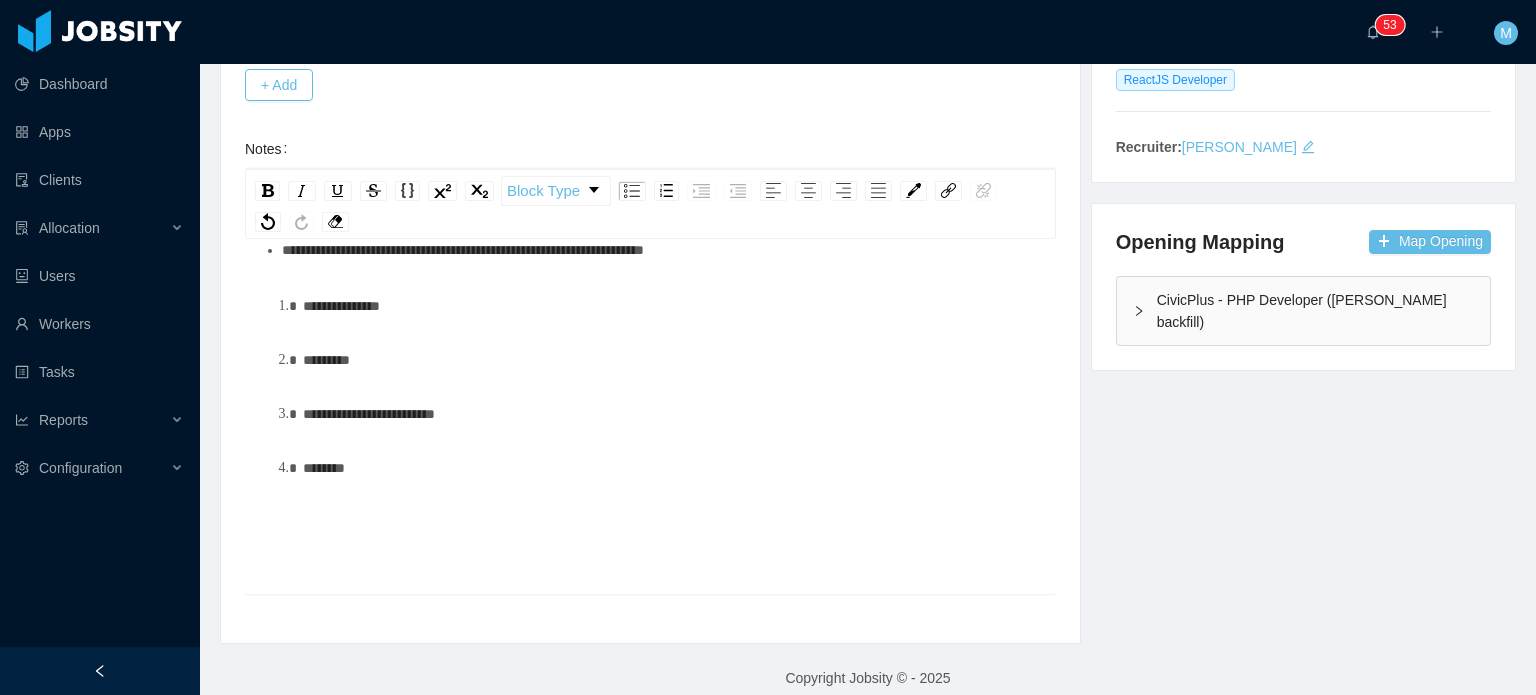 click on "**********" at bounding box center (672, 306) 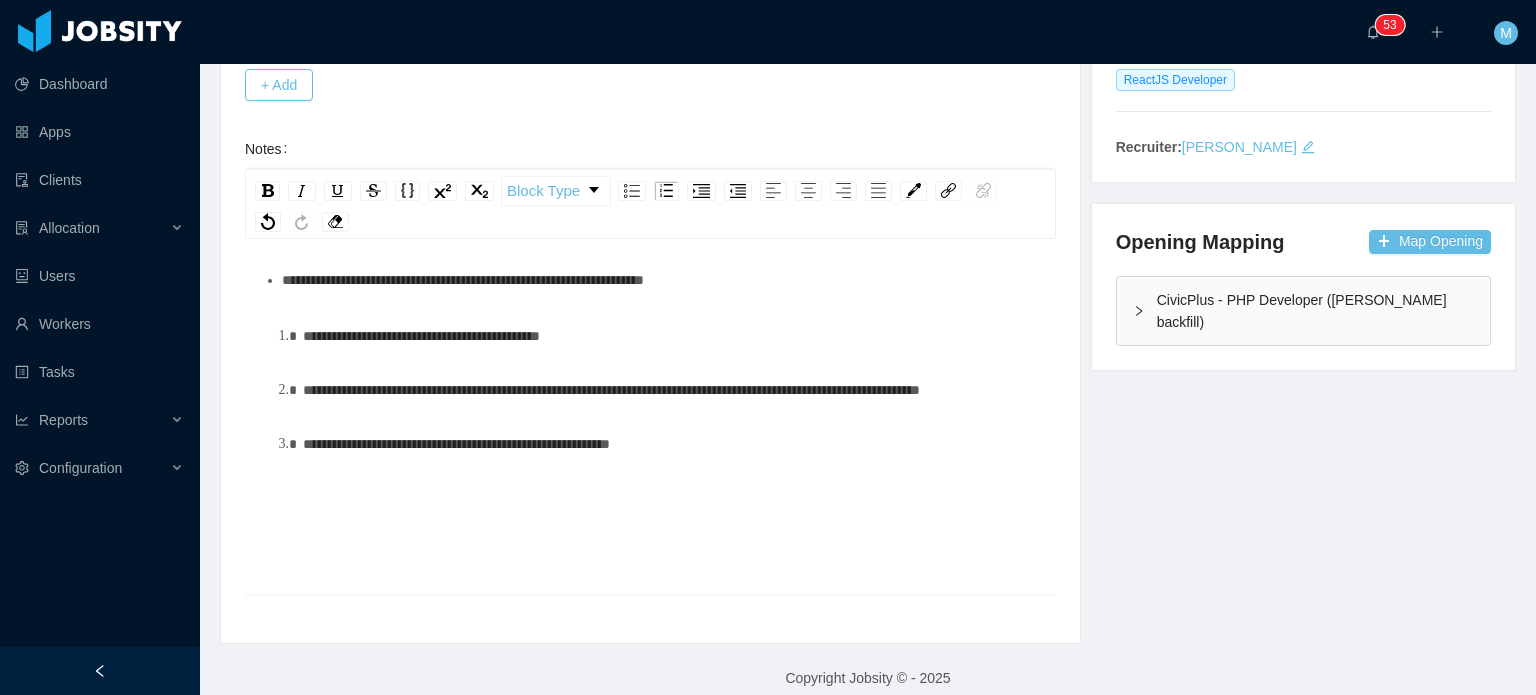 scroll, scrollTop: 0, scrollLeft: 0, axis: both 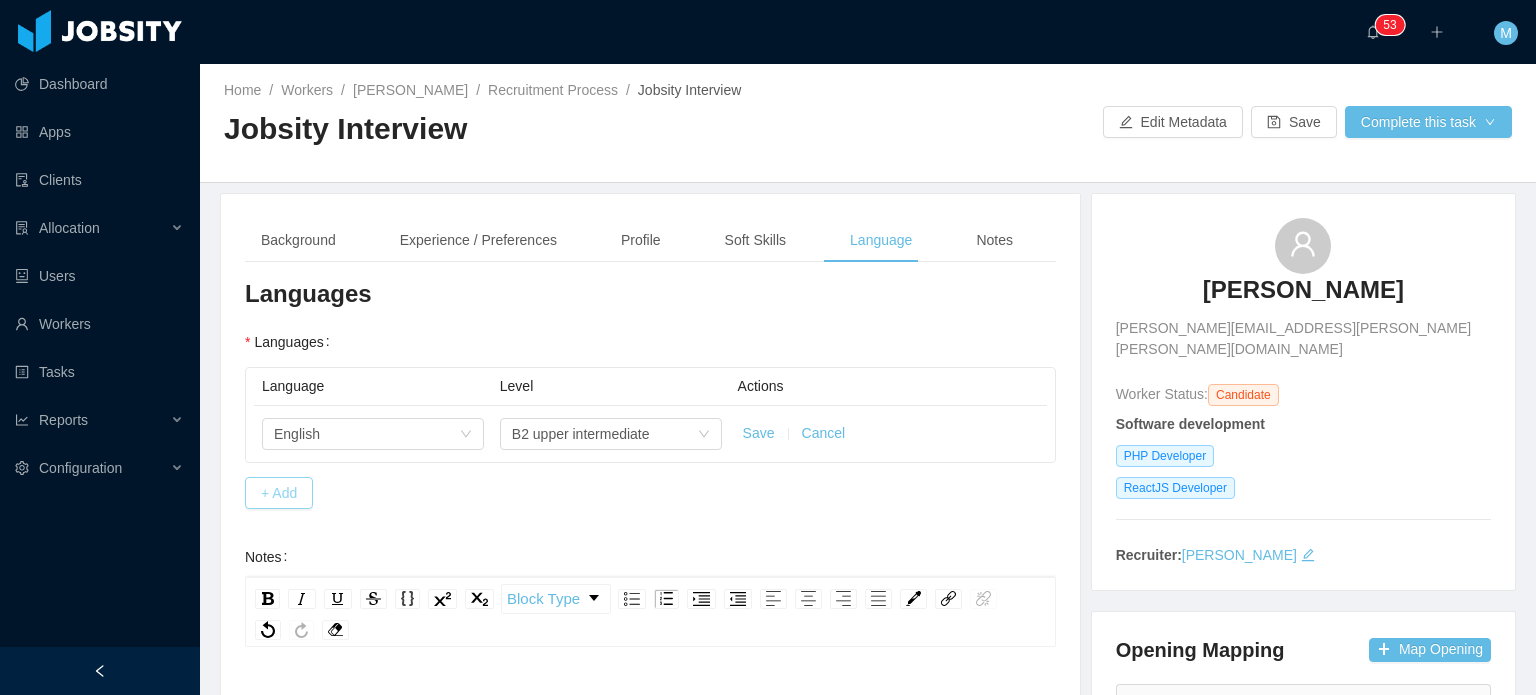 click on "+ Add" at bounding box center (279, 493) 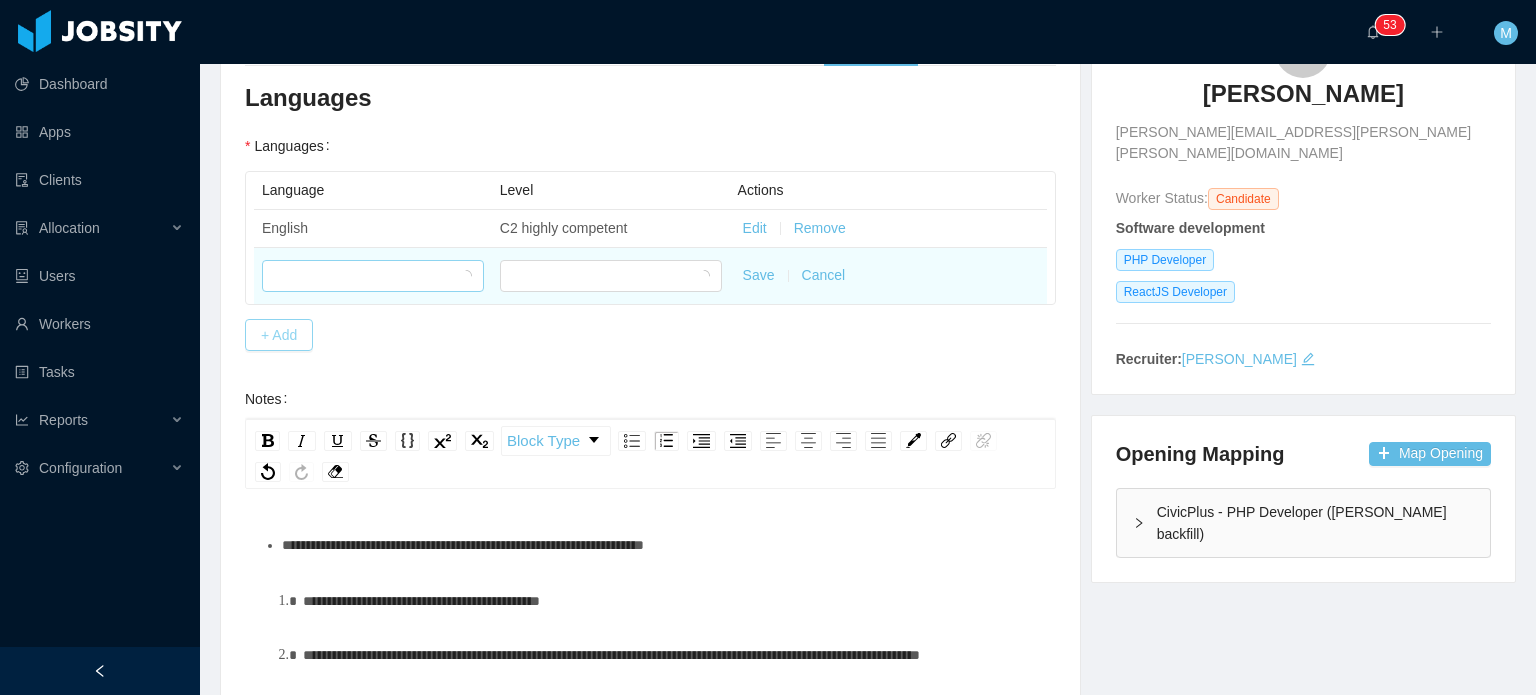 scroll, scrollTop: 200, scrollLeft: 0, axis: vertical 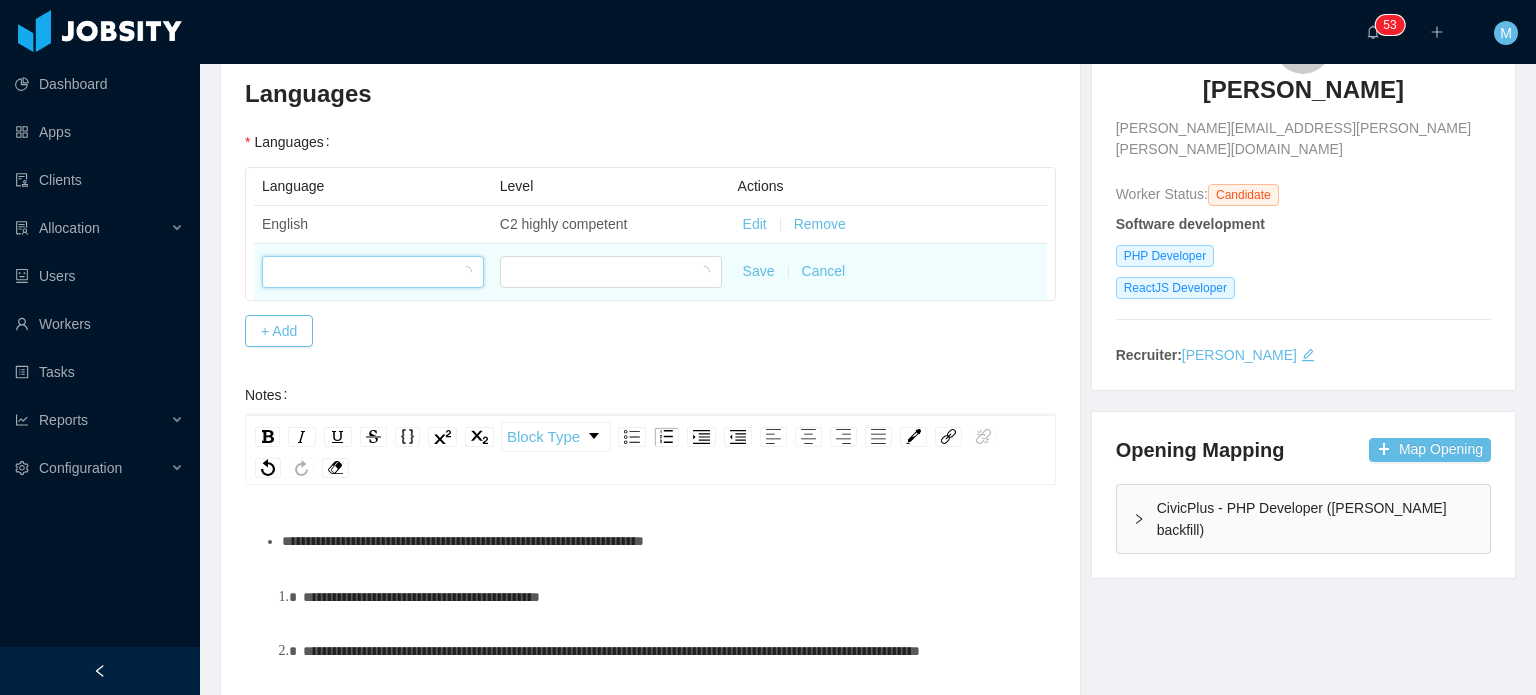 click at bounding box center (366, 272) 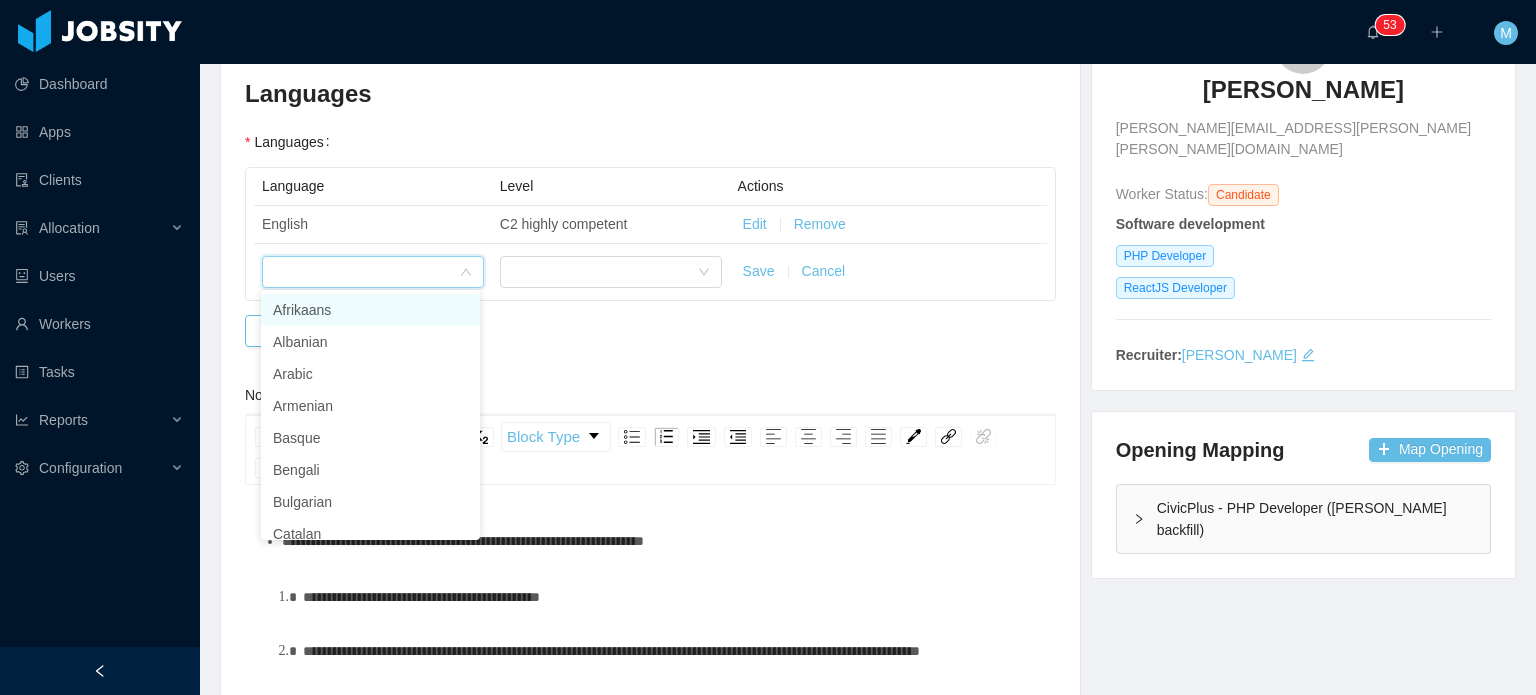 click on "Edit" at bounding box center (755, 224) 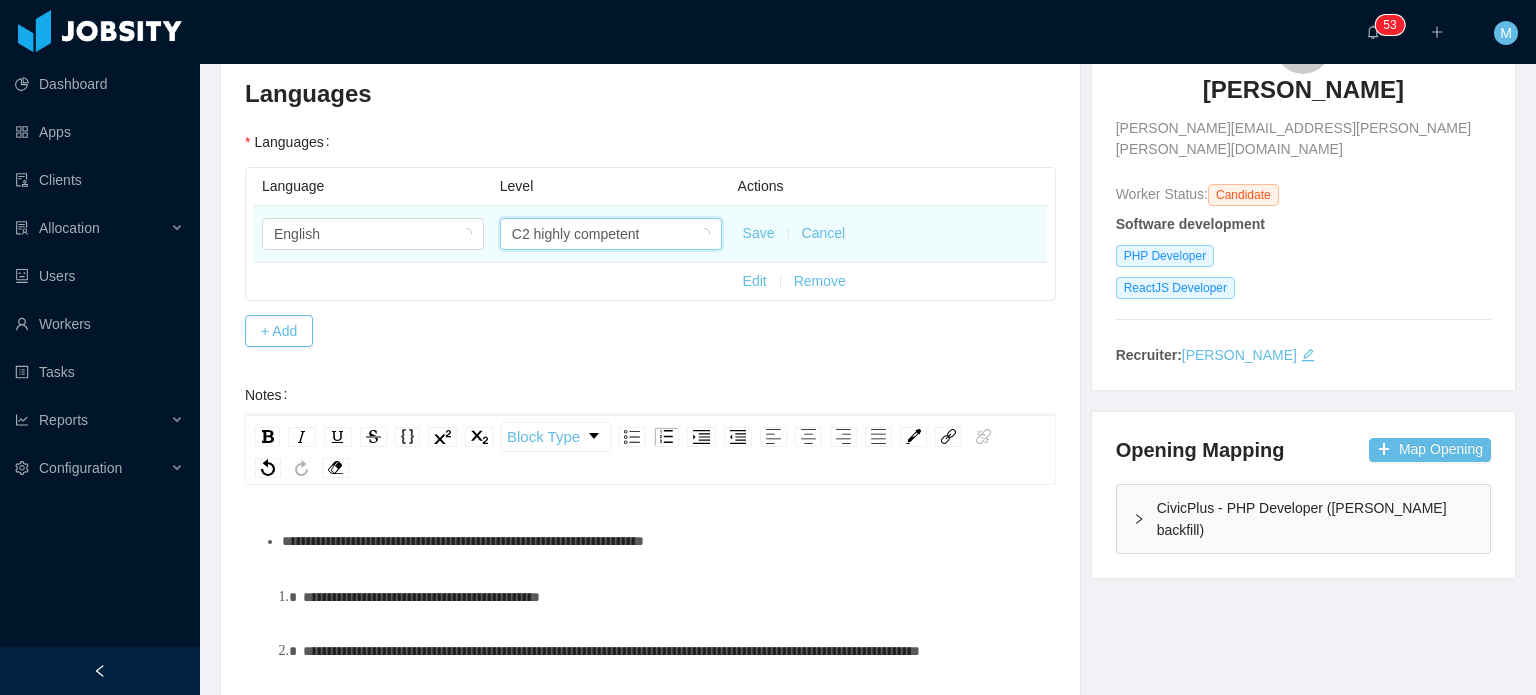 click on "C2 highly competent" at bounding box center (576, 234) 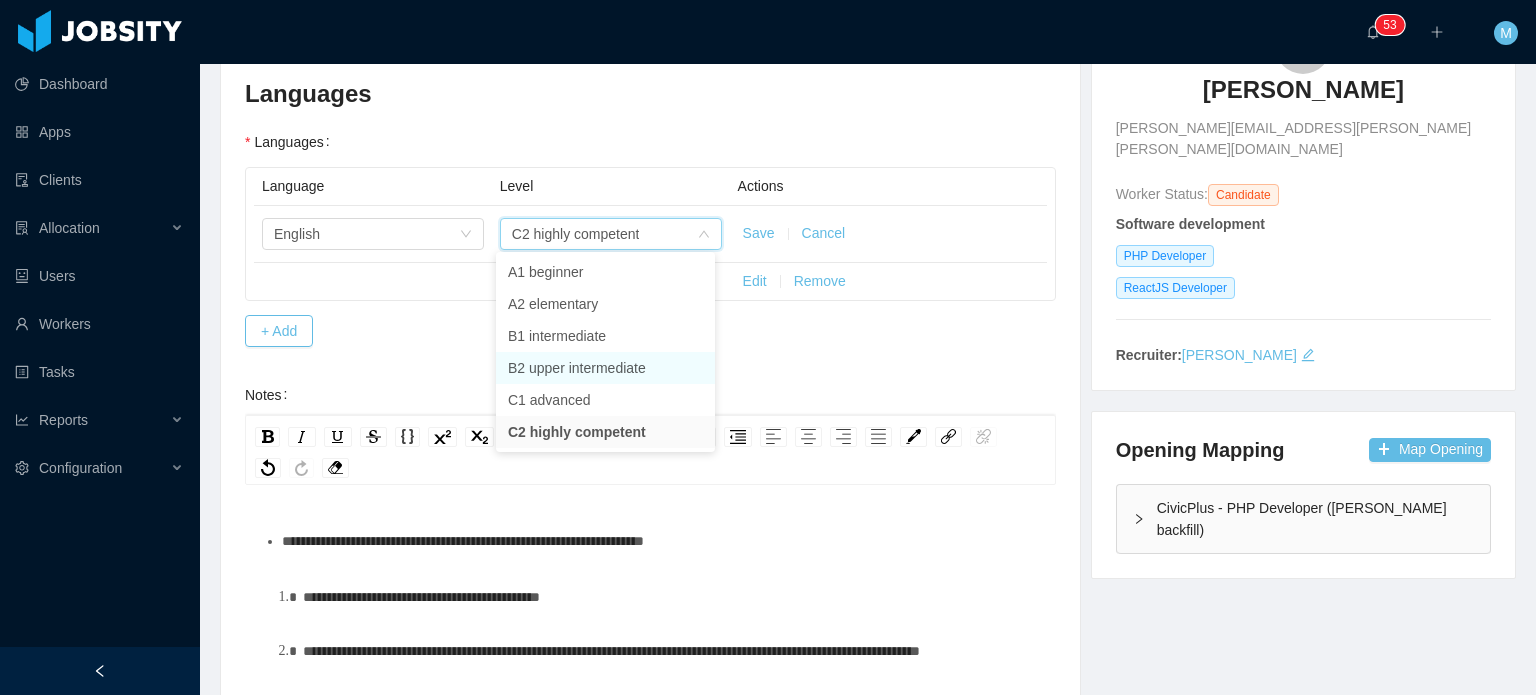 click on "B2 upper intermediate" at bounding box center (605, 368) 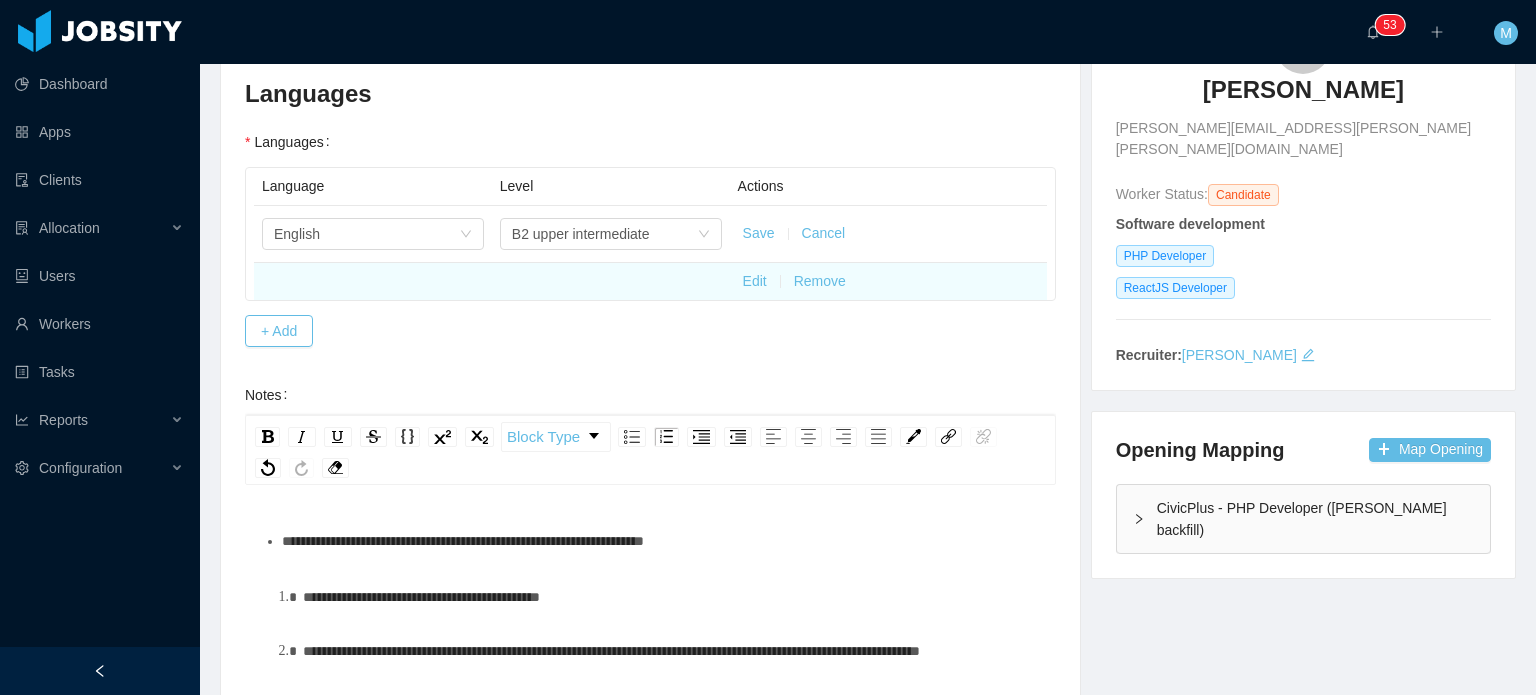 click on "Edit" at bounding box center (755, 281) 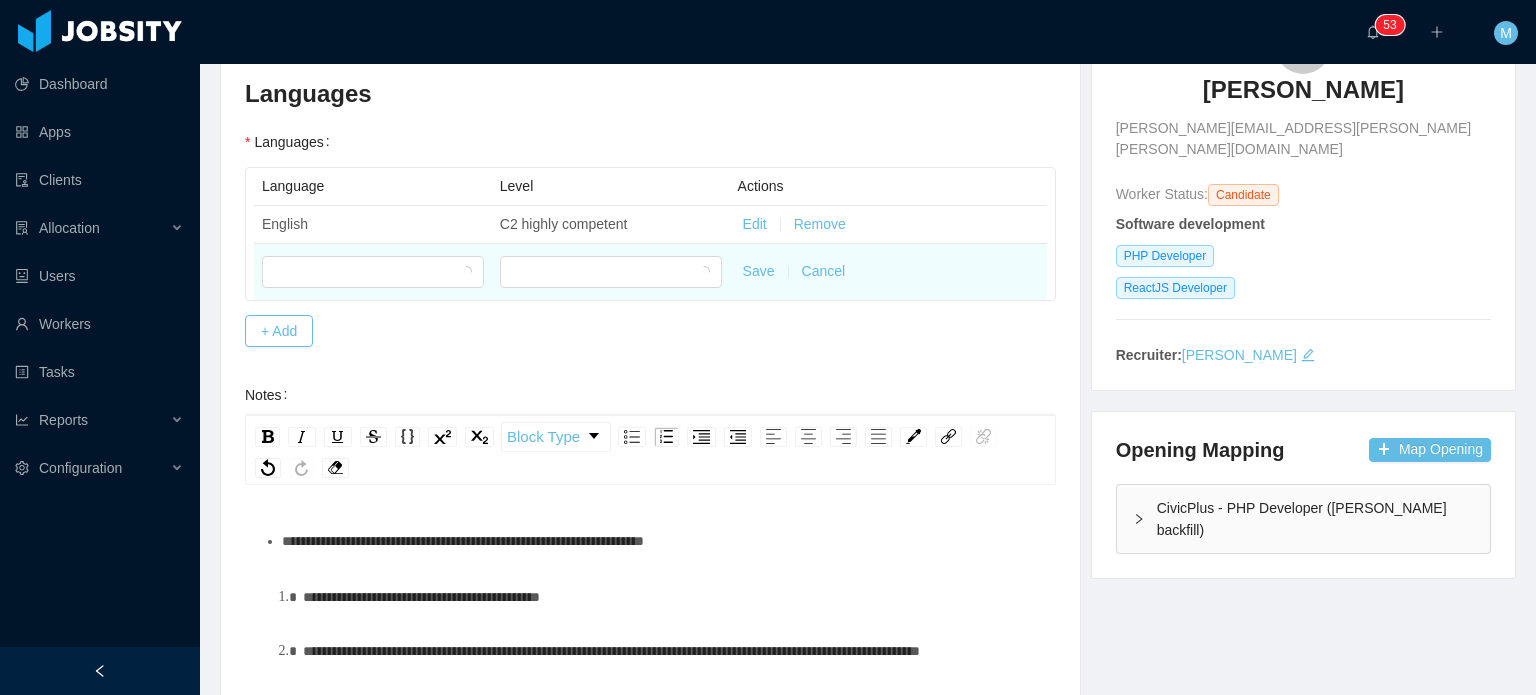 click at bounding box center [373, 272] 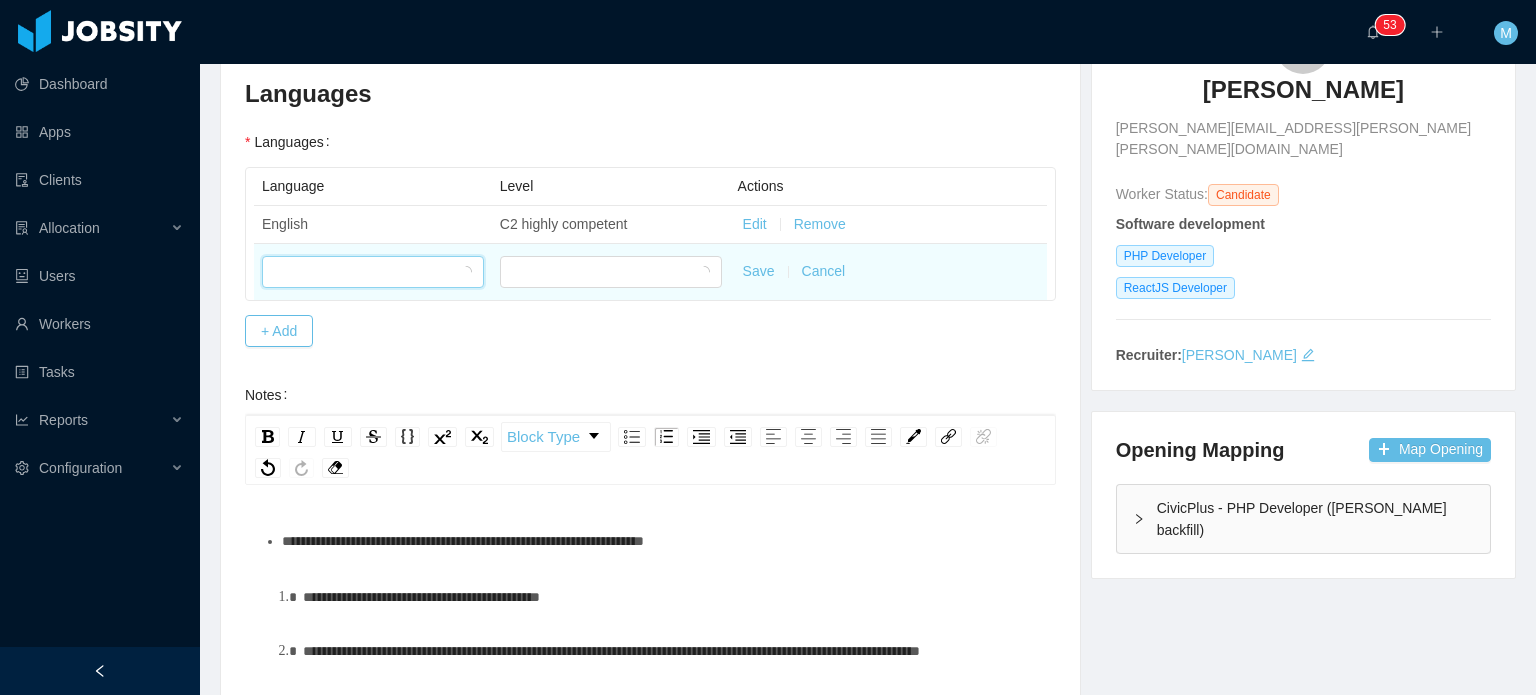 click at bounding box center [366, 272] 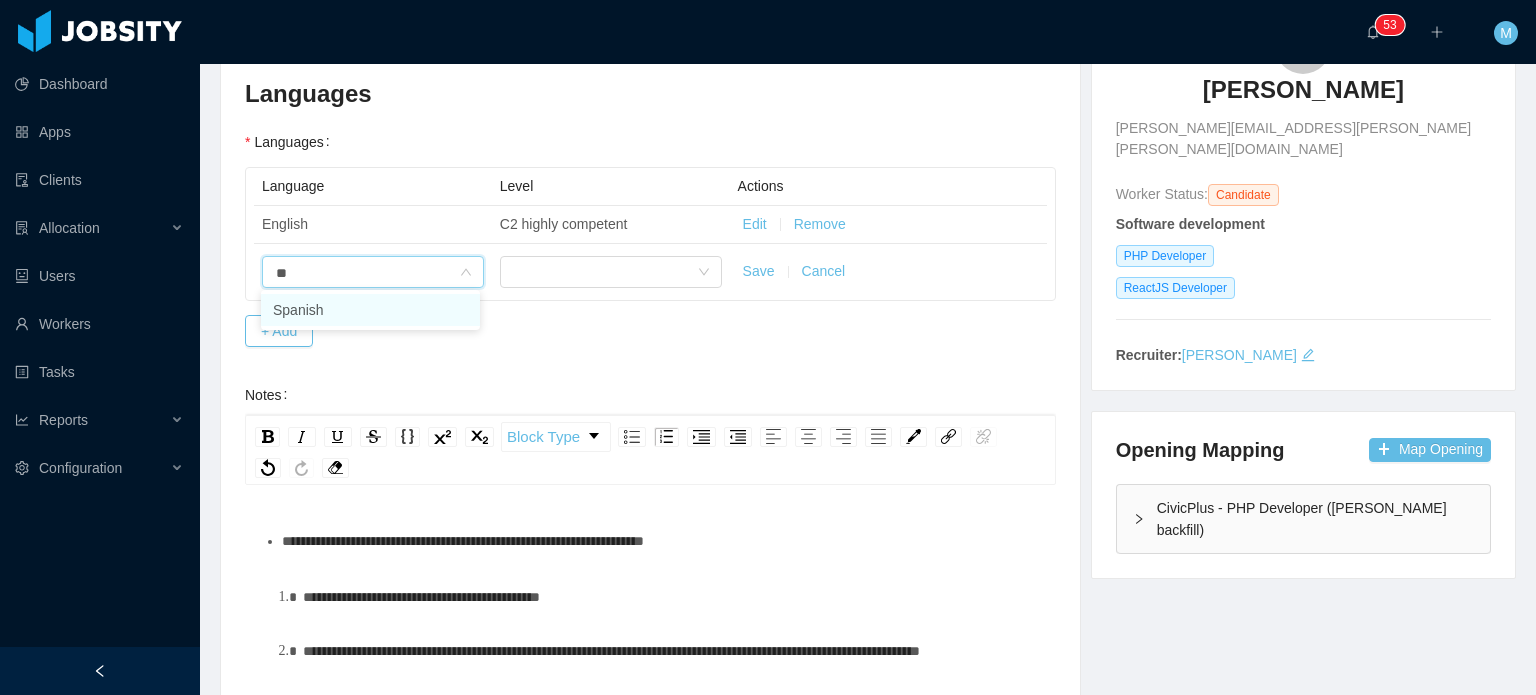 type on "***" 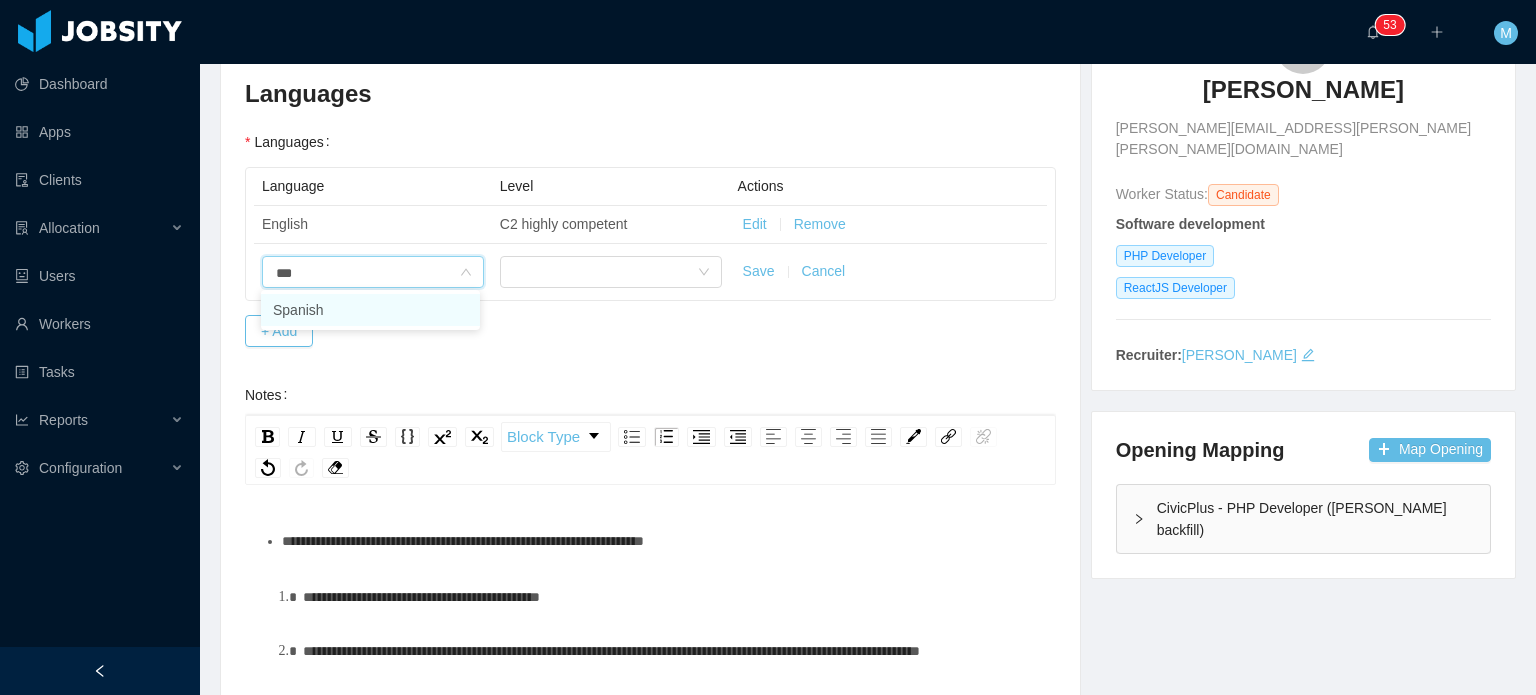 click on "Spanish" at bounding box center (370, 310) 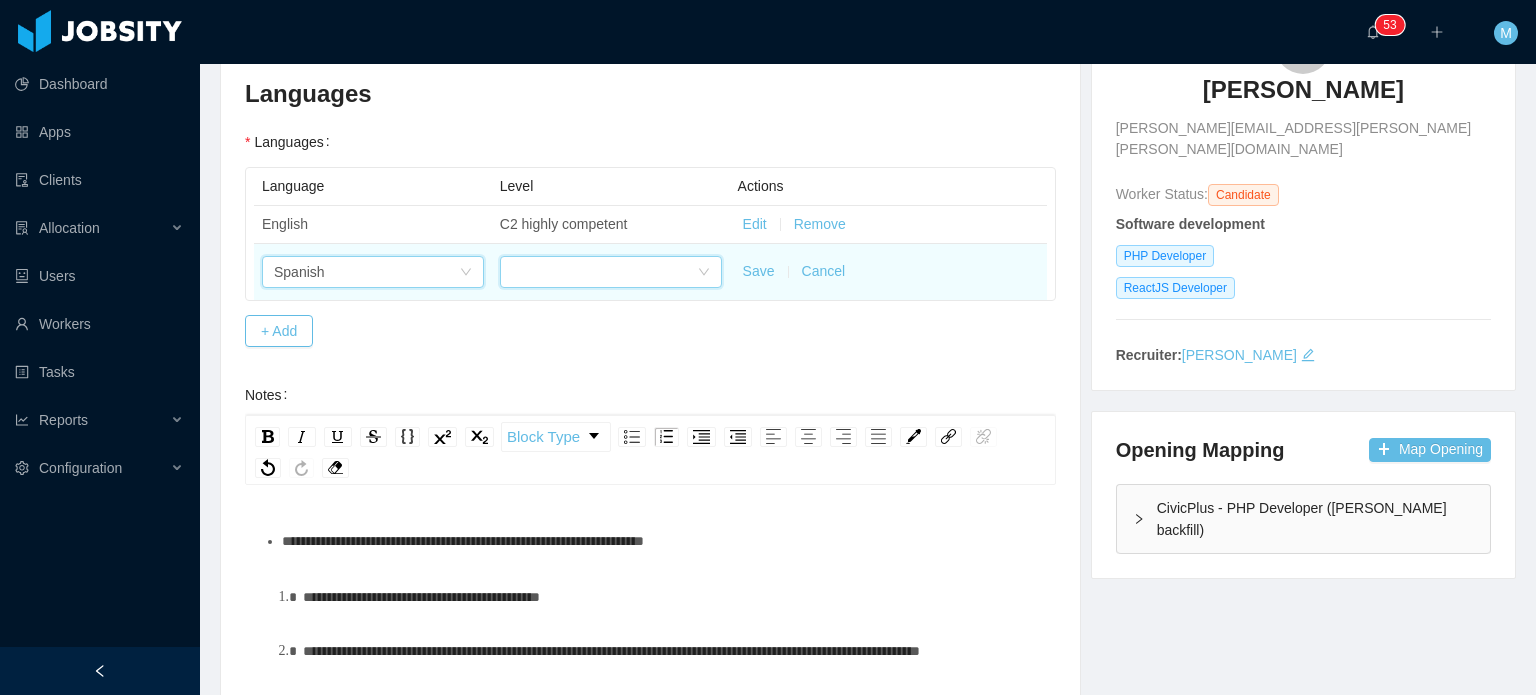 click at bounding box center (604, 272) 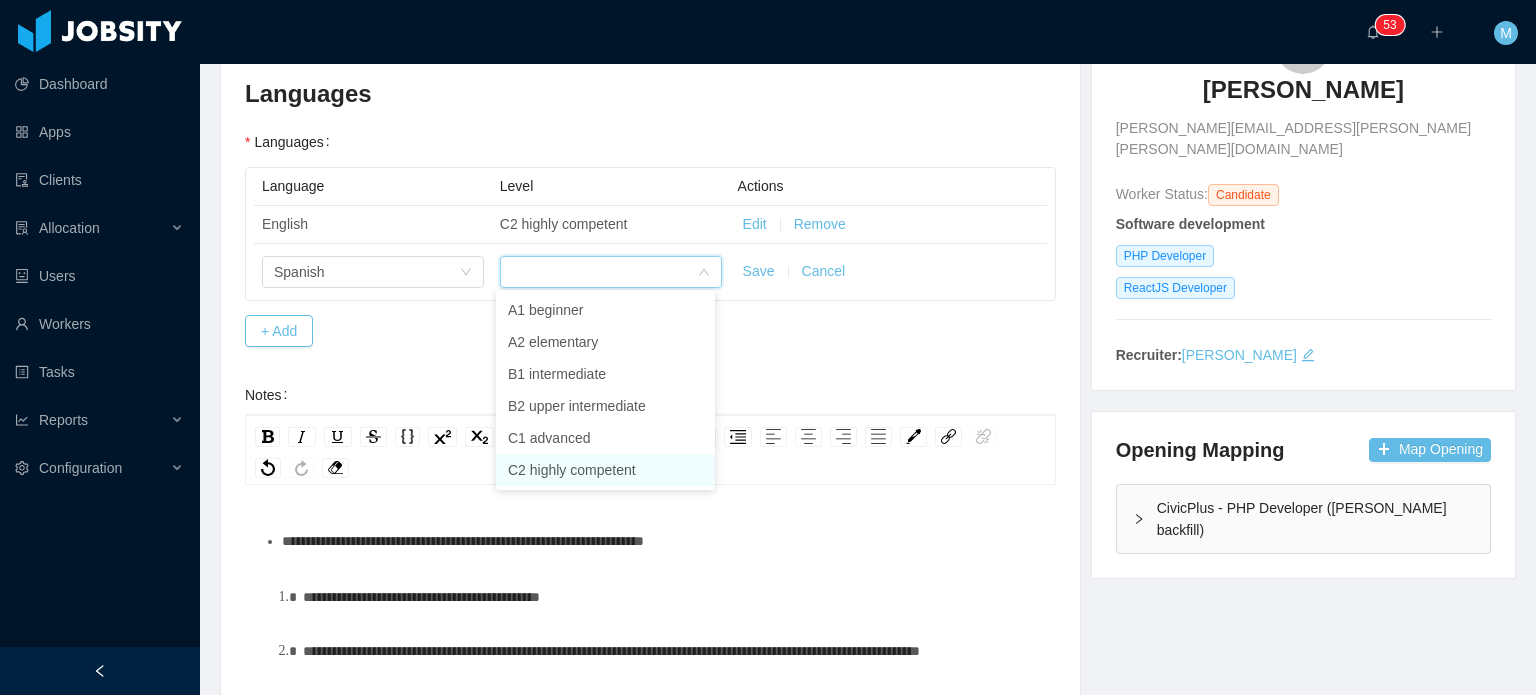 click on "C2 highly competent" at bounding box center (605, 470) 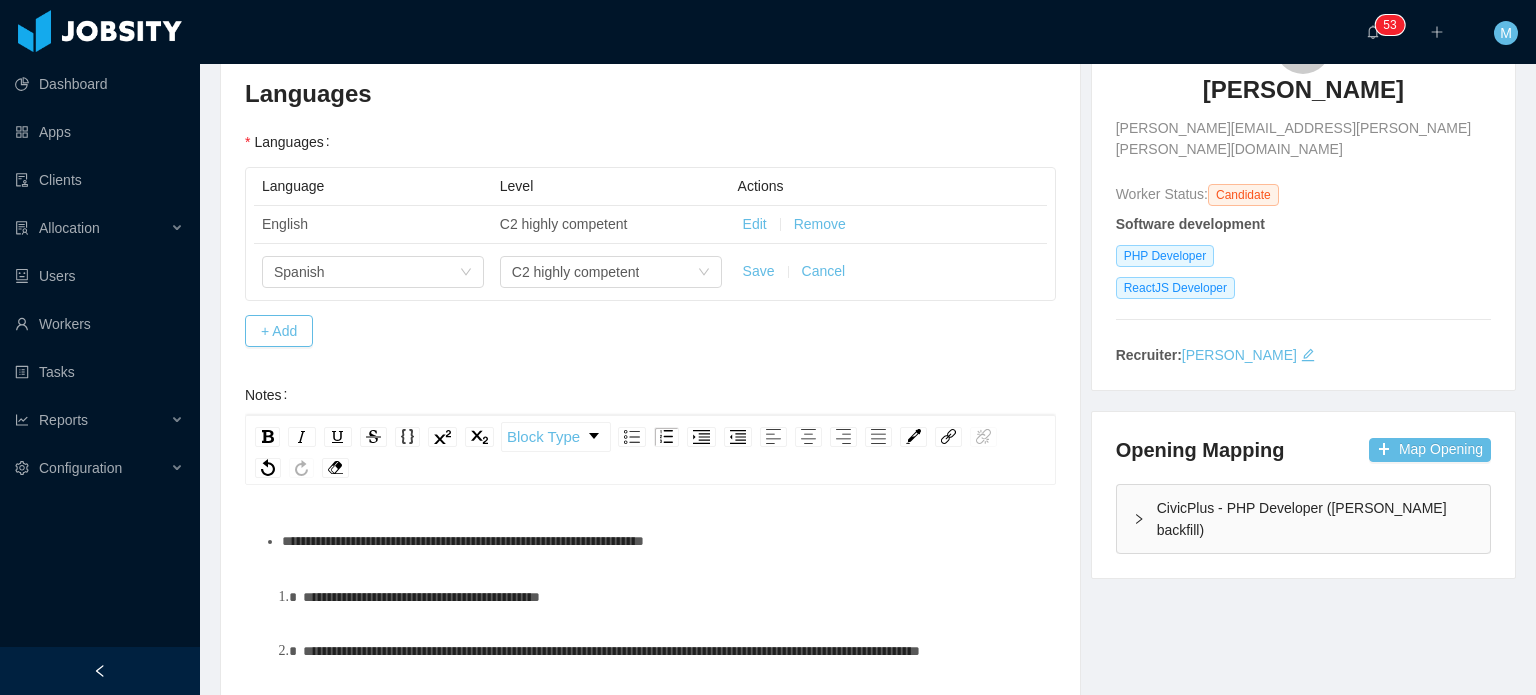 click on "Save" at bounding box center [759, 271] 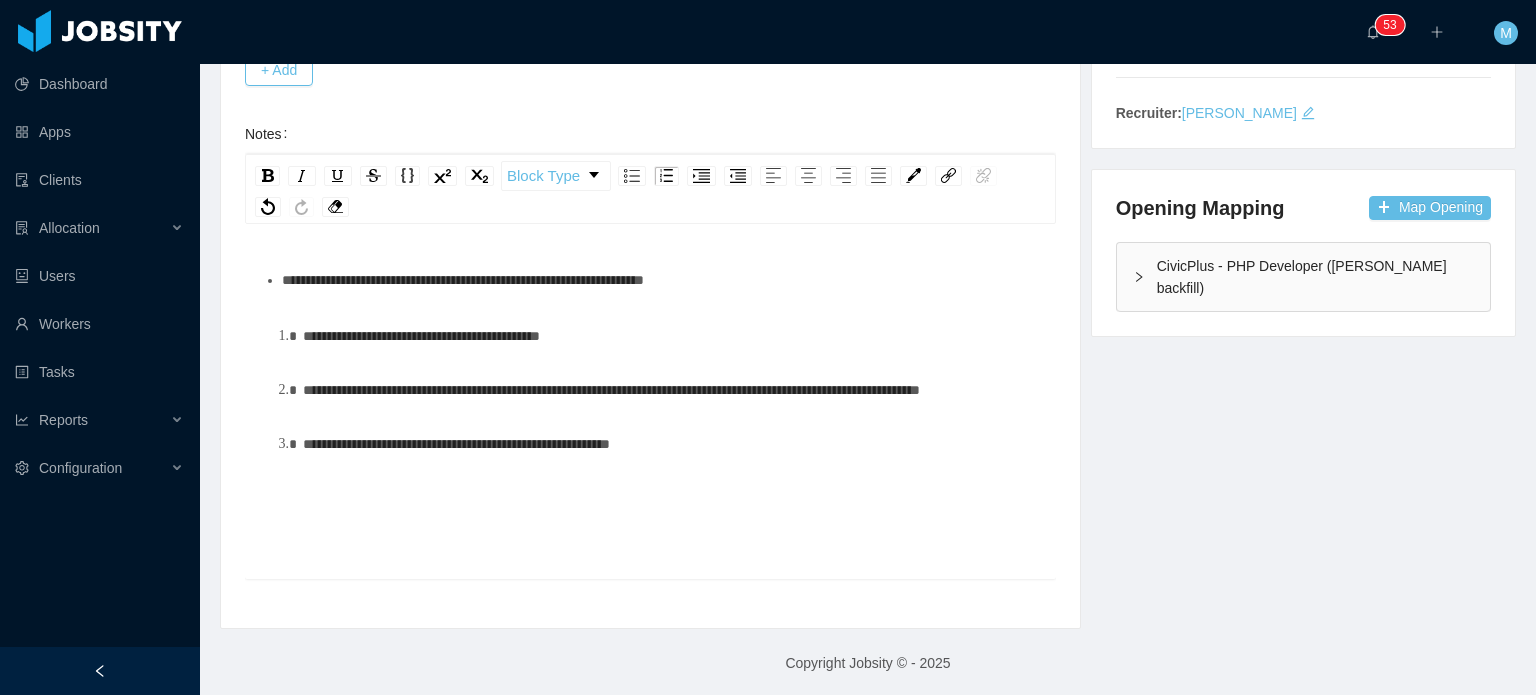 scroll, scrollTop: 0, scrollLeft: 0, axis: both 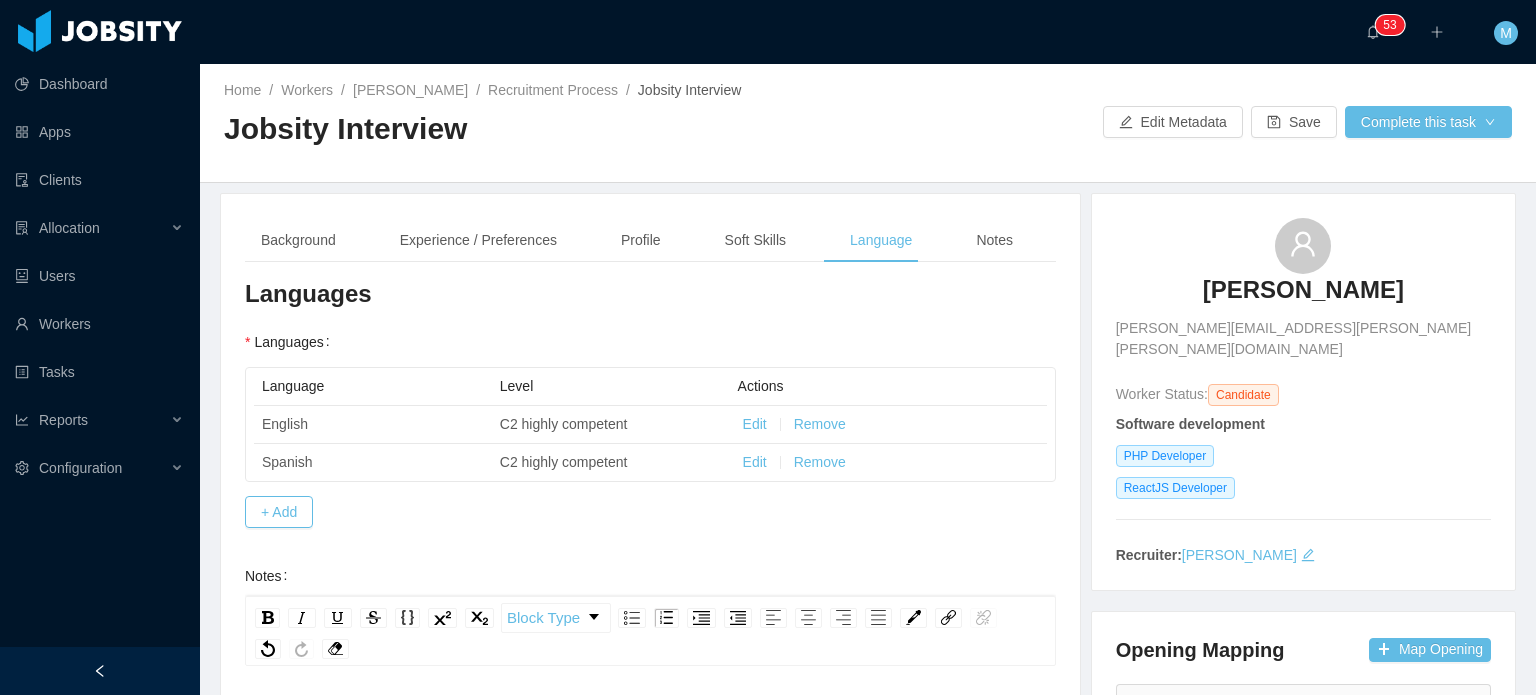 click on "**********" at bounding box center (650, 632) 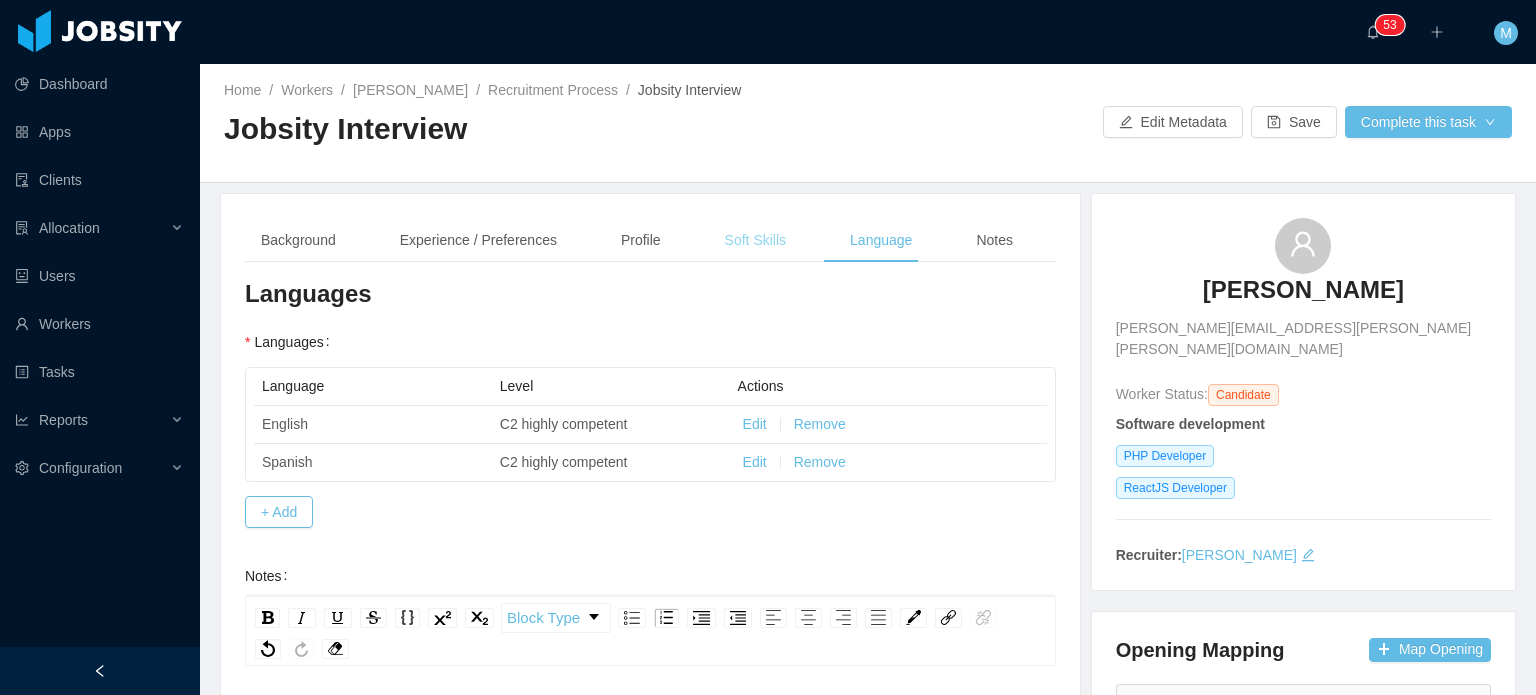 click on "Soft Skills" at bounding box center [755, 240] 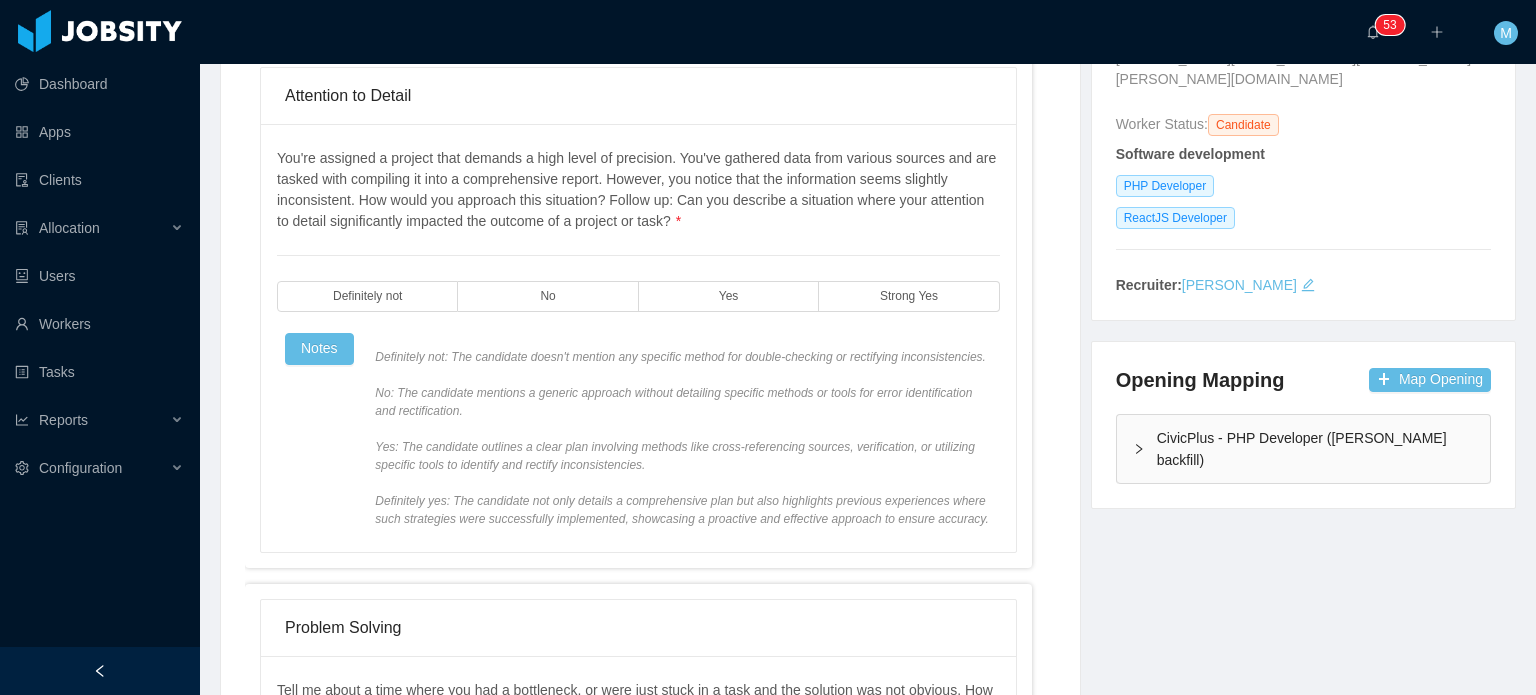 scroll, scrollTop: 268, scrollLeft: 0, axis: vertical 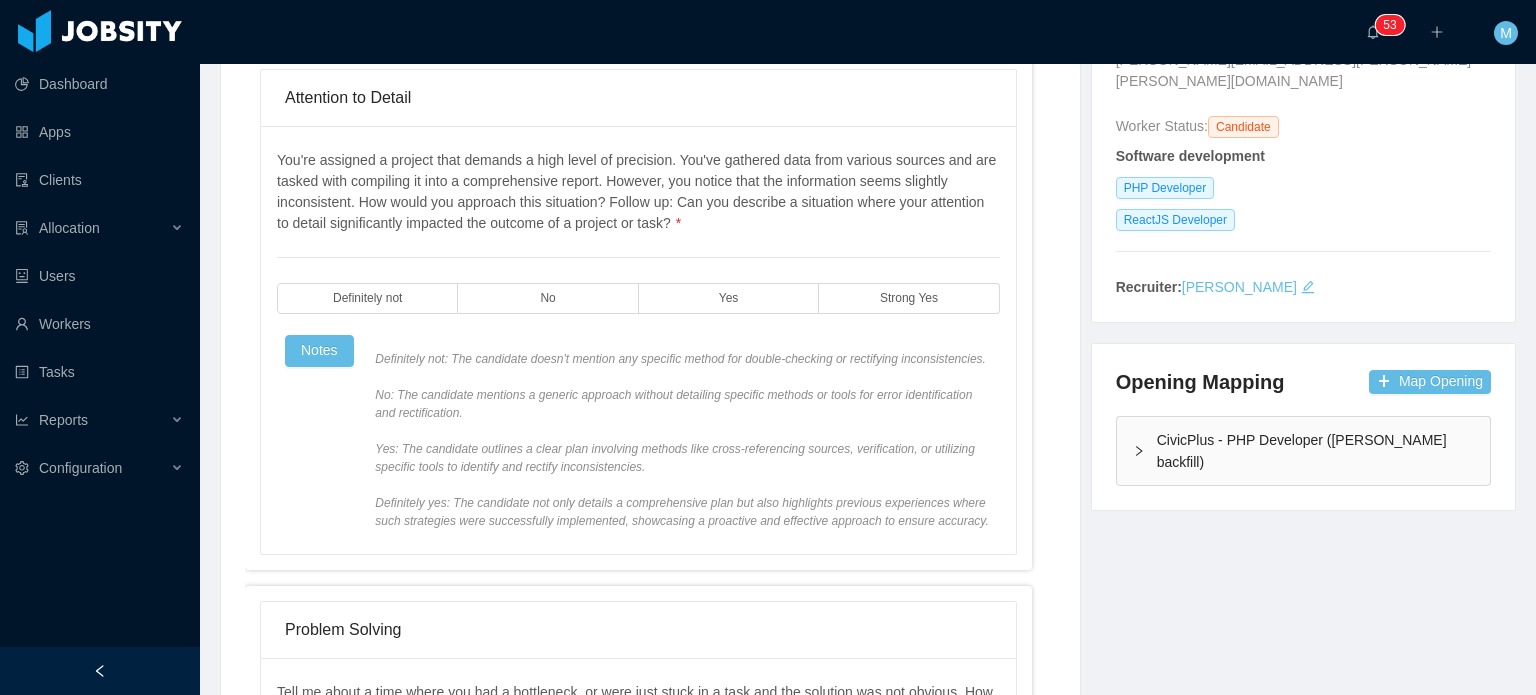 click on "No" at bounding box center [548, 298] 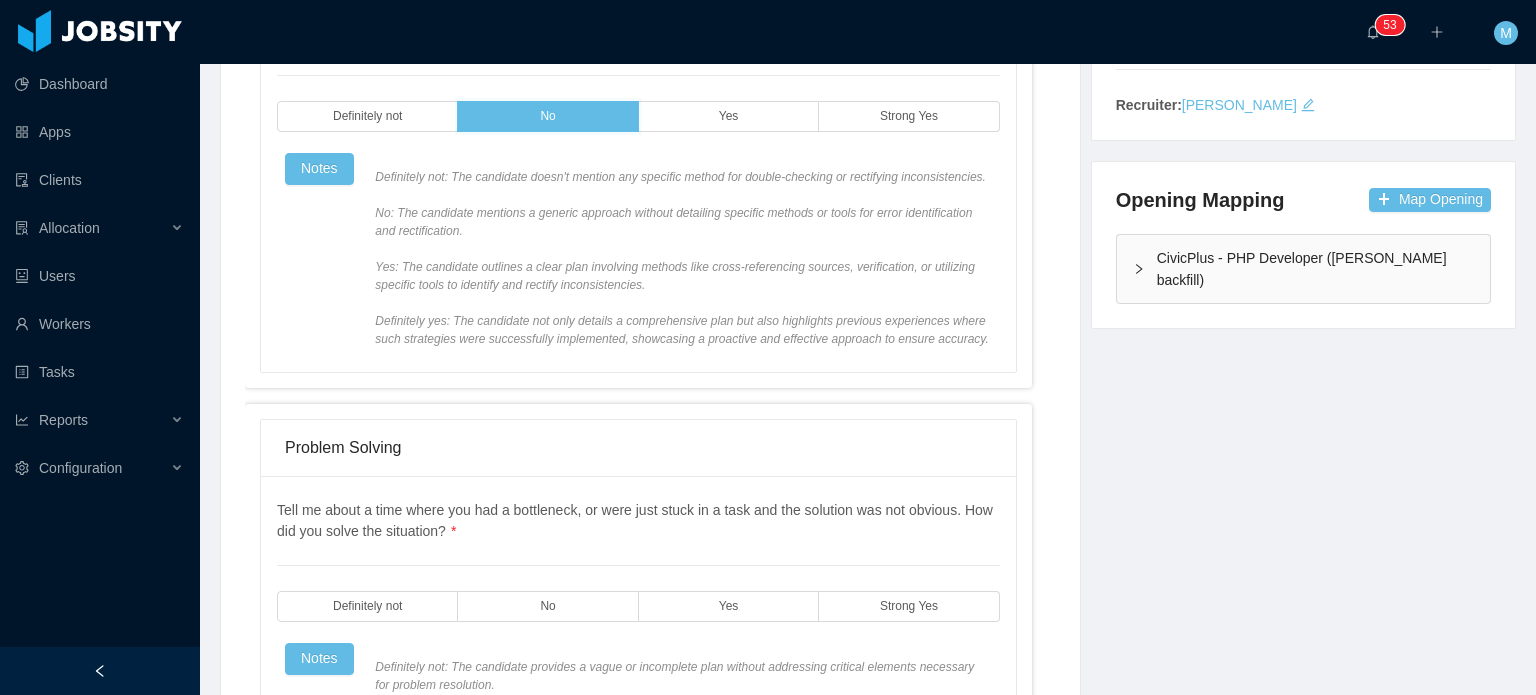 scroll, scrollTop: 668, scrollLeft: 0, axis: vertical 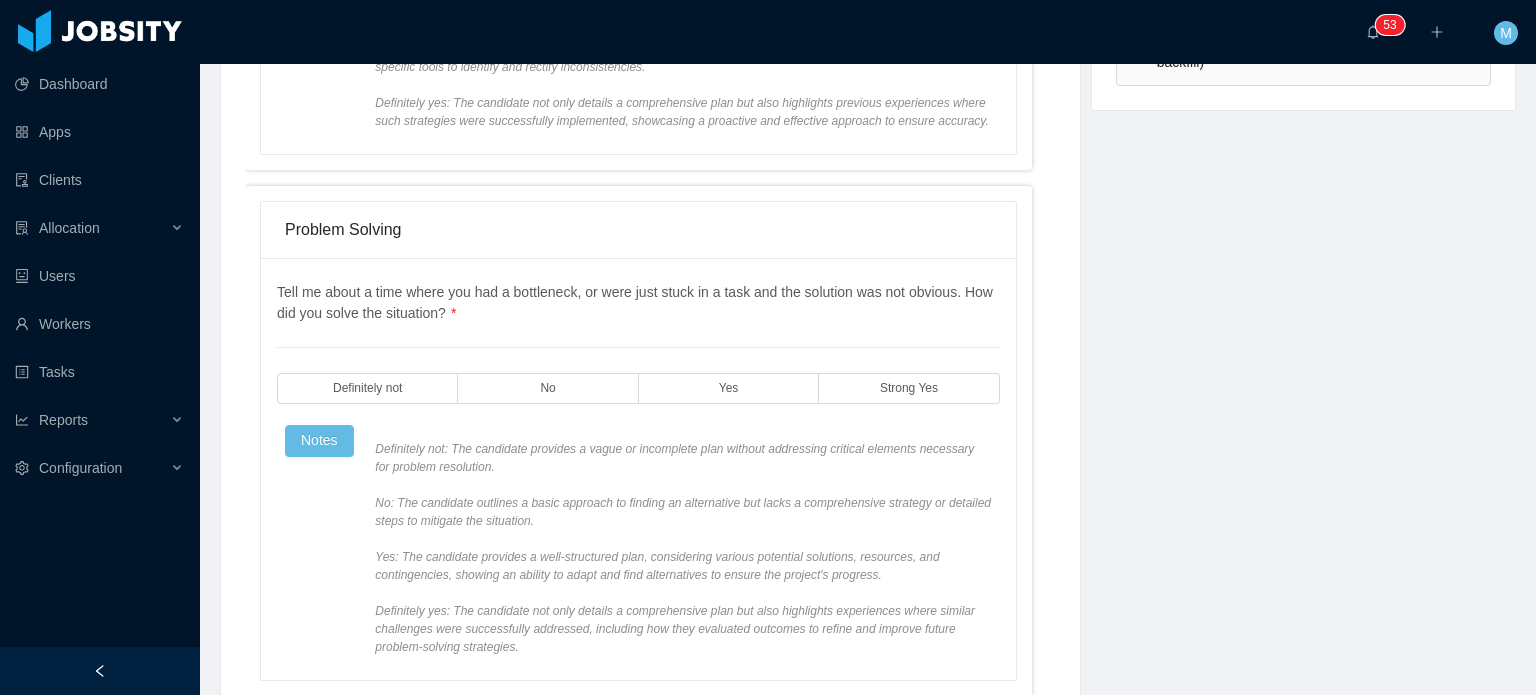 click on "Tell me about a time where you had a bottleneck, or were just stuck in a task and the solution was not obvious. How did you solve the situation? * Definitely not No Yes Strong Yes Notes Definitely not: The candidate provides a vague or incomplete plan without addressing critical elements necessary for problem resolution.
No: The candidate outlines a basic approach to finding an alternative but lacks a comprehensive strategy or detailed steps to mitigate the situation.
Yes: The candidate provides a well-structured plan, considering various potential solutions, resources, and contingencies, showing an ability to adapt and find alternatives to ensure the project's progress.
Definitely yes: The candidate not only details a comprehensive plan but also highlights experiences where similar challenges were successfully addressed, including how they evaluated outcomes to refine and improve future problem-solving strategies." at bounding box center [638, 469] 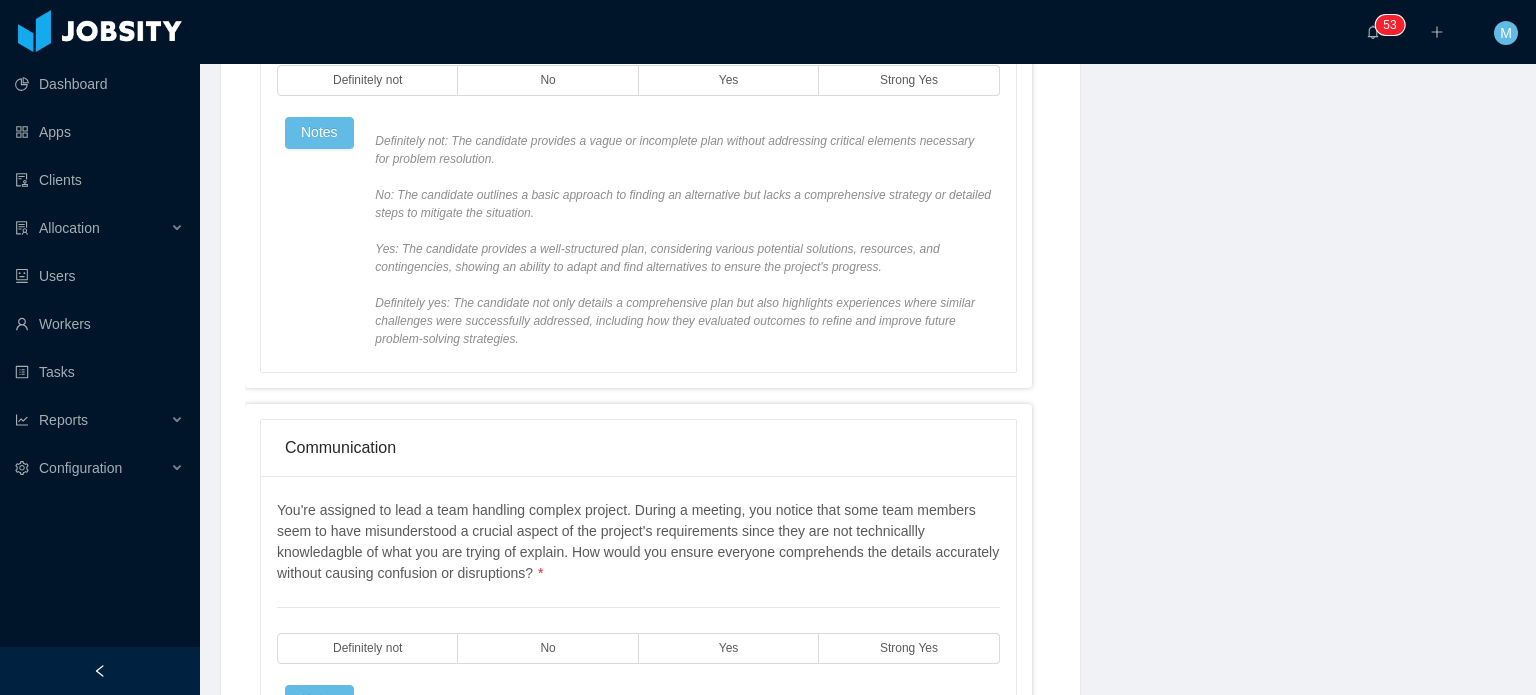 scroll, scrollTop: 868, scrollLeft: 0, axis: vertical 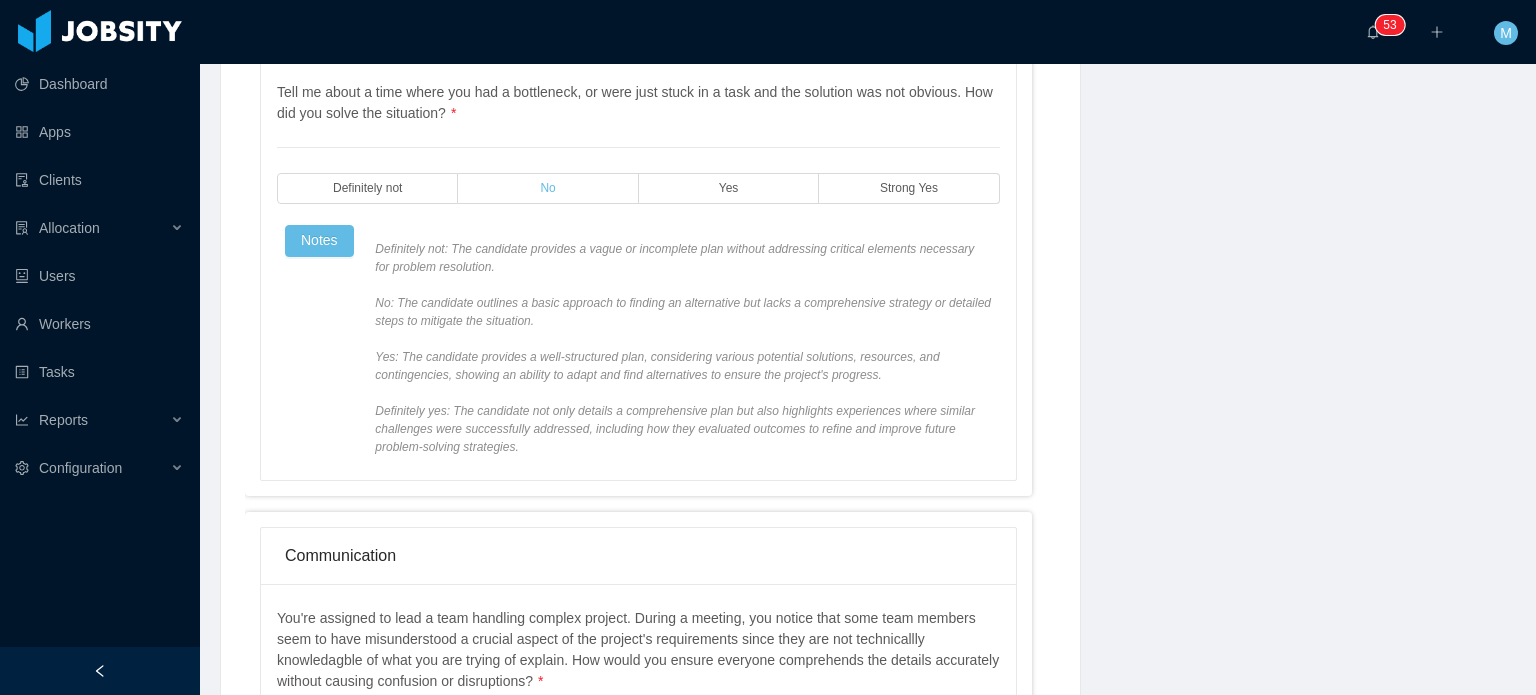 click on "No" at bounding box center (548, 188) 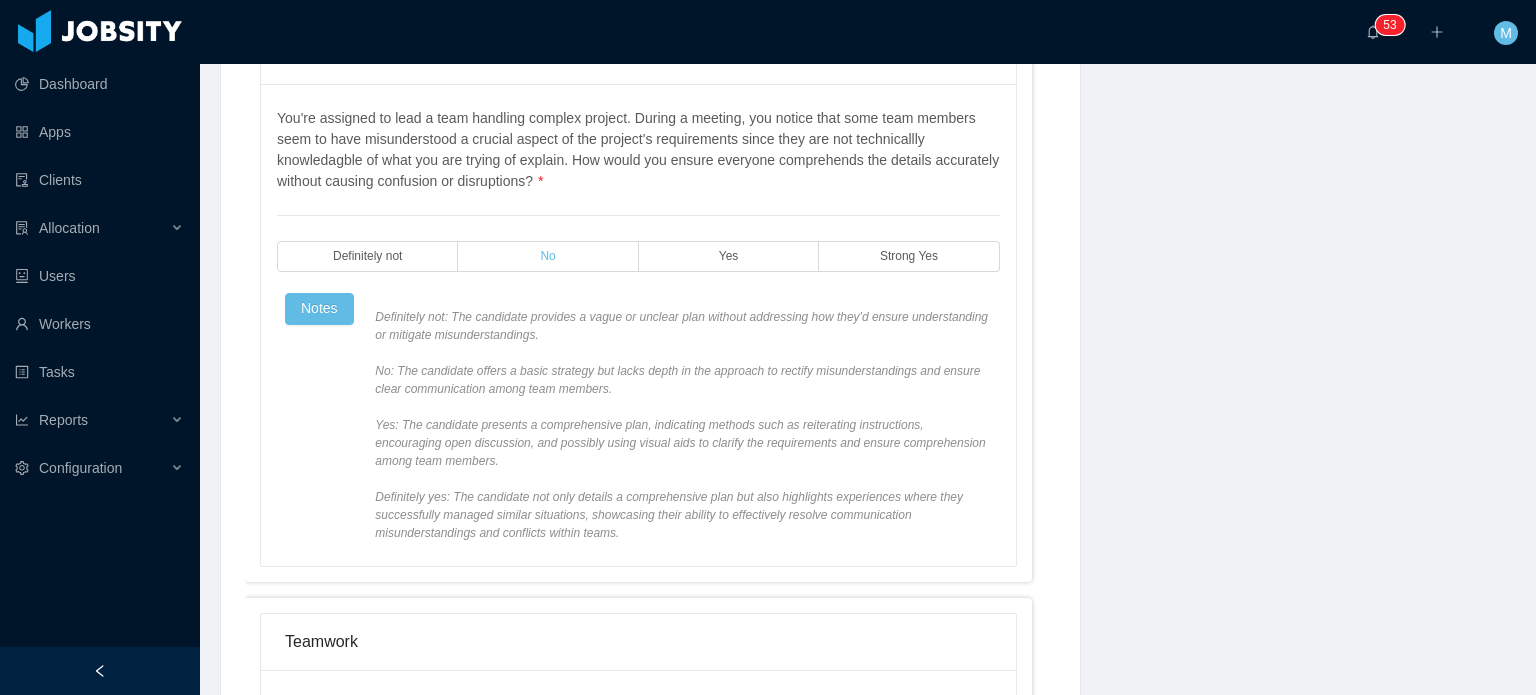 click on "No" at bounding box center (548, 256) 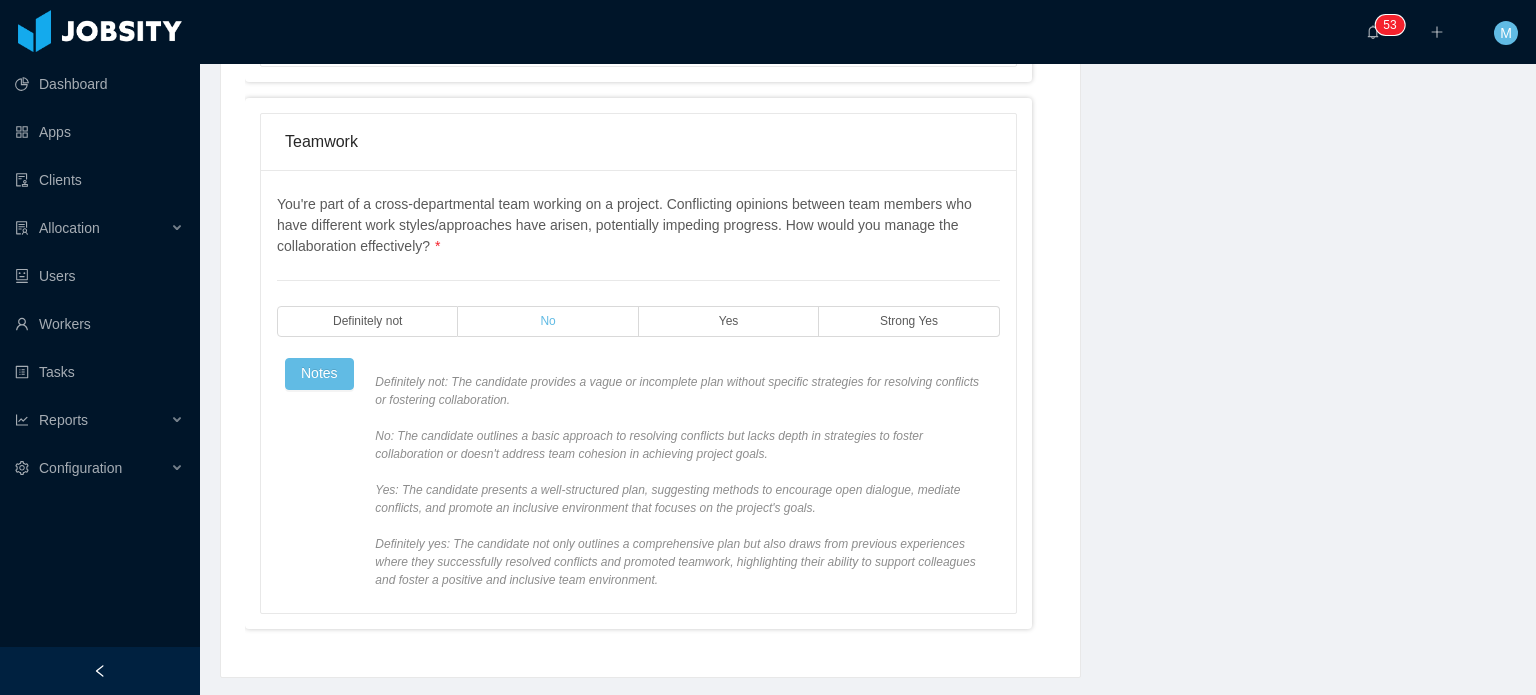 click on "No" at bounding box center (548, 321) 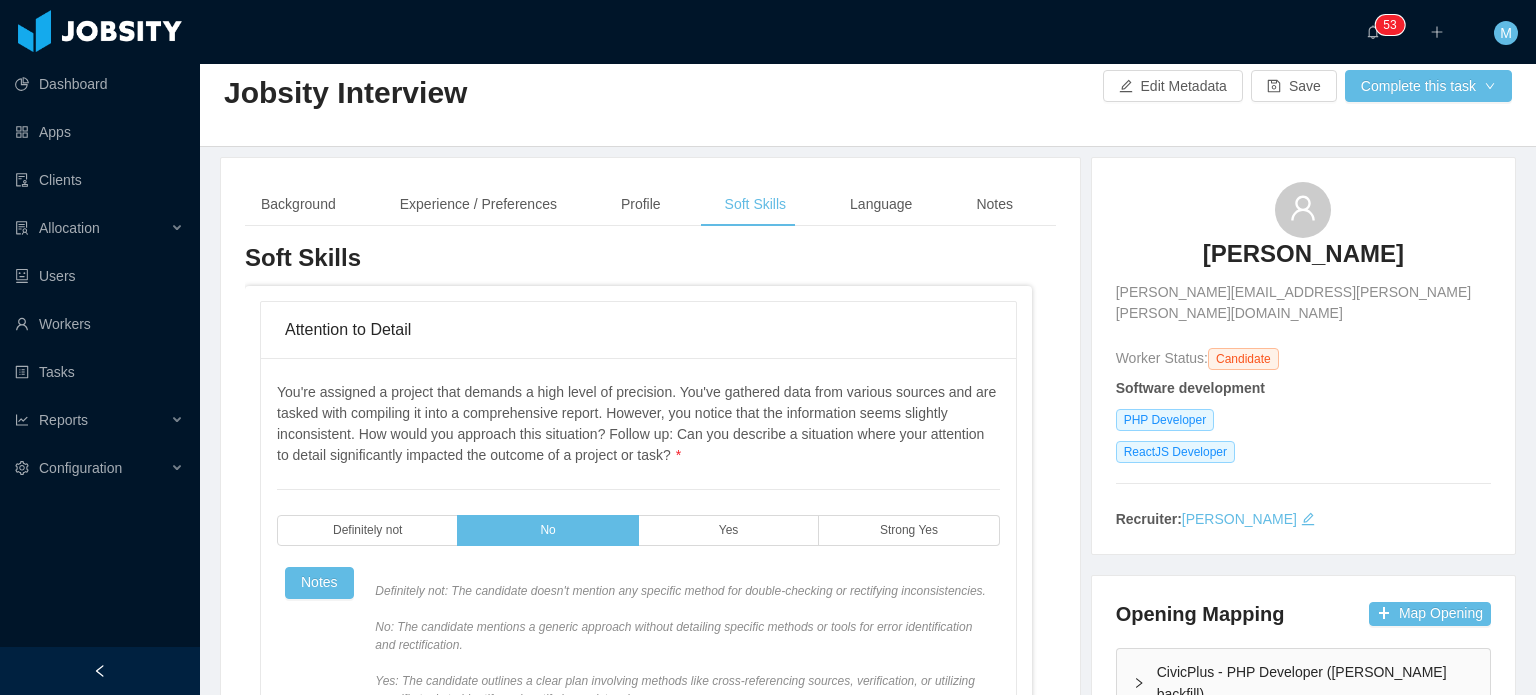 scroll, scrollTop: 0, scrollLeft: 0, axis: both 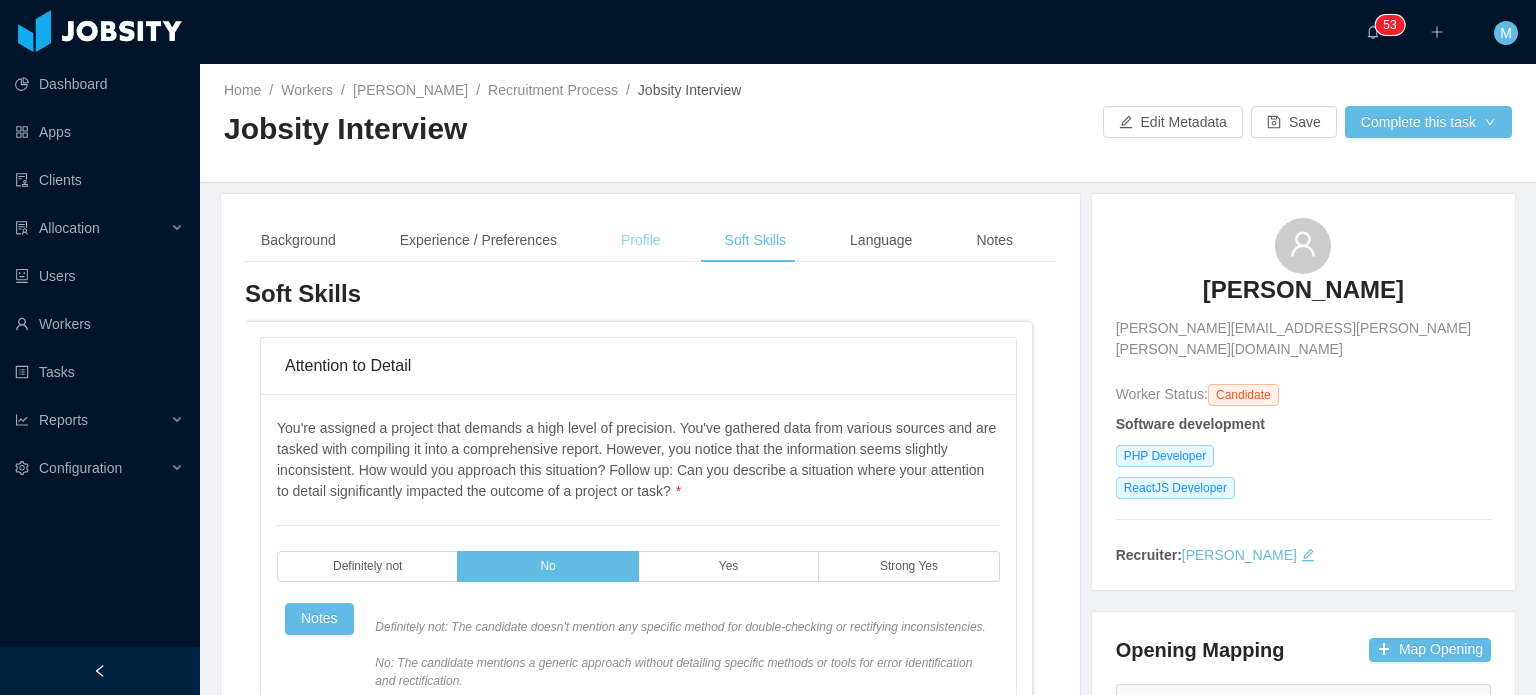 click on "Profile" at bounding box center (641, 240) 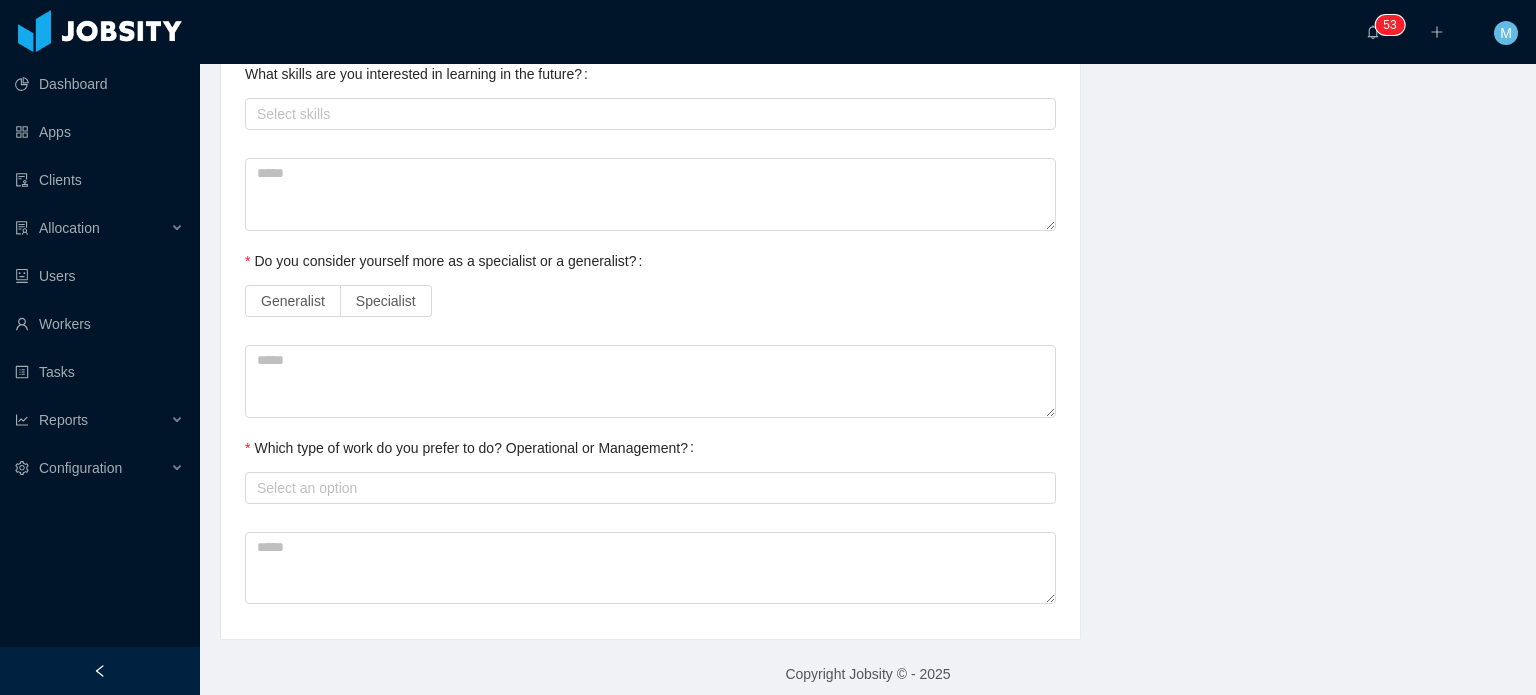 scroll, scrollTop: 1054, scrollLeft: 0, axis: vertical 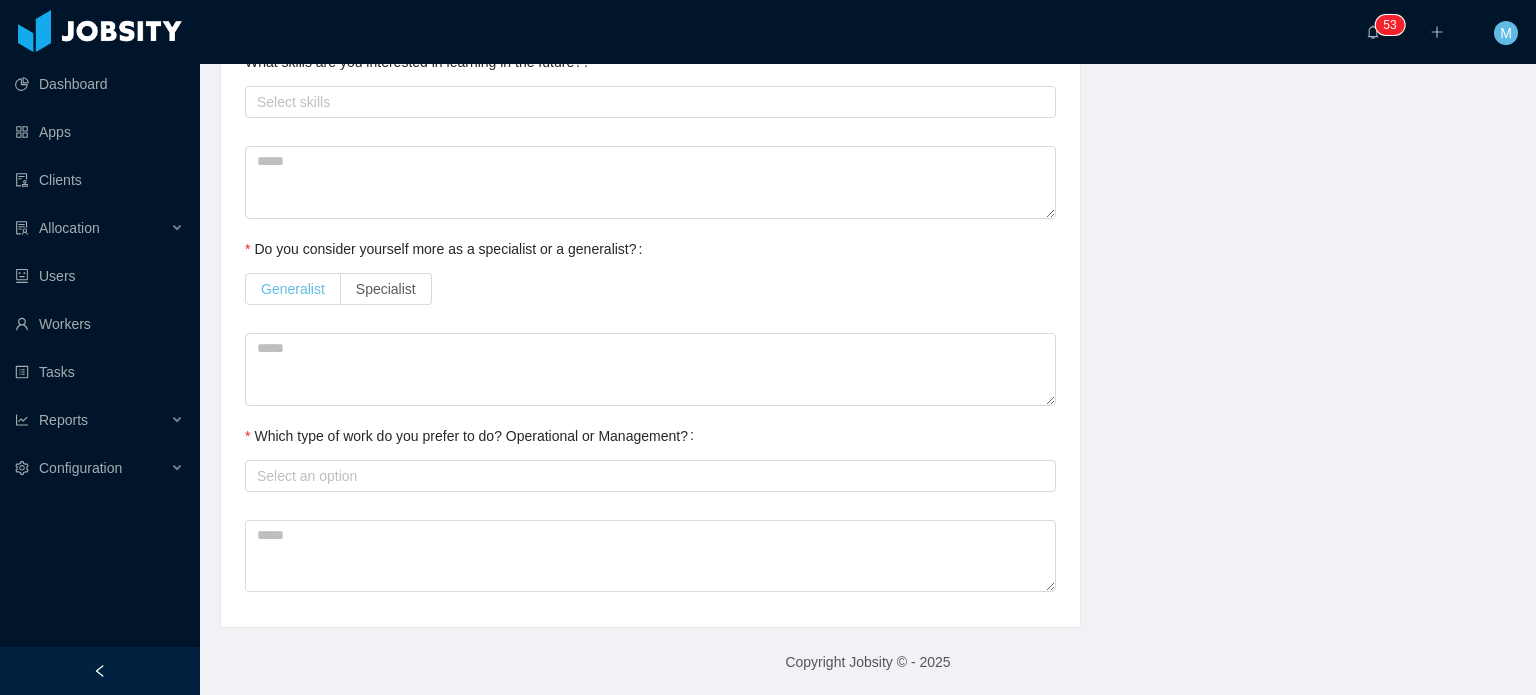click on "Generalist" at bounding box center [293, 289] 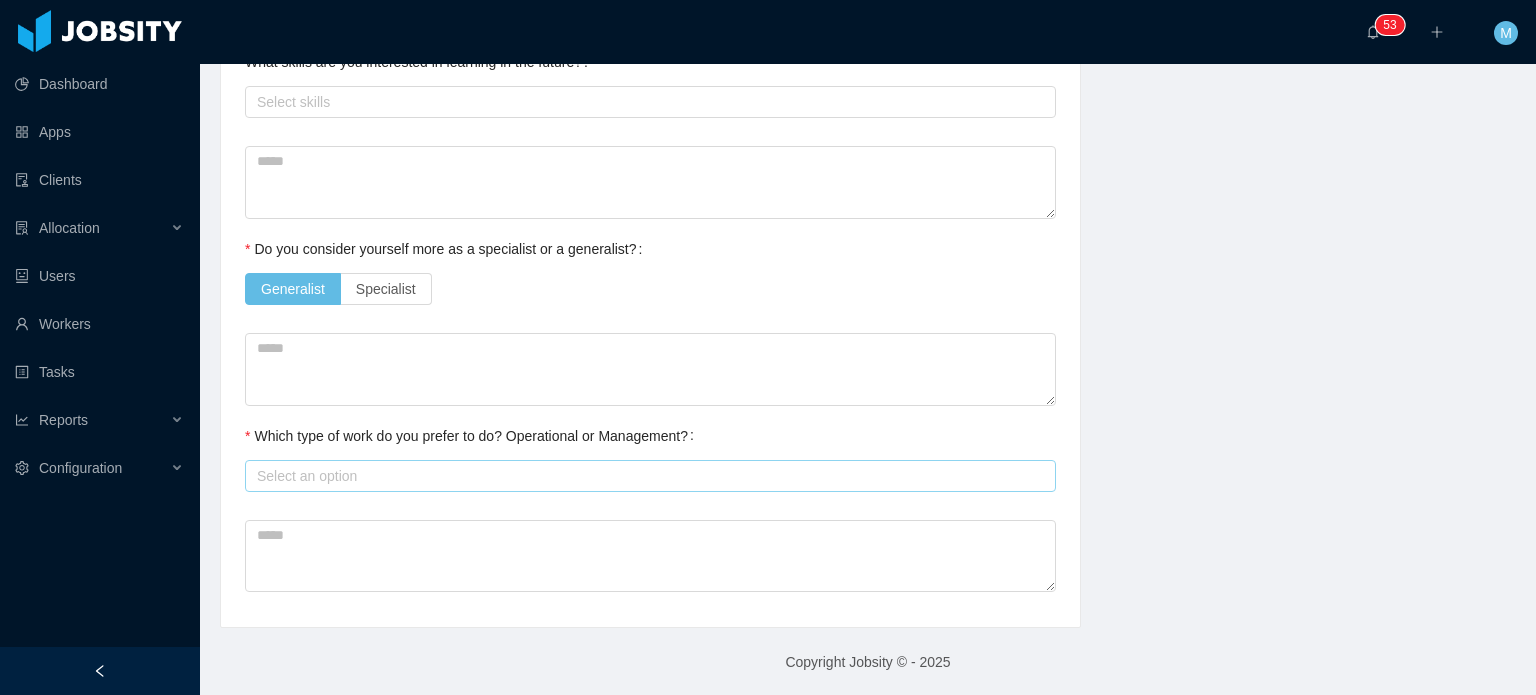 click on "Select an option" at bounding box center [650, 476] 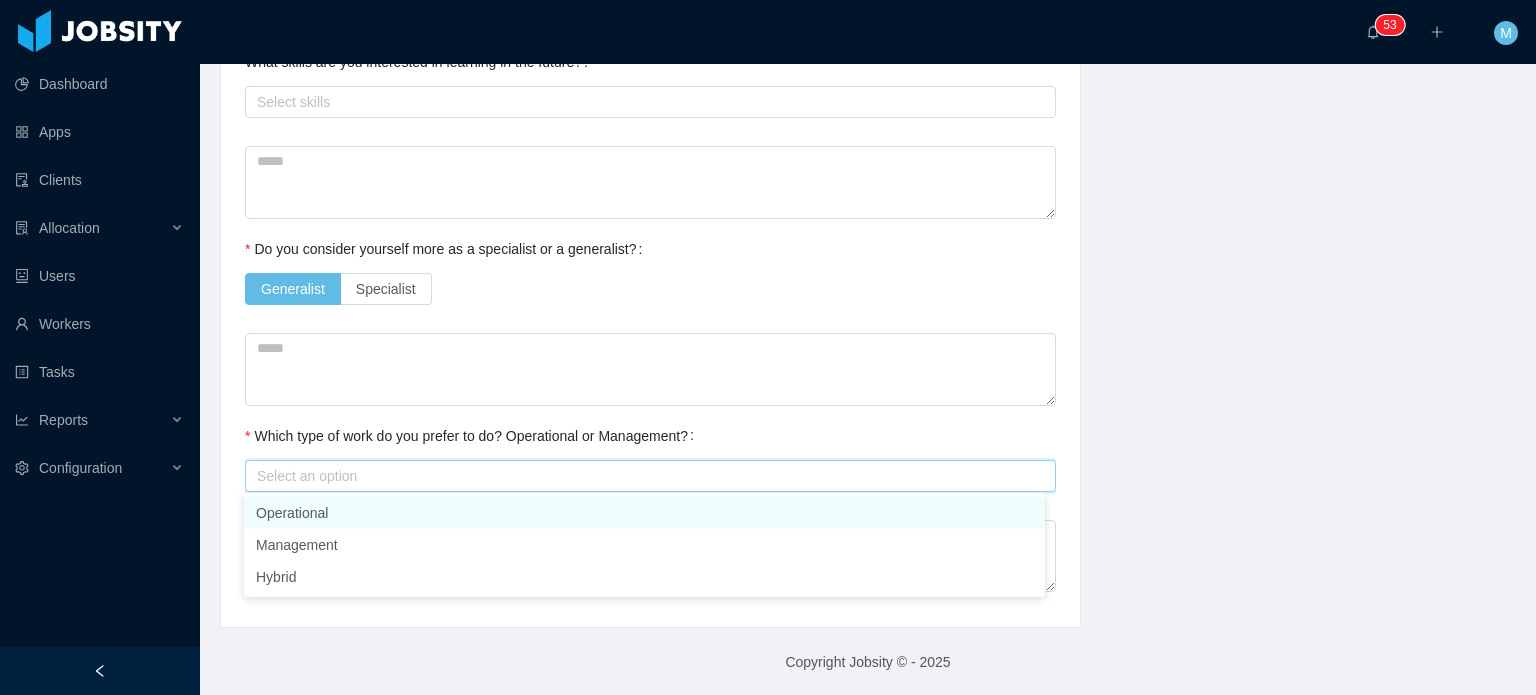 click on "Select an option" at bounding box center [646, 476] 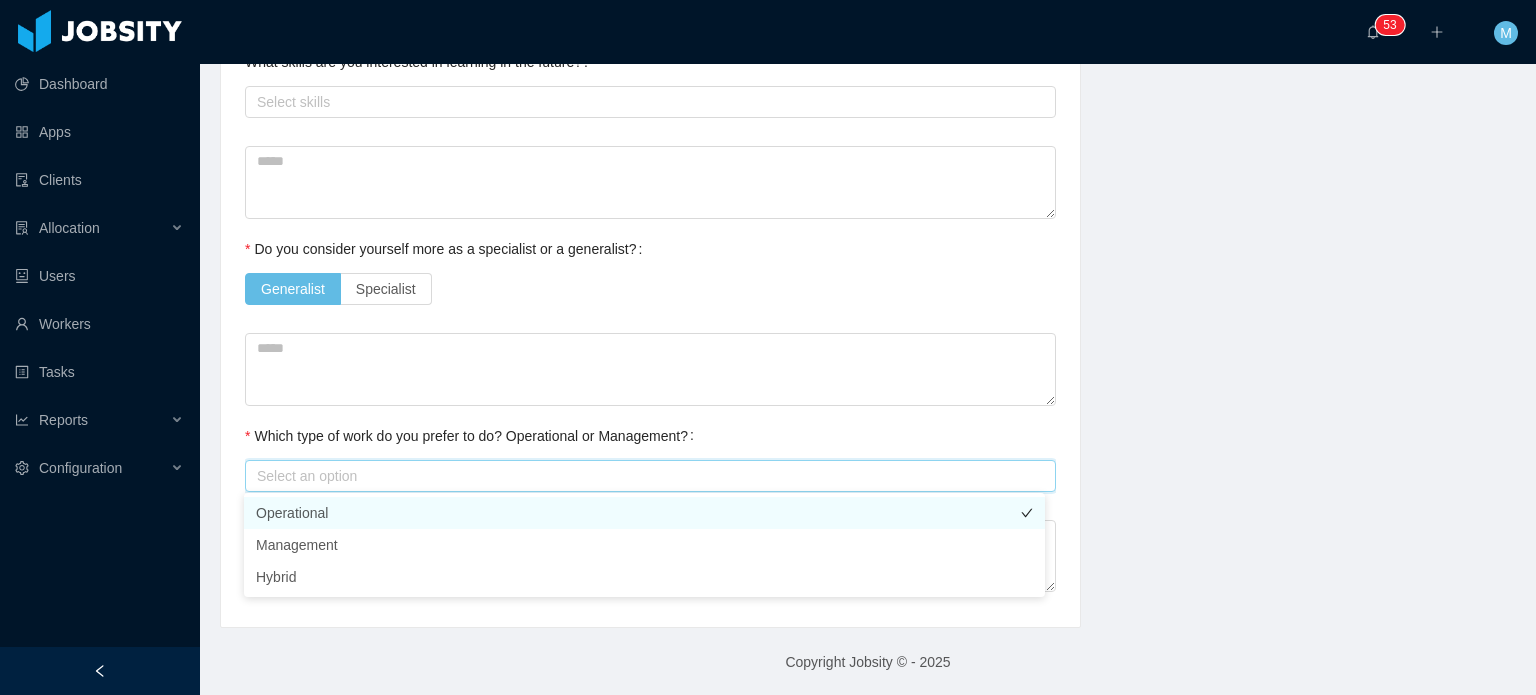 click on "Operational" at bounding box center [644, 513] 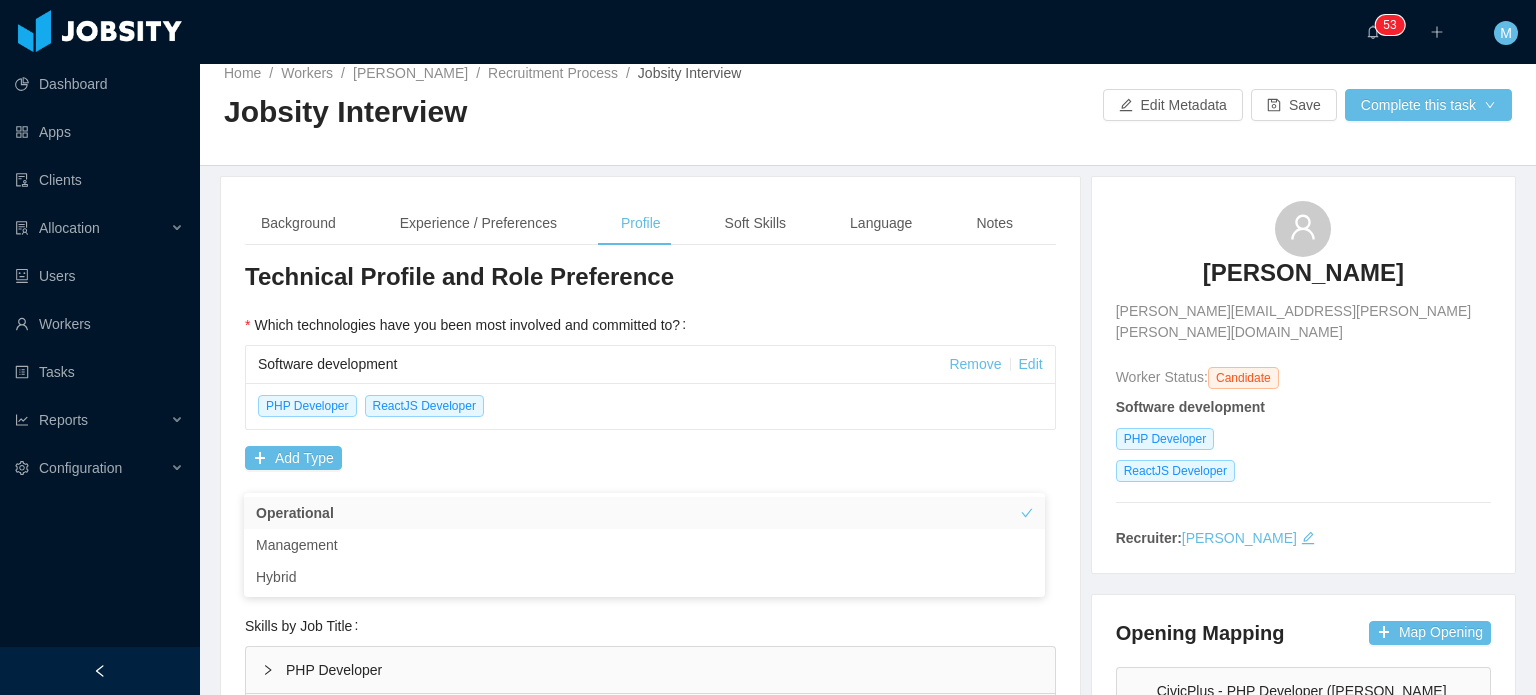 scroll, scrollTop: 0, scrollLeft: 0, axis: both 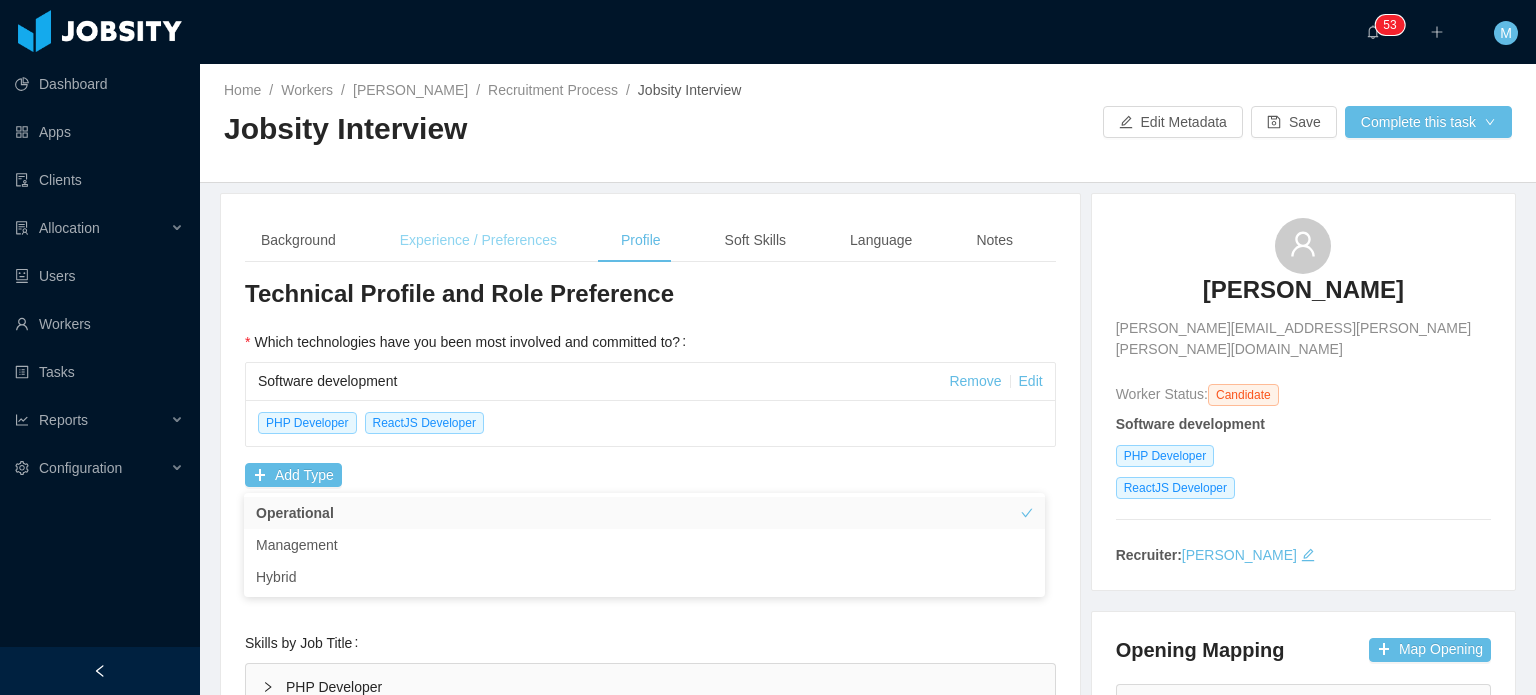 click on "Experience / Preferences" at bounding box center (478, 240) 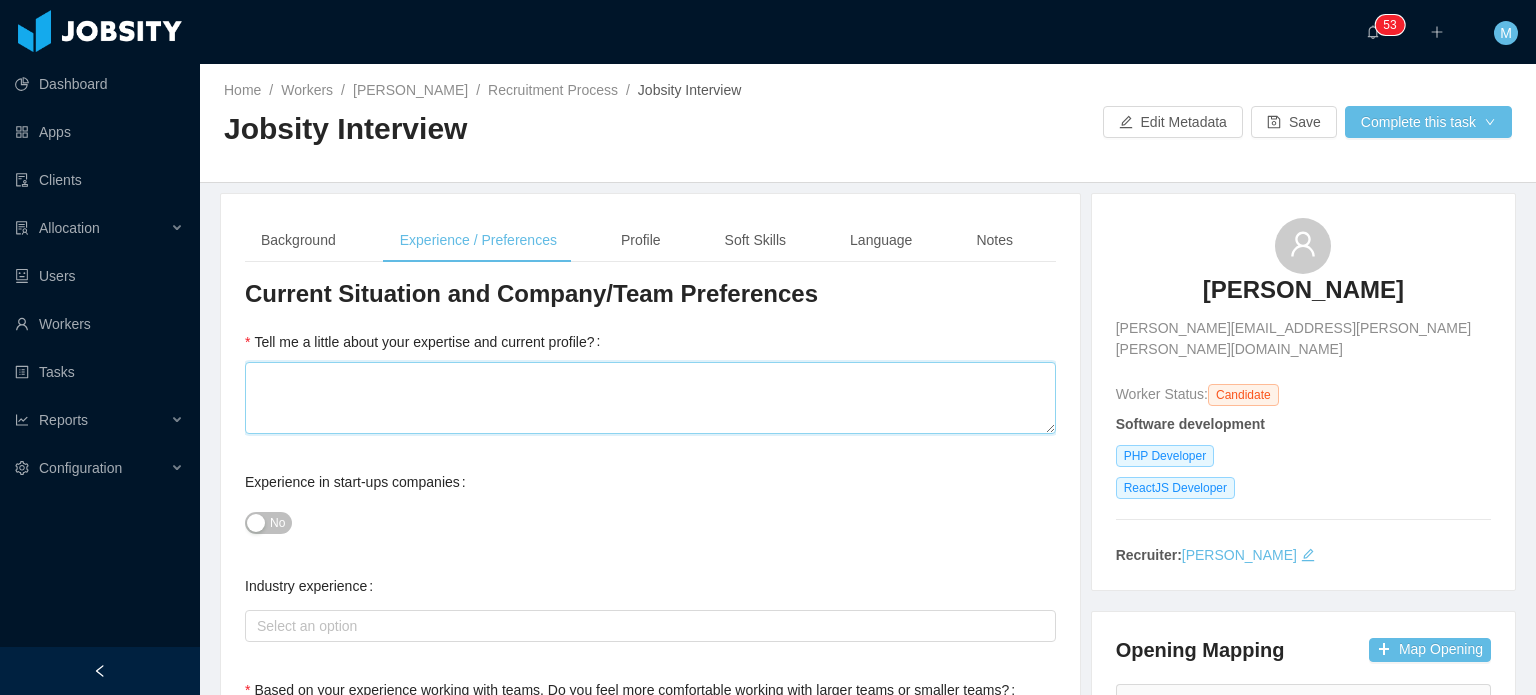 click on "Tell me a little about your expertise and current profile?" at bounding box center [650, 398] 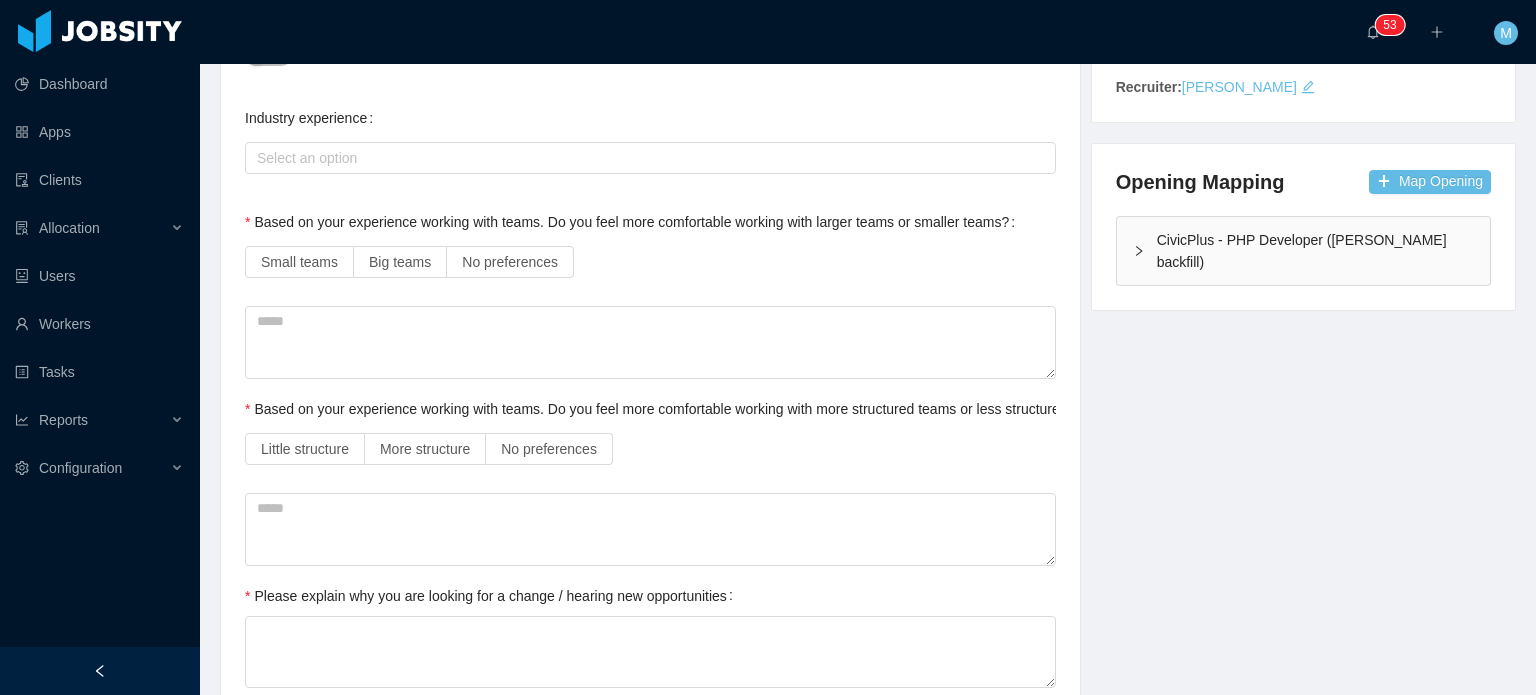 scroll, scrollTop: 500, scrollLeft: 0, axis: vertical 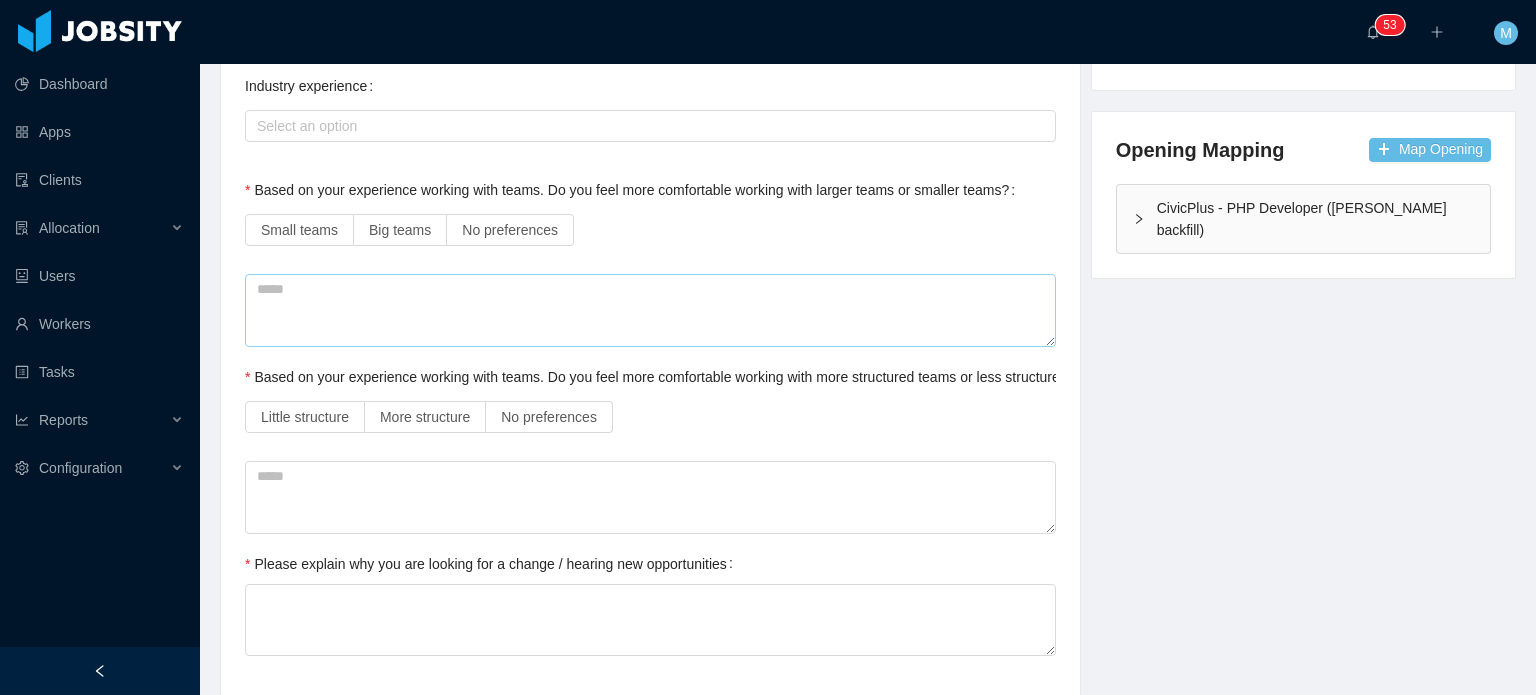 type on "*" 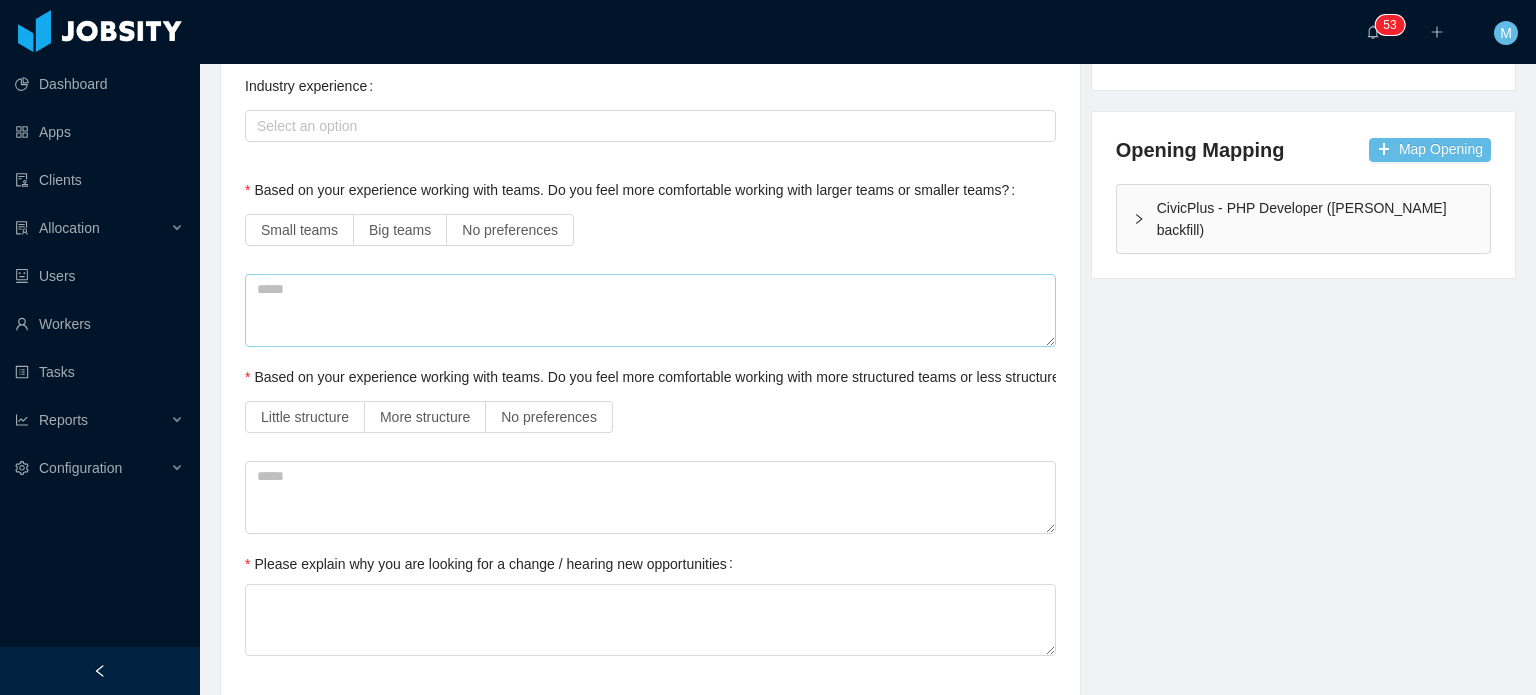 click on "No preferences" at bounding box center (510, 230) 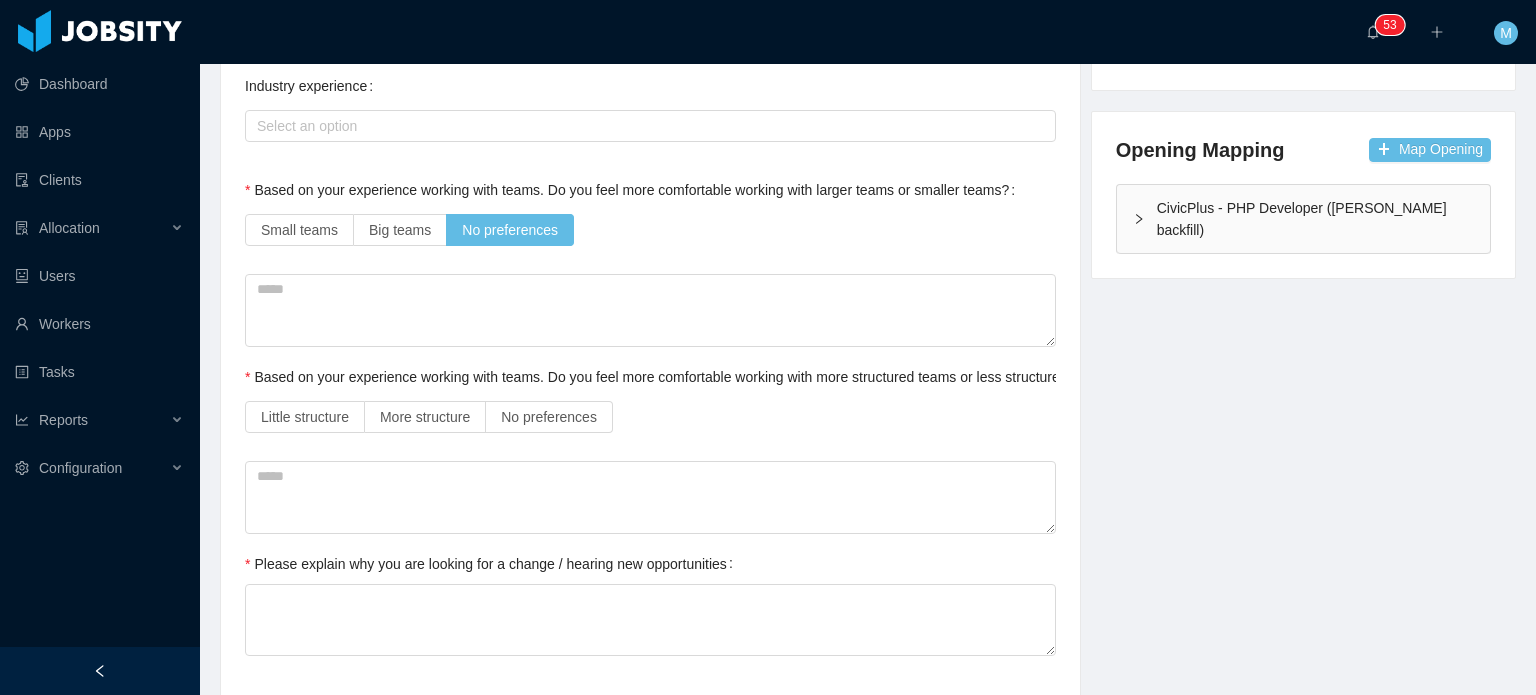 click on "Current Situation and Company/Team Preferences Tell me a little about your expertise and current profile? * Experience in start-ups companies No Industry experience Select an option   Based on your experience working with teams. Do you feel more comfortable working with larger teams or smaller teams? Small teams Big teams No preferences Based on your experience working with teams. Do you feel more comfortable working with more structured teams or less structured teams? Little structure More structure No preferences Please explain why you are looking for a change / hearing new opportunities What is it that would make your next position that we can offer, the perfect one for you? / What would be a deal breaker for you? Experience working with INTERNATIONAL companies/clients No Has remote experience Yes No Unknown Market Availability Select an option   America     Timezone availability Select an option   Type of Contract Local Contract Contractor None Freelance Current salary situation **** - Currency   -" at bounding box center [650, 1039] 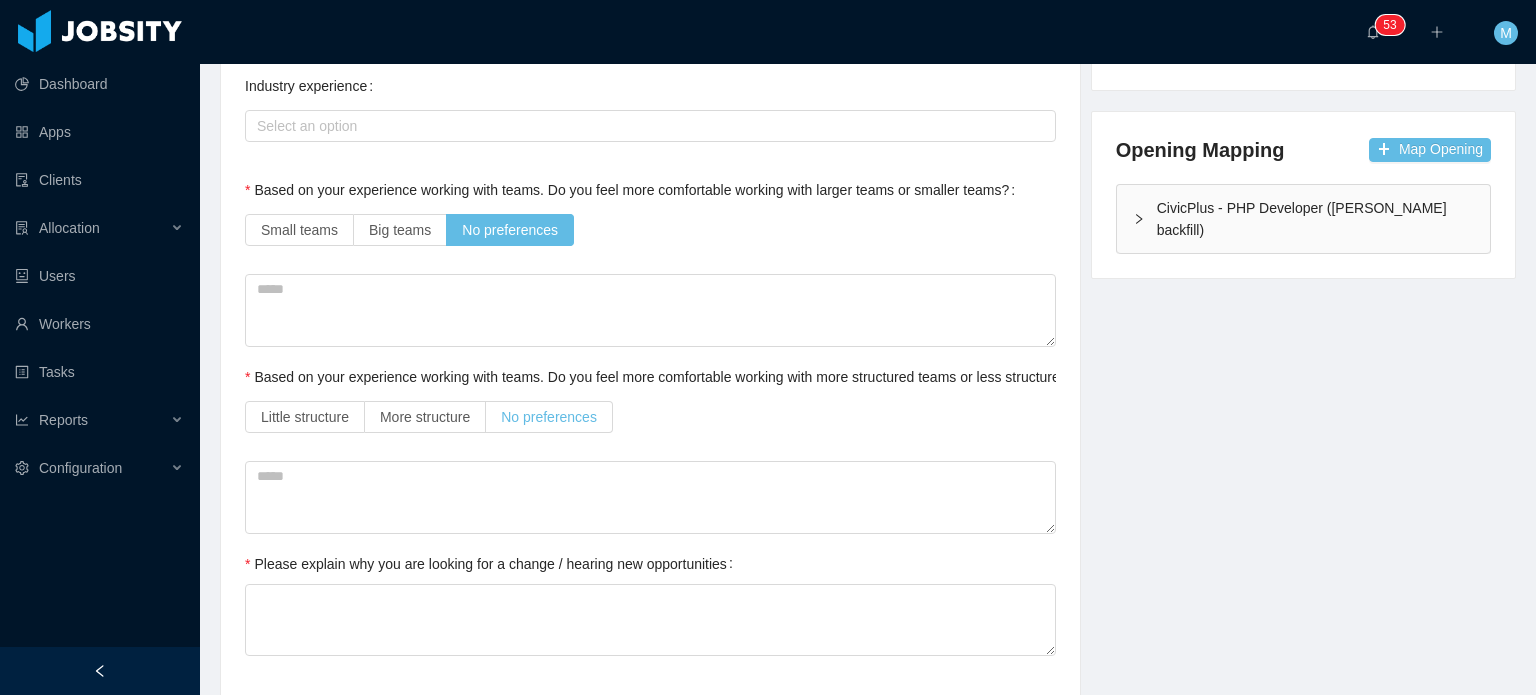 click on "No preferences" at bounding box center (549, 417) 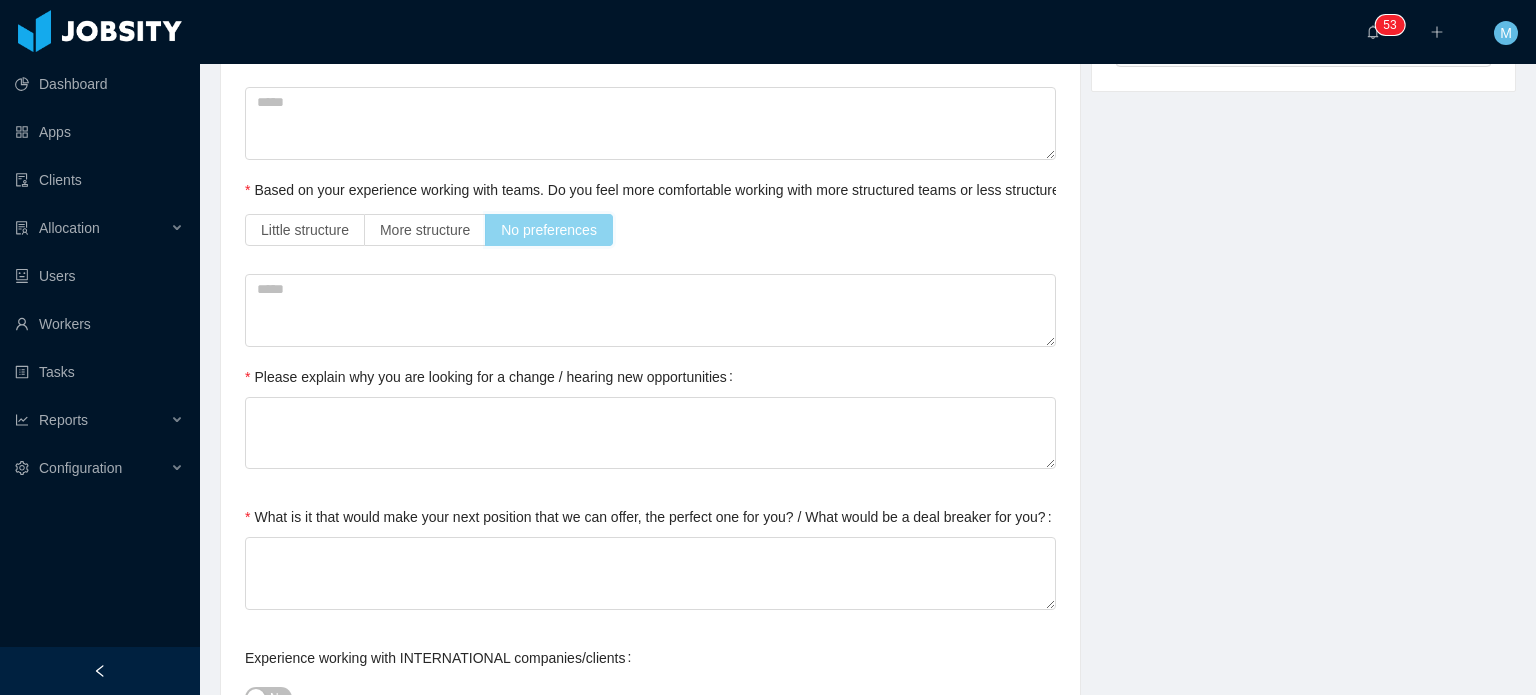 scroll, scrollTop: 700, scrollLeft: 0, axis: vertical 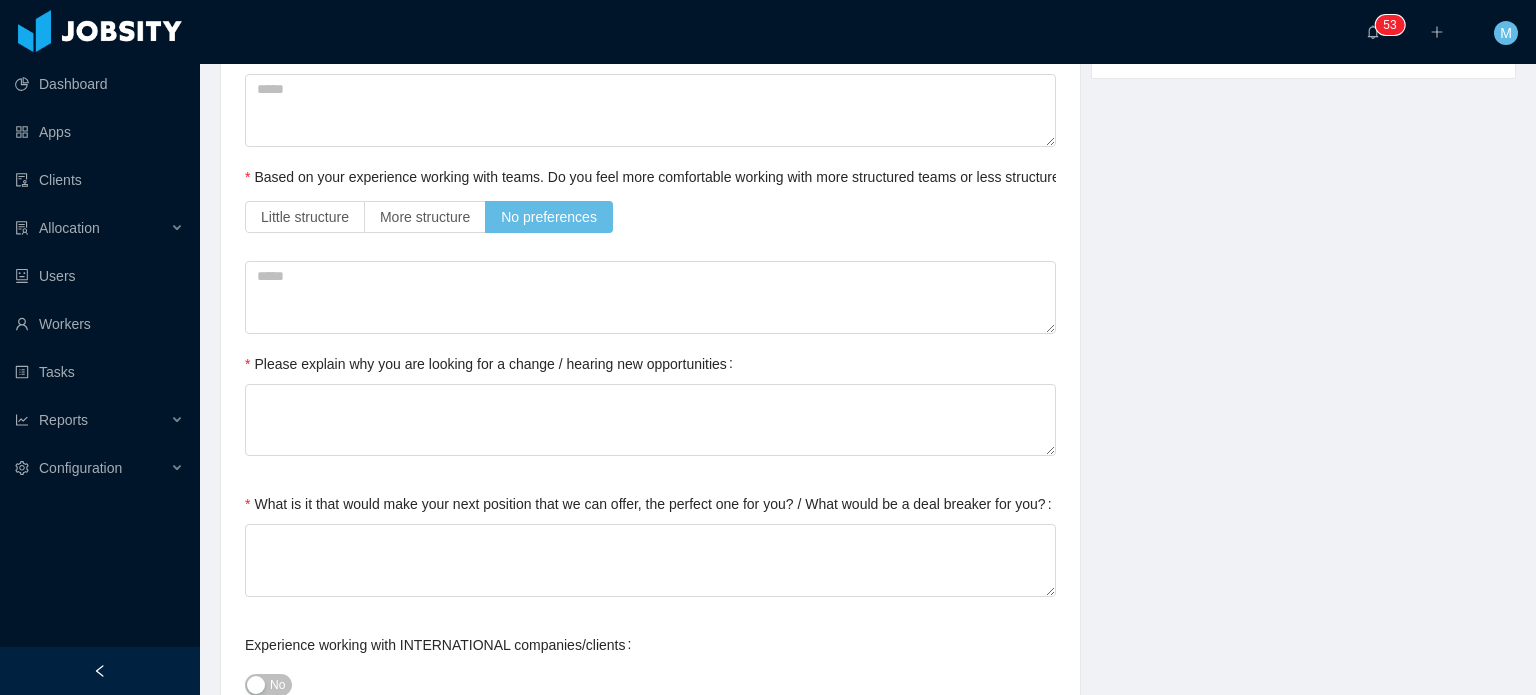 click on "Please explain why you are looking for a change / hearing new opportunities" at bounding box center (493, 364) 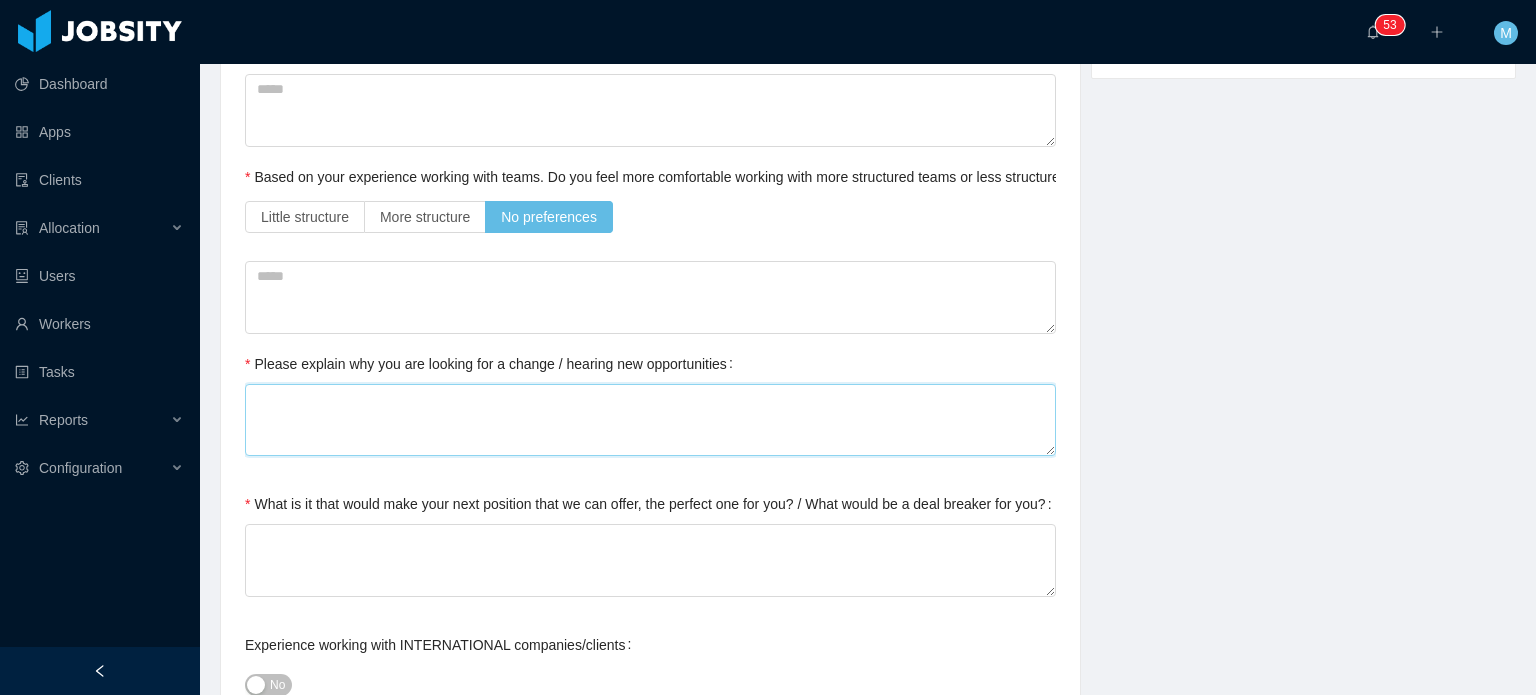click on "Please explain why you are looking for a change / hearing new opportunities" at bounding box center [650, 420] 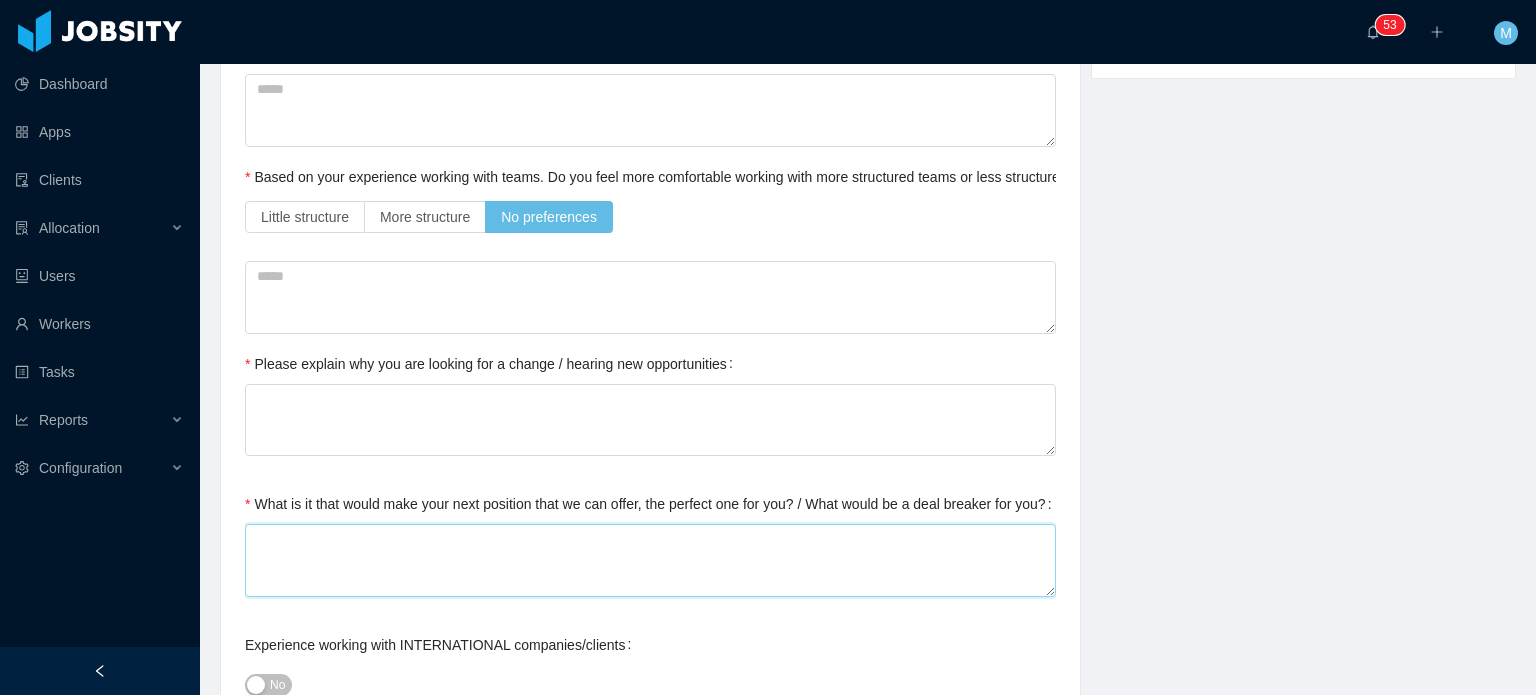 click on "What is it that would make your next position that we can offer, the perfect one for you? / What would be a deal breaker for you?" at bounding box center [650, 560] 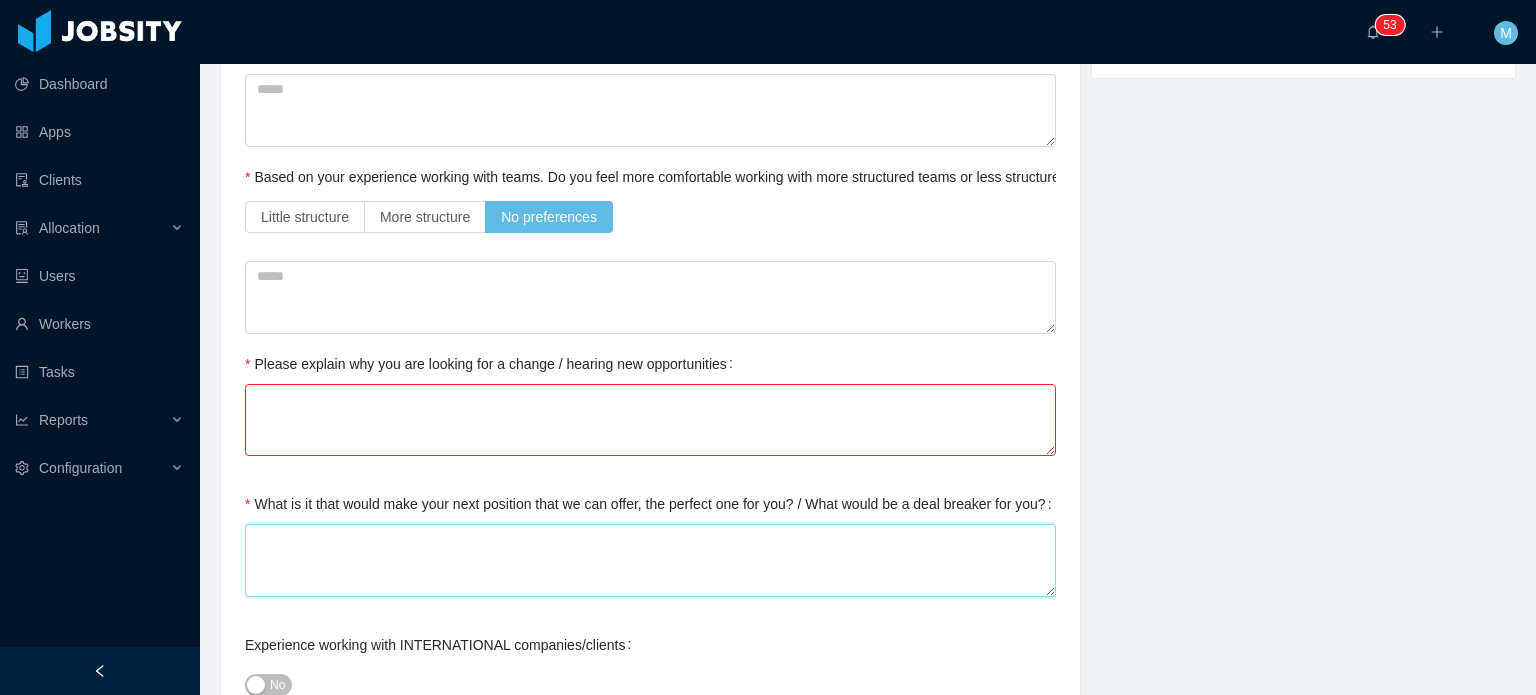 type 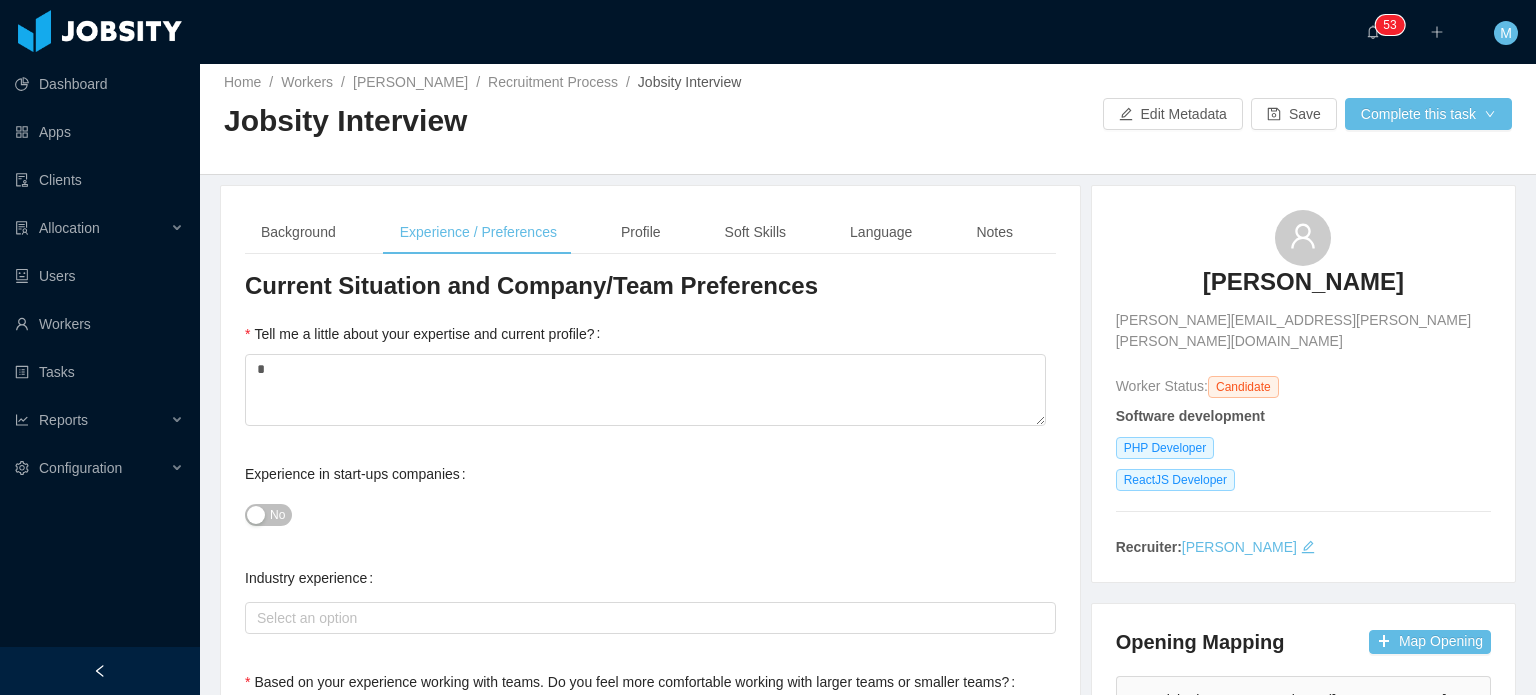 scroll, scrollTop: 0, scrollLeft: 0, axis: both 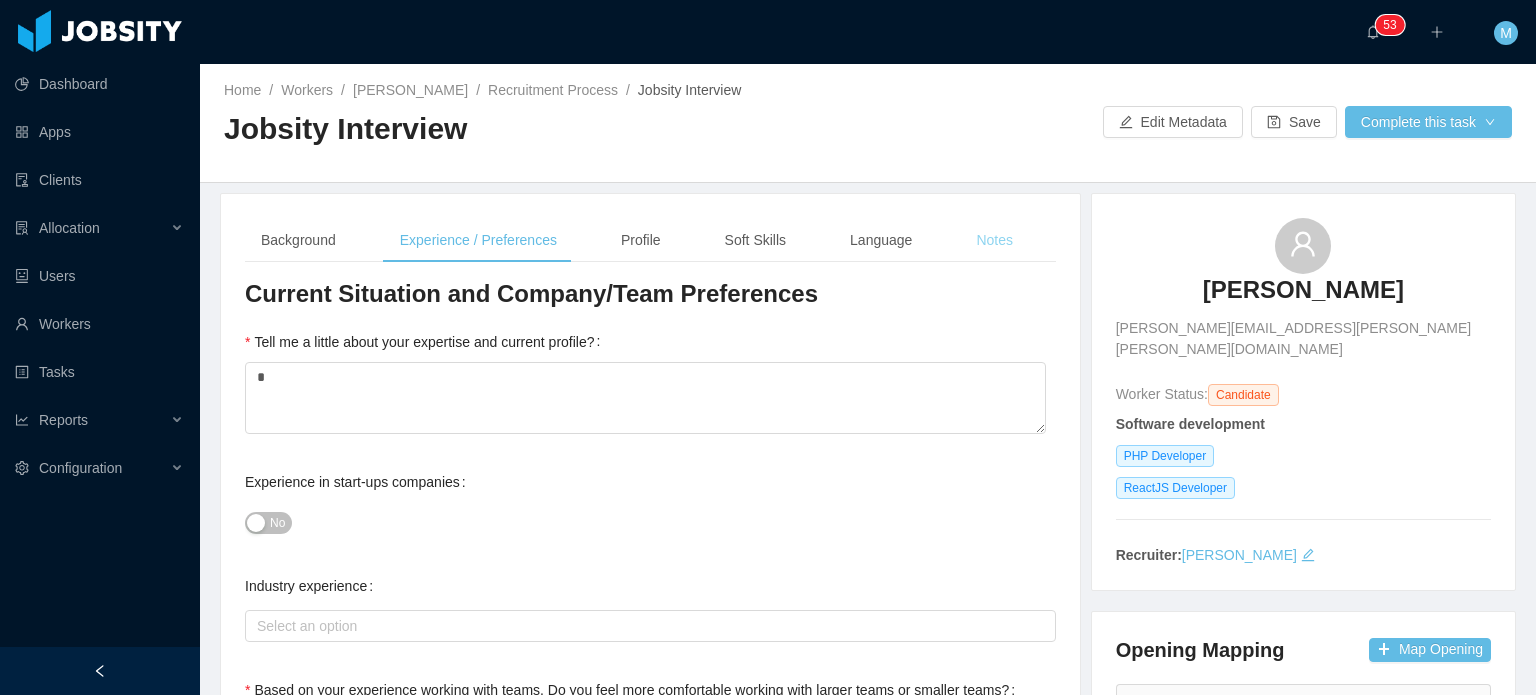type on "*" 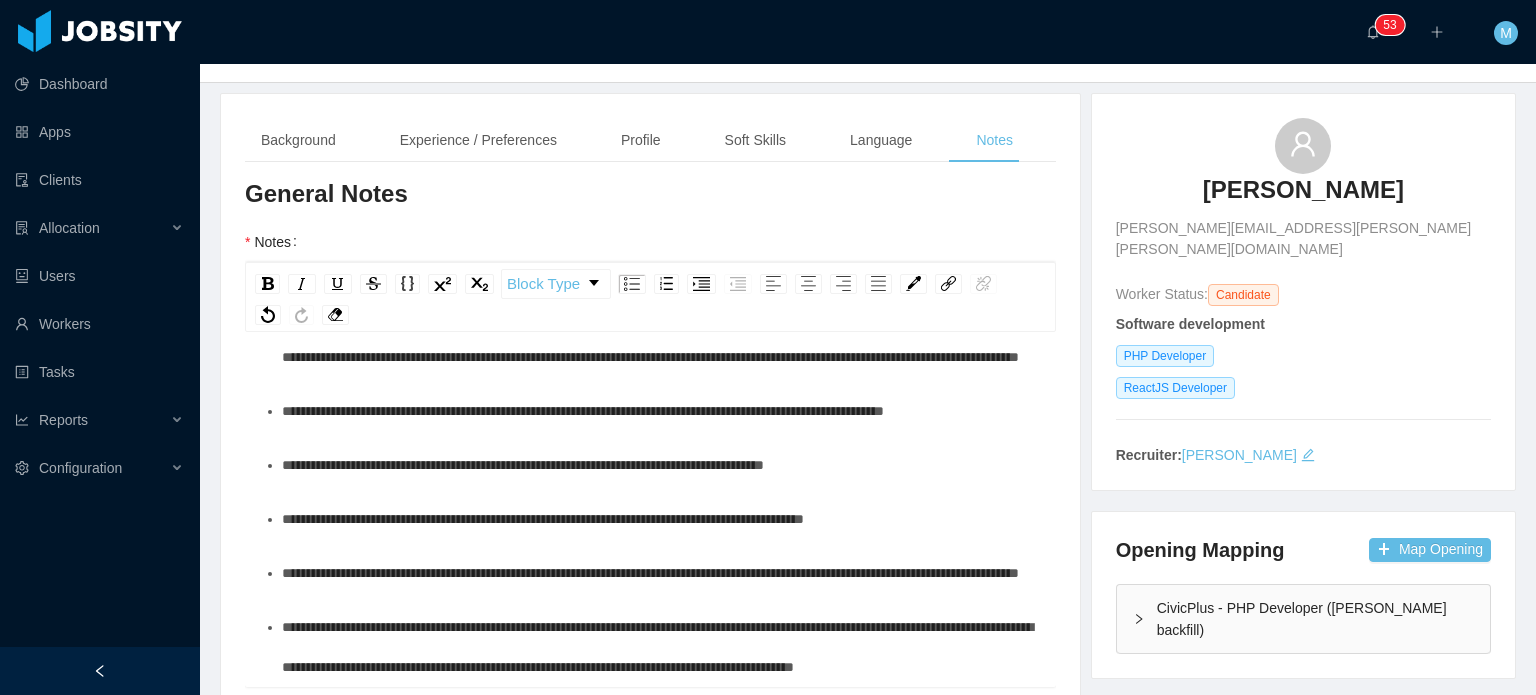 scroll, scrollTop: 400, scrollLeft: 0, axis: vertical 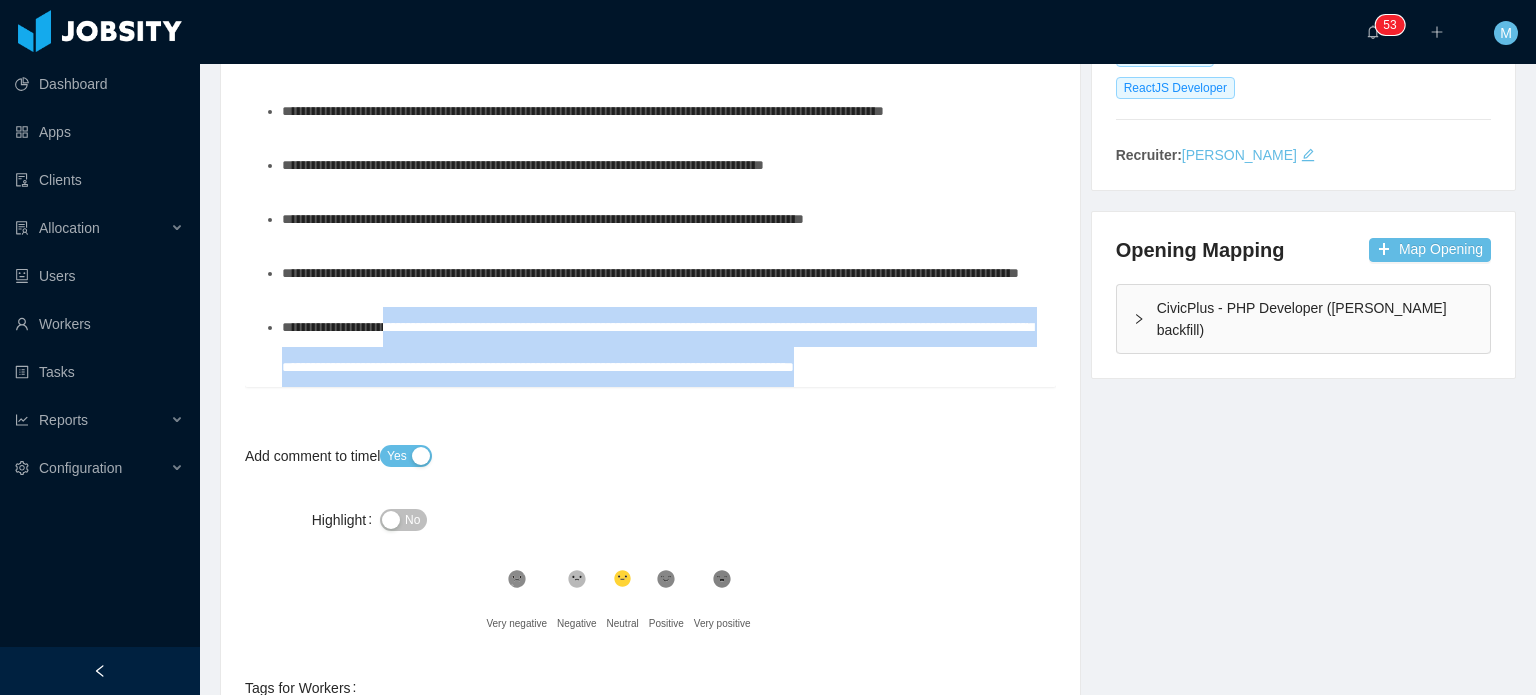 drag, startPoint x: 426, startPoint y: 307, endPoint x: 403, endPoint y: 294, distance: 26.41969 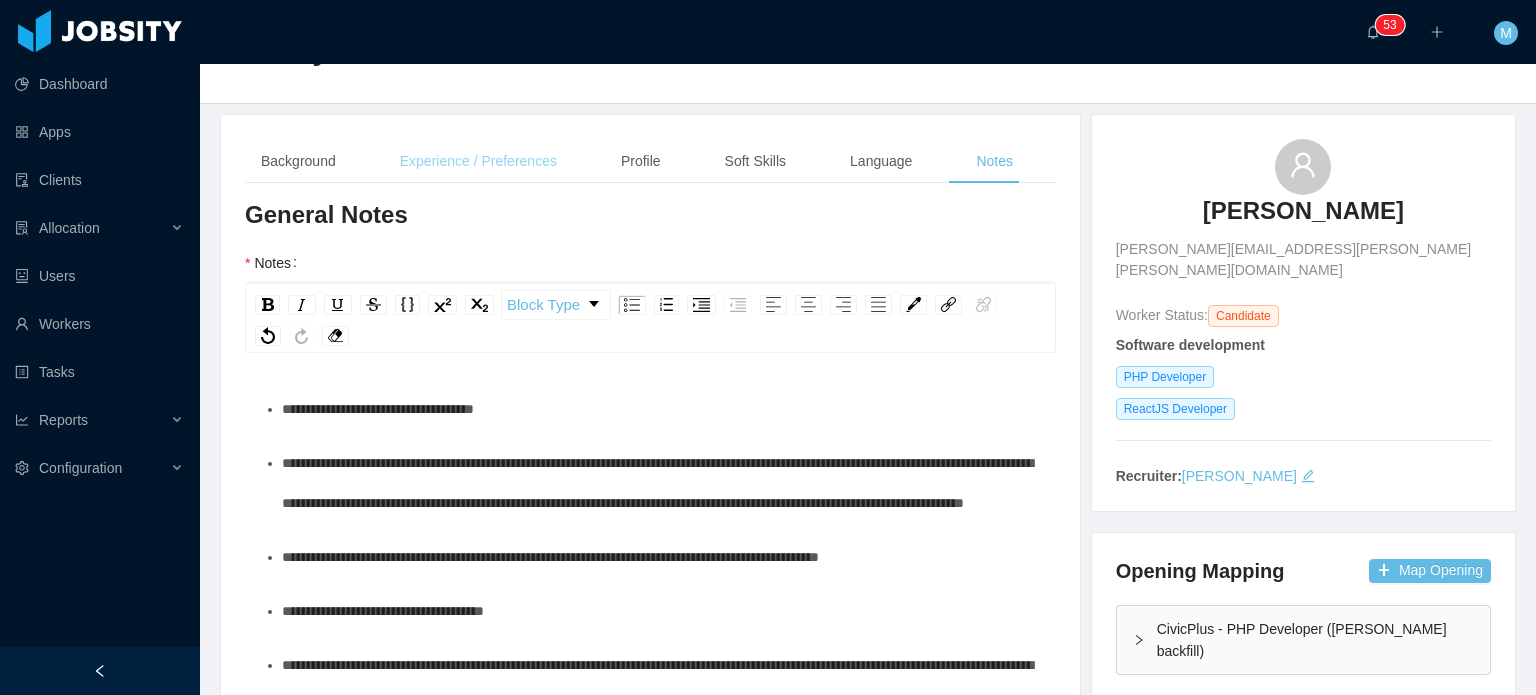 scroll, scrollTop: 0, scrollLeft: 0, axis: both 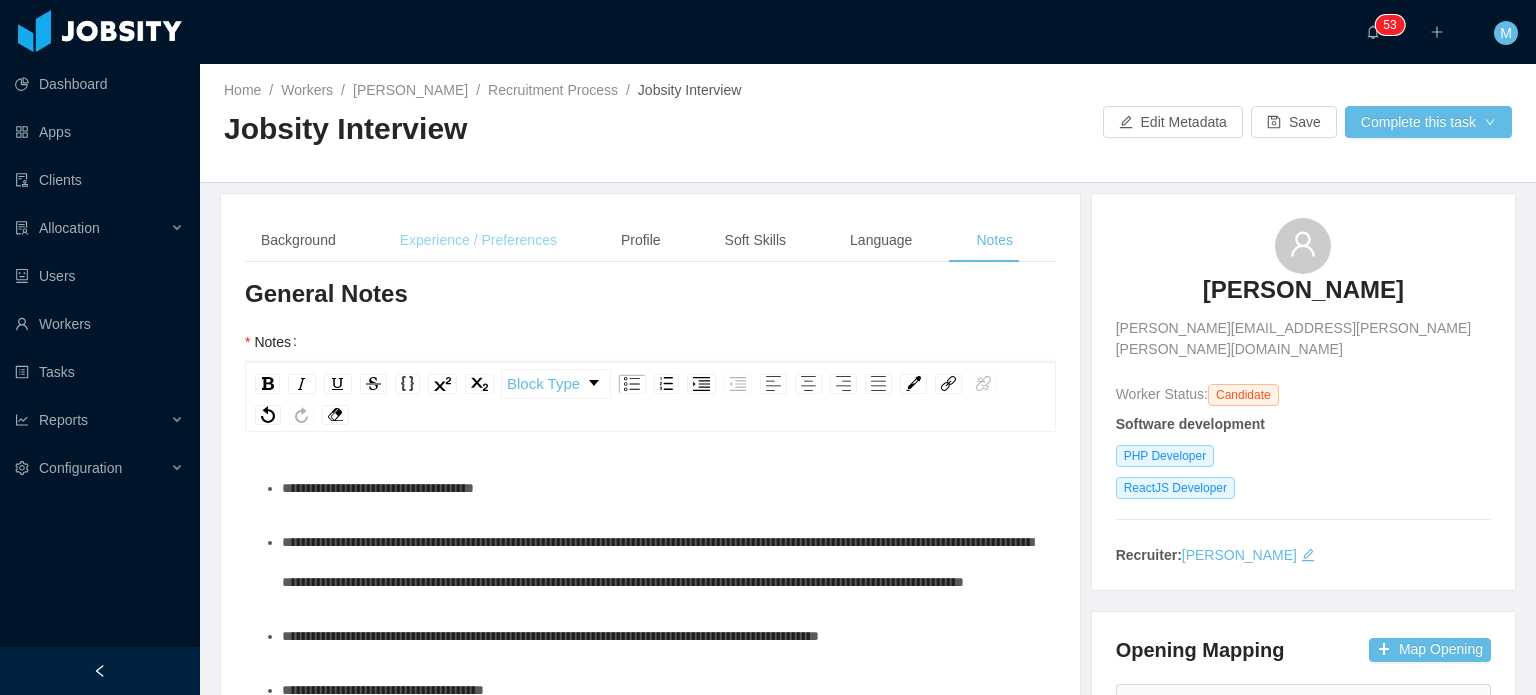 click on "Experience / Preferences" at bounding box center [478, 240] 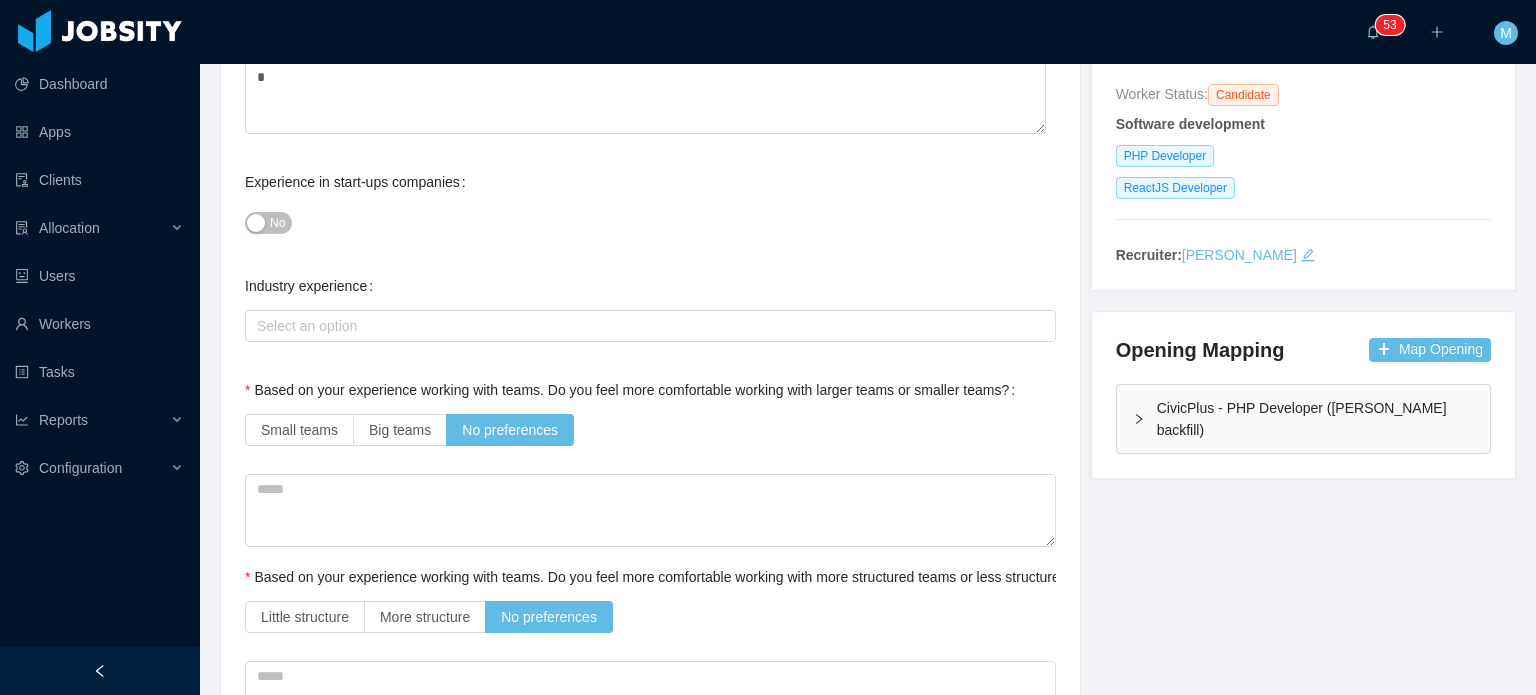 scroll, scrollTop: 700, scrollLeft: 0, axis: vertical 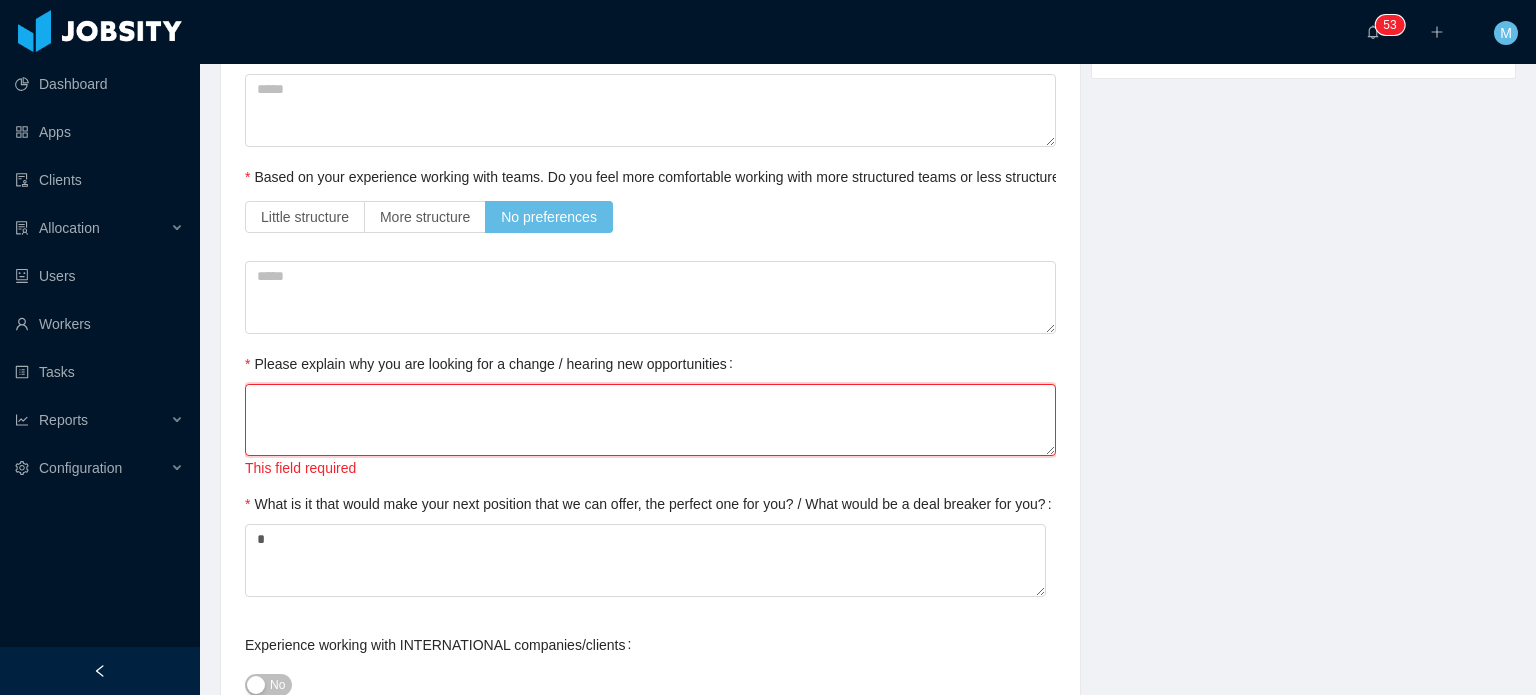 click on "Please explain why you are looking for a change / hearing new opportunities" at bounding box center (650, 420) 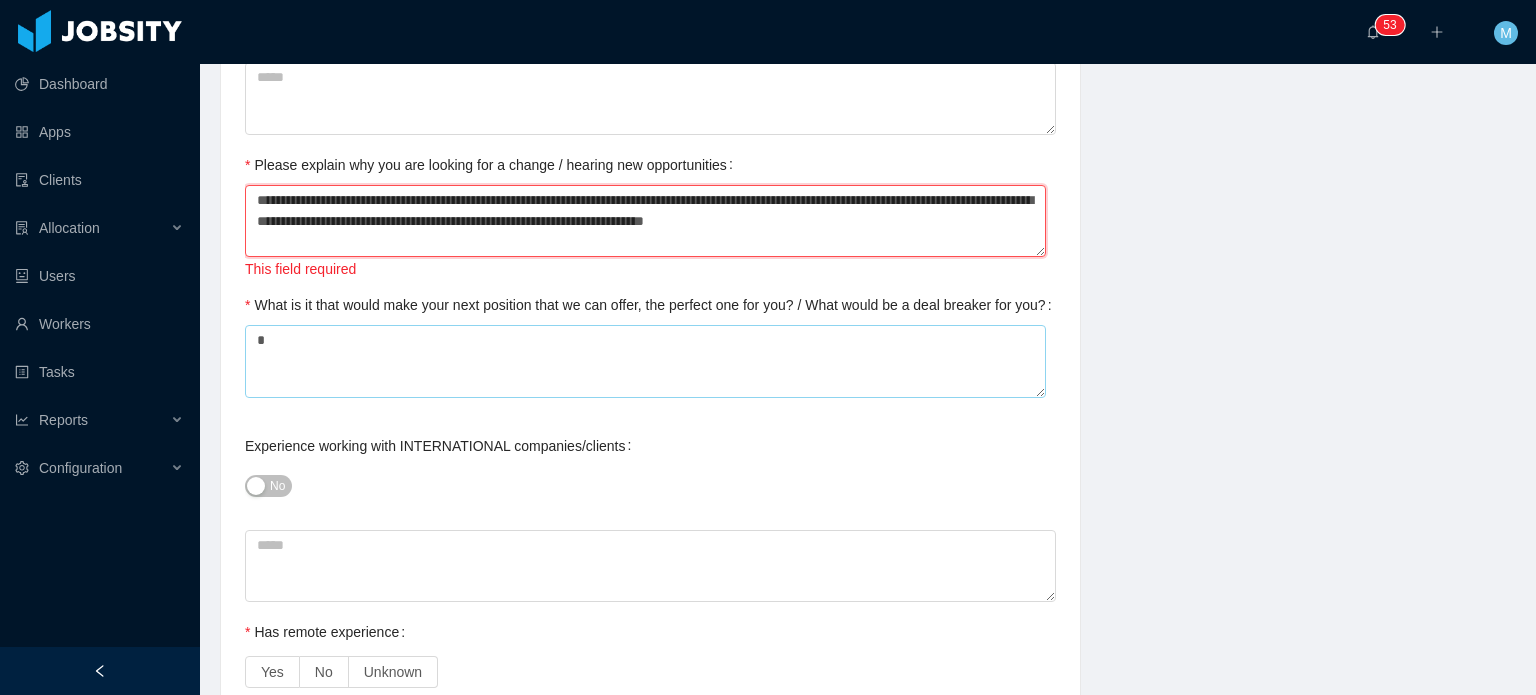 scroll, scrollTop: 900, scrollLeft: 0, axis: vertical 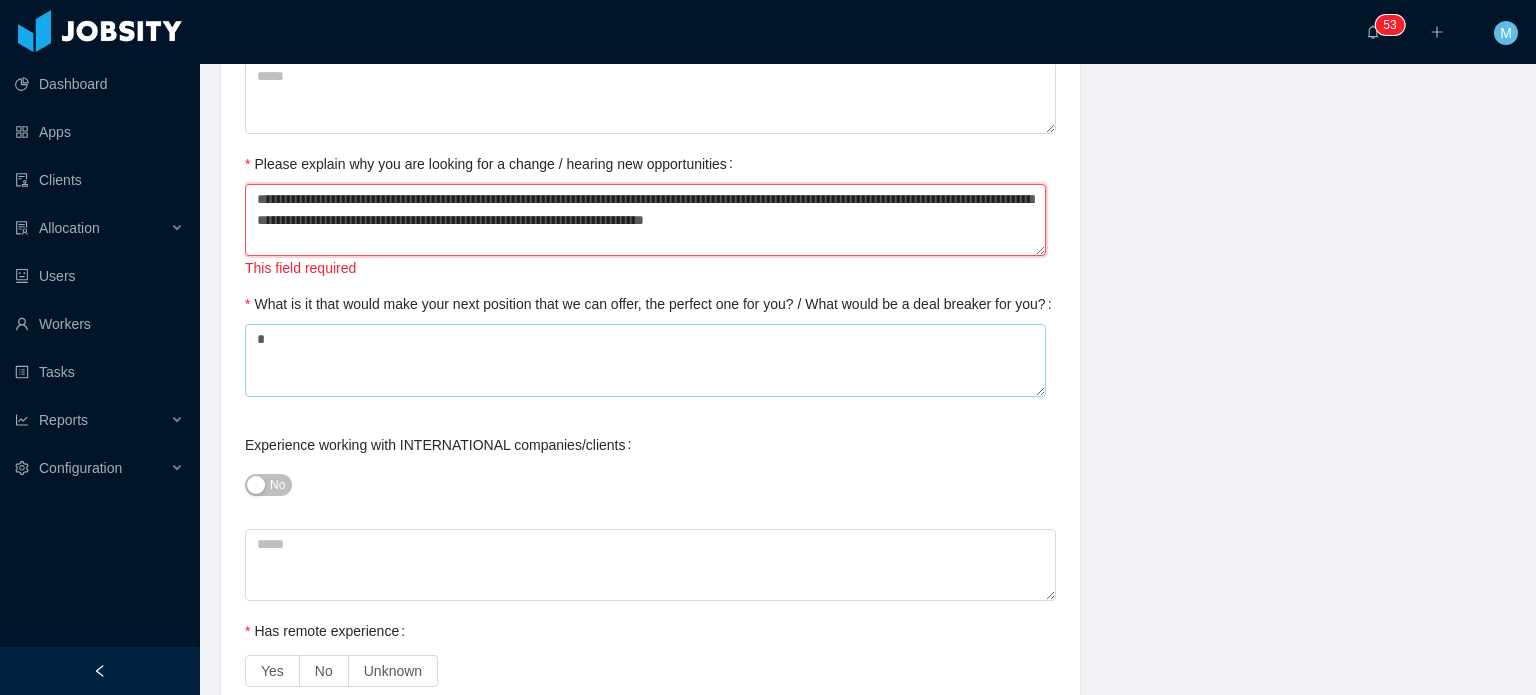 type on "**********" 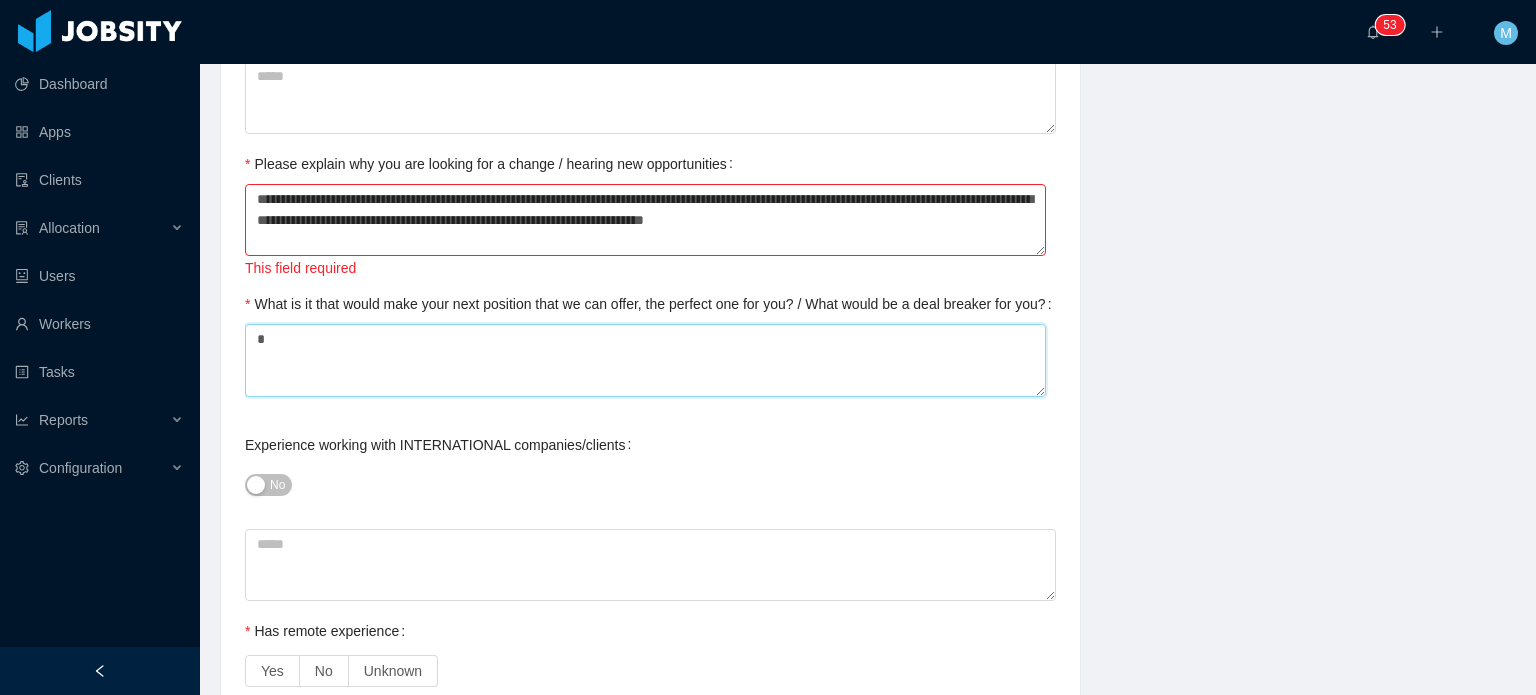 click on "*" at bounding box center [645, 360] 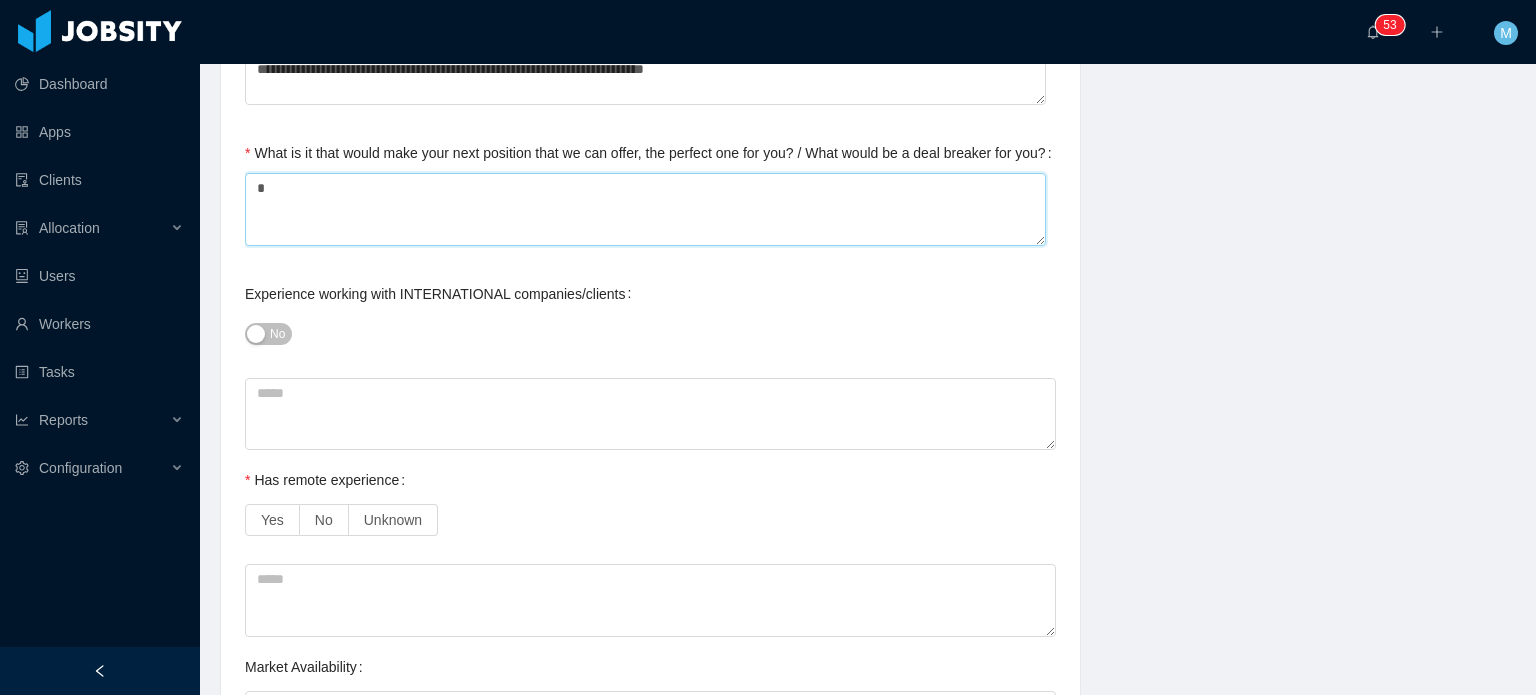 scroll, scrollTop: 1052, scrollLeft: 0, axis: vertical 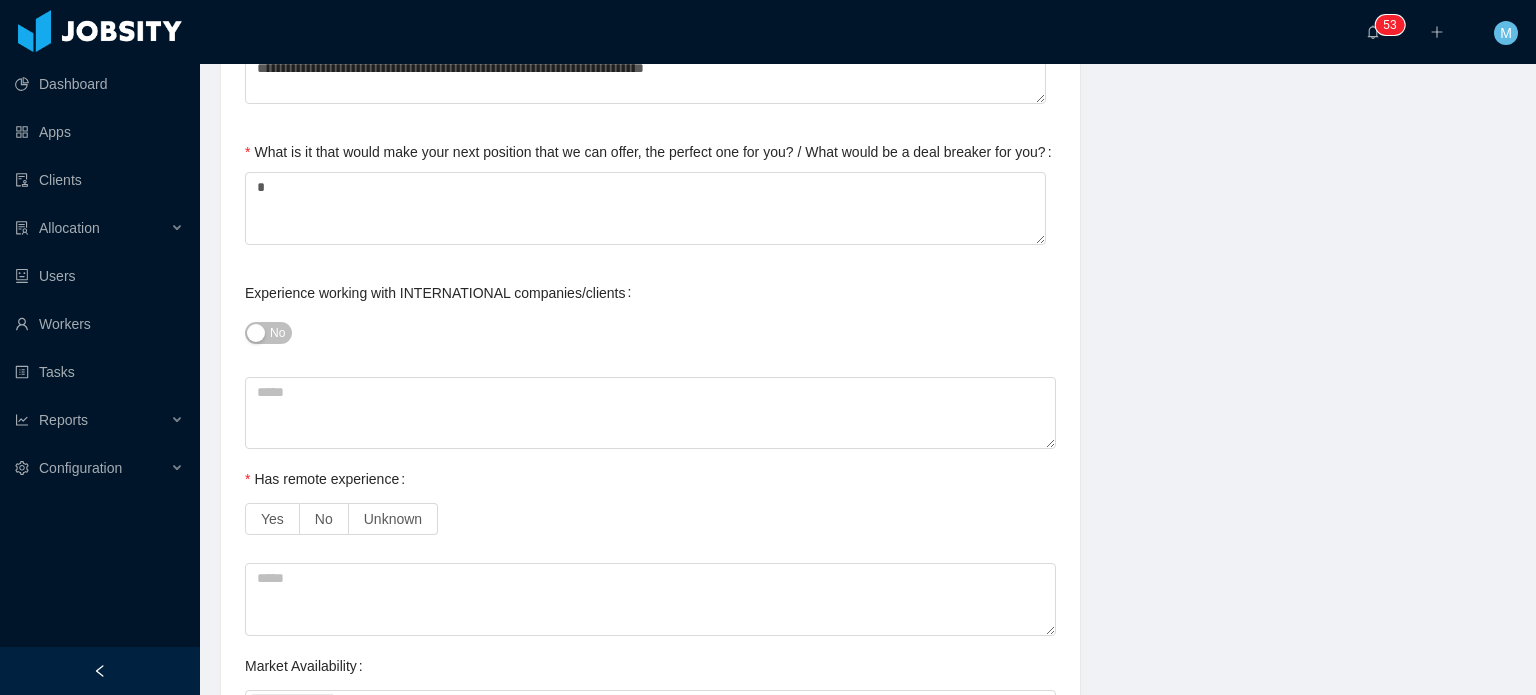 click on "No" at bounding box center (268, 333) 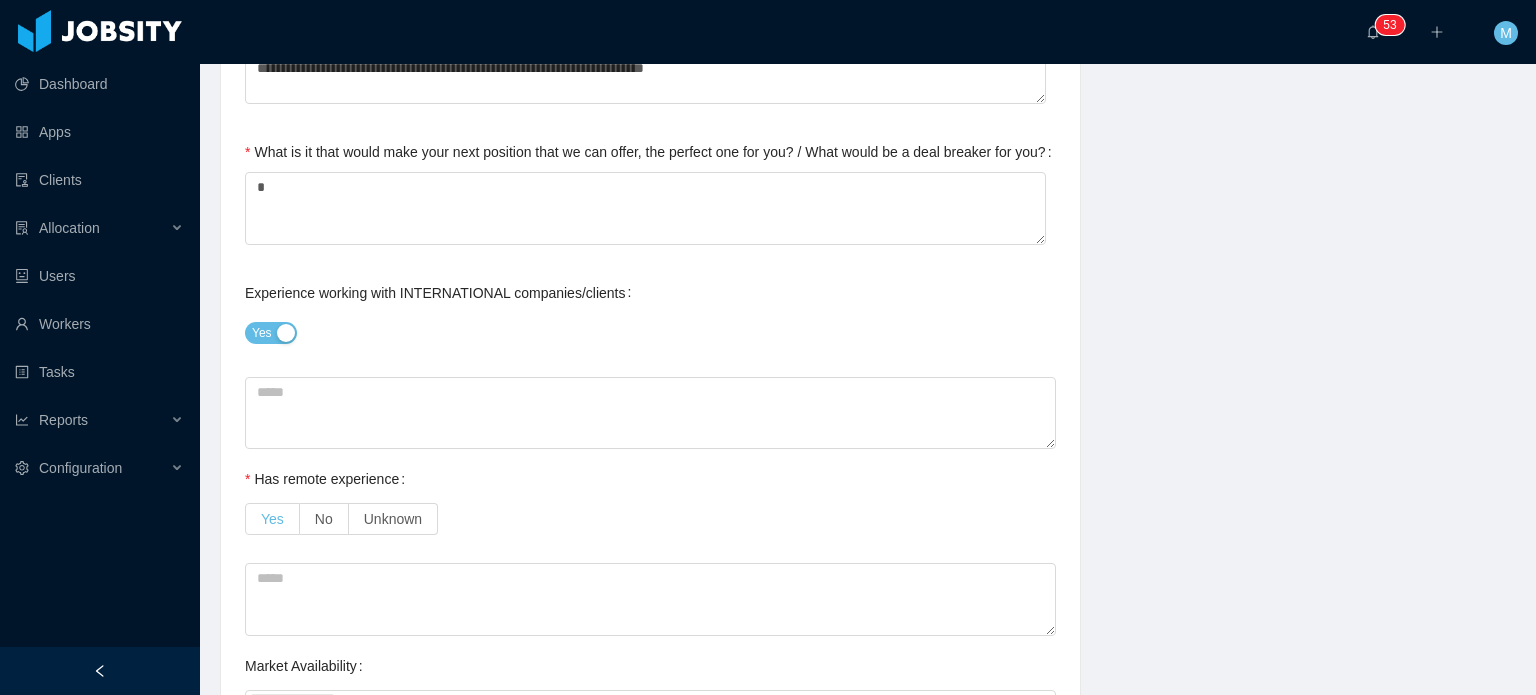 click on "Yes" at bounding box center (272, 519) 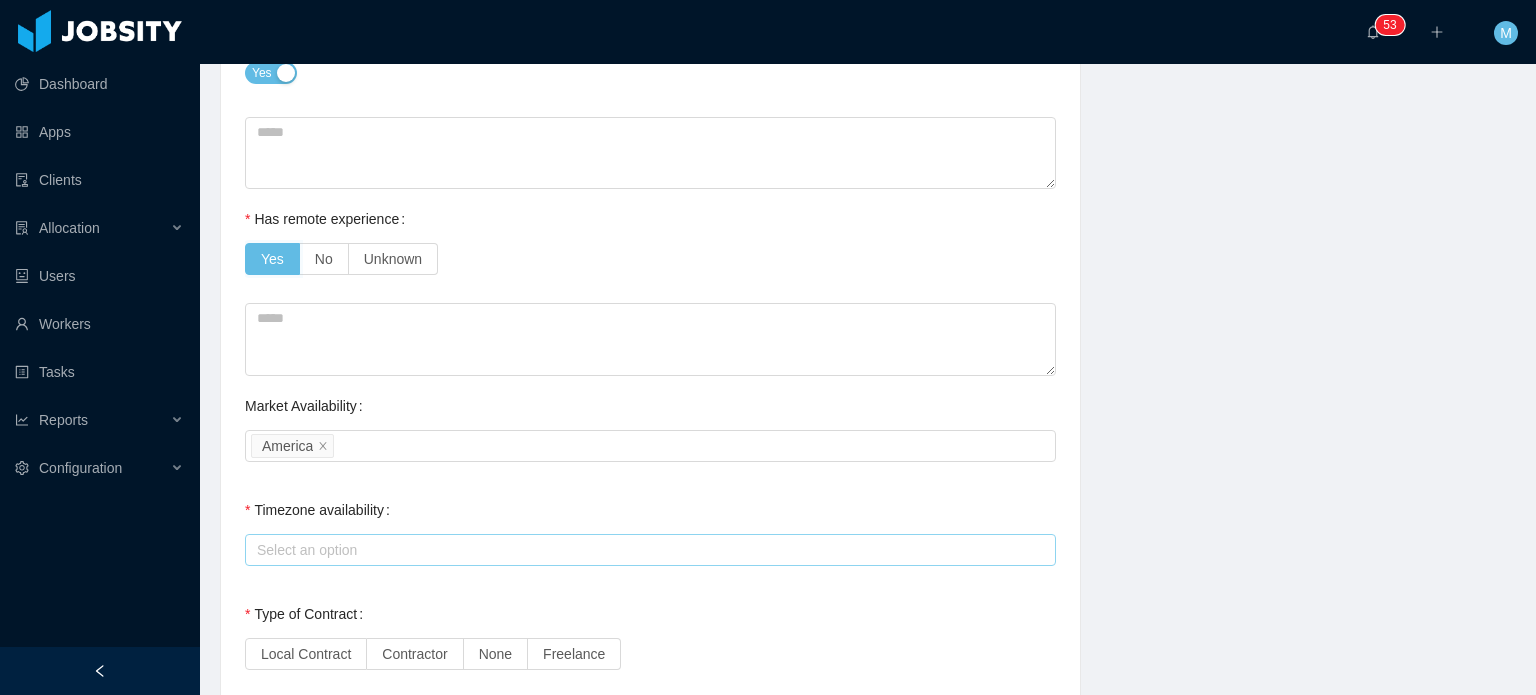 scroll, scrollTop: 1323, scrollLeft: 0, axis: vertical 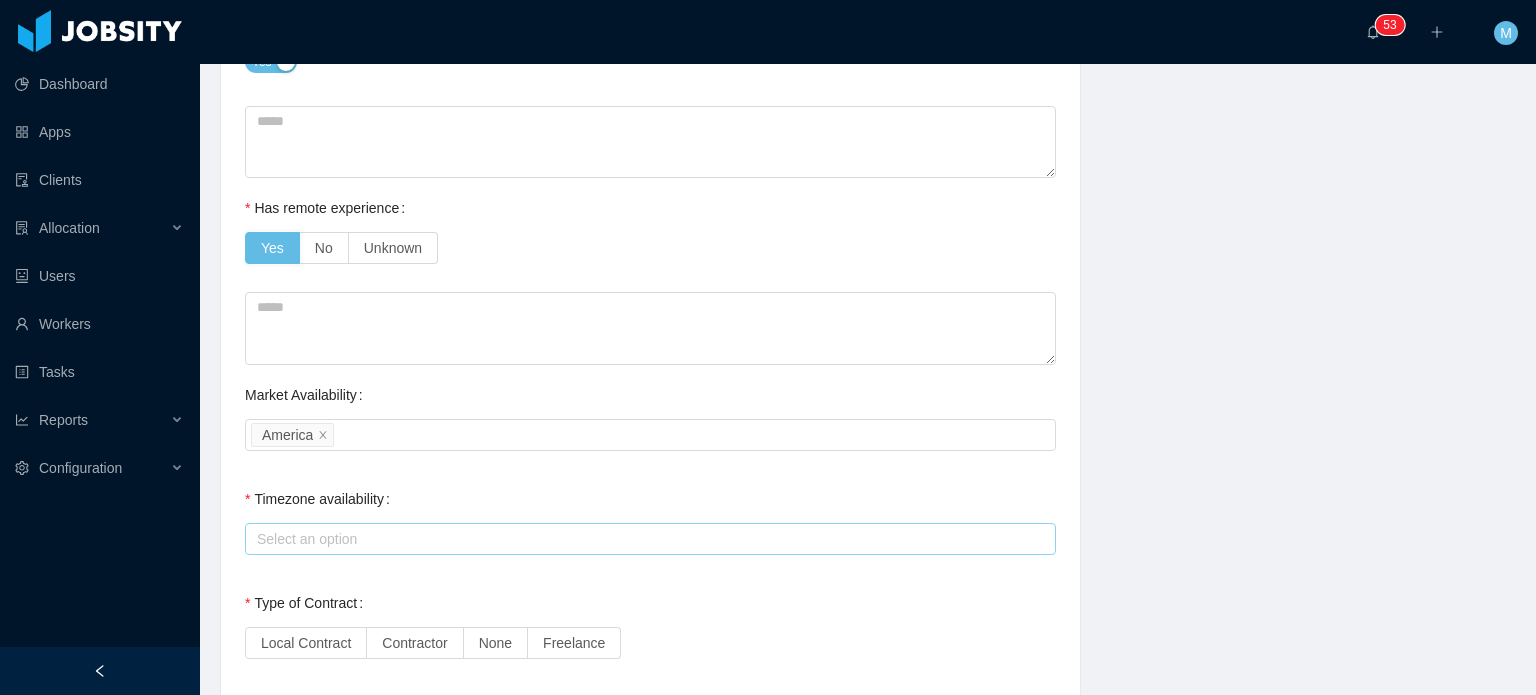 click on "Select an option" at bounding box center (646, 539) 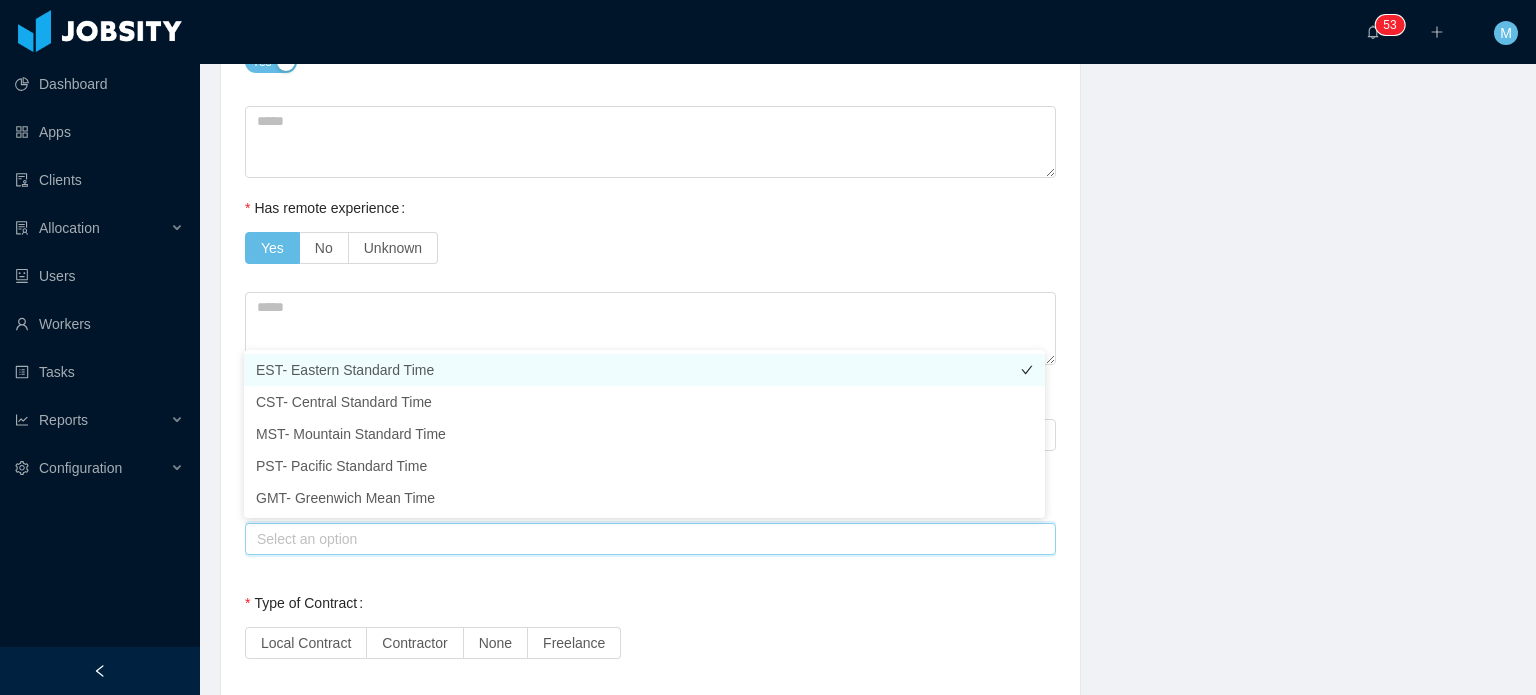 click on "EST- Eastern Standard Time" at bounding box center [644, 370] 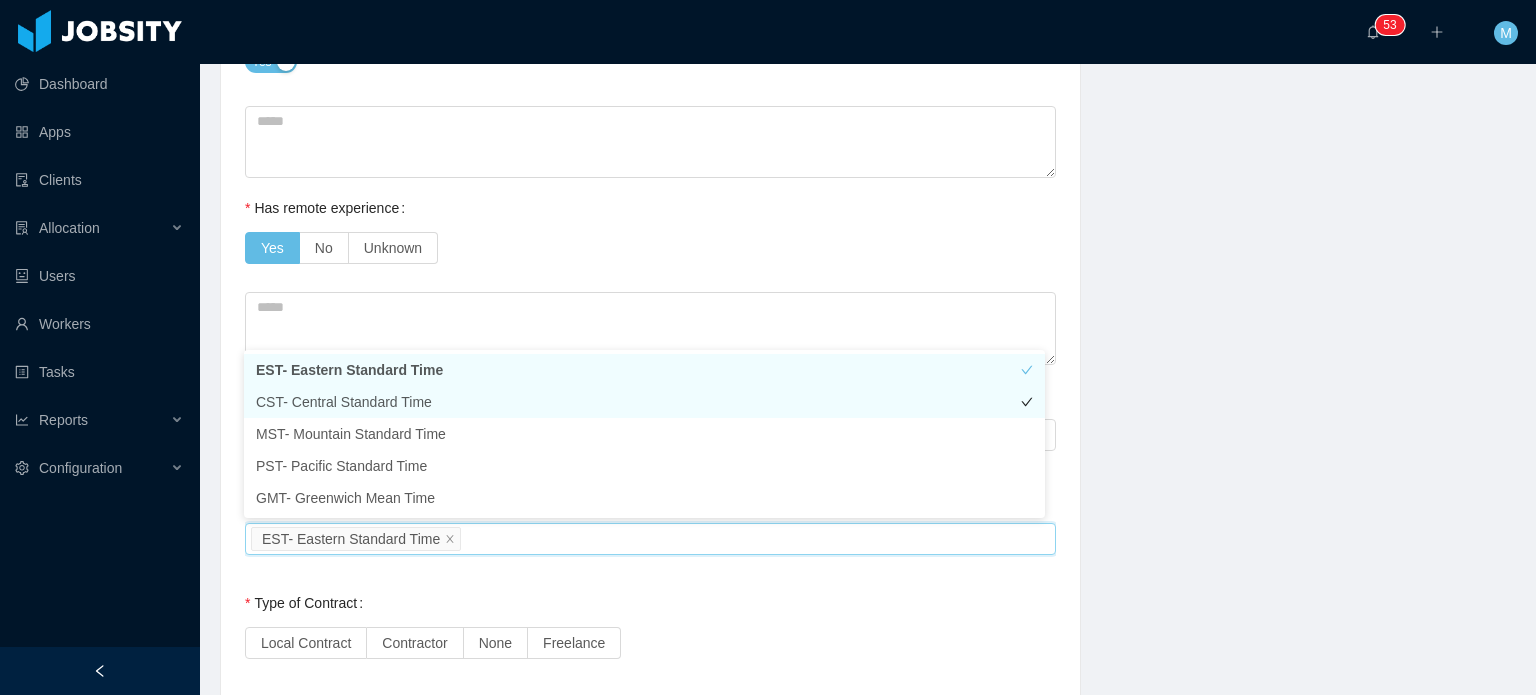 click on "CST- Central Standard Time" at bounding box center (644, 402) 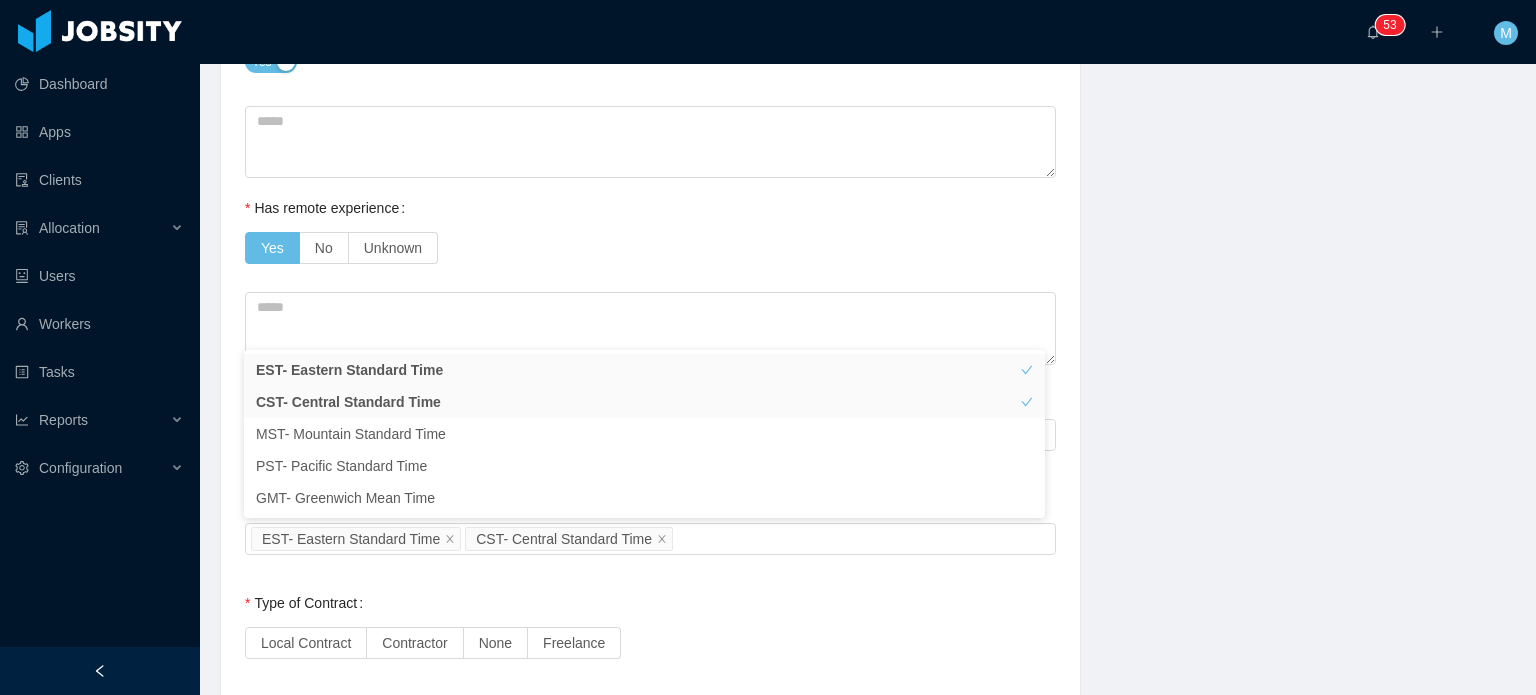 click on "Dashboard Apps Clients Allocation Users Workers Tasks Reports Configuration" at bounding box center (100, 299) 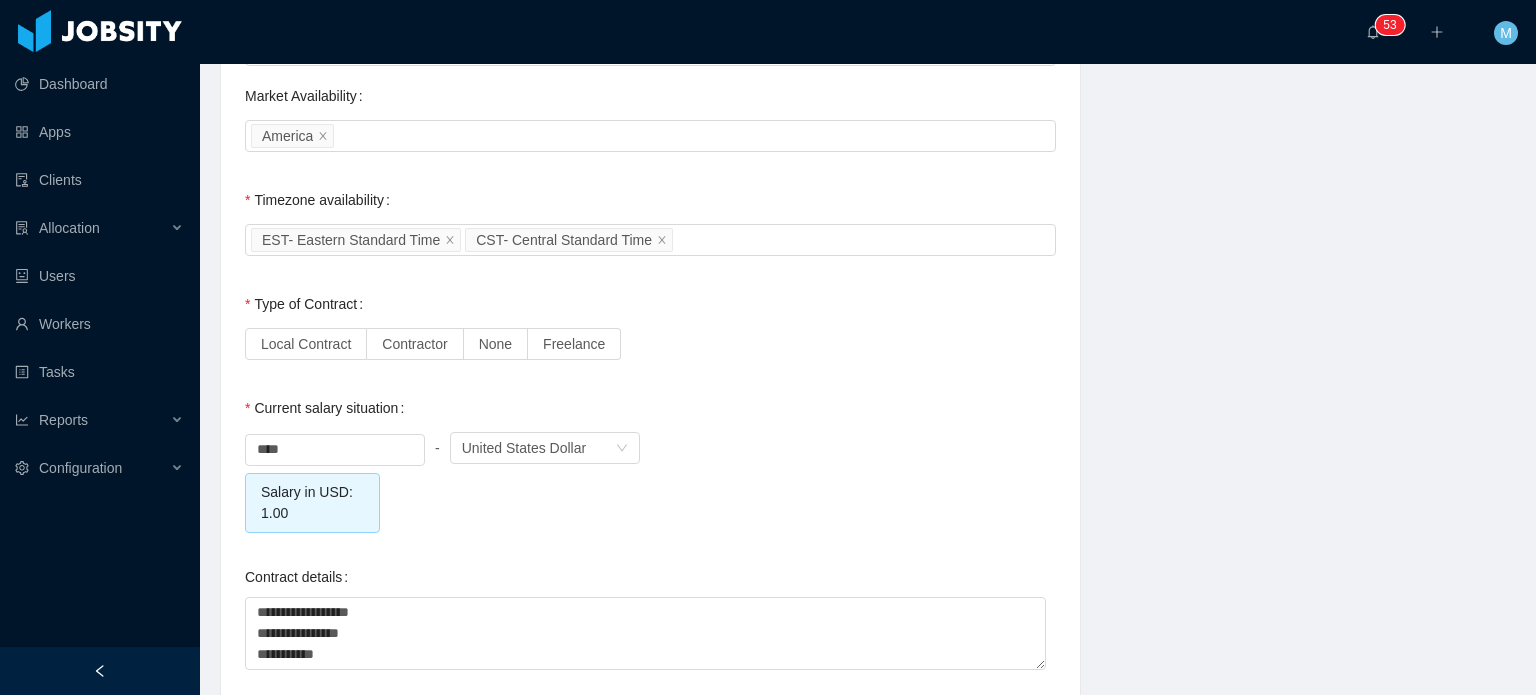 scroll, scrollTop: 1626, scrollLeft: 0, axis: vertical 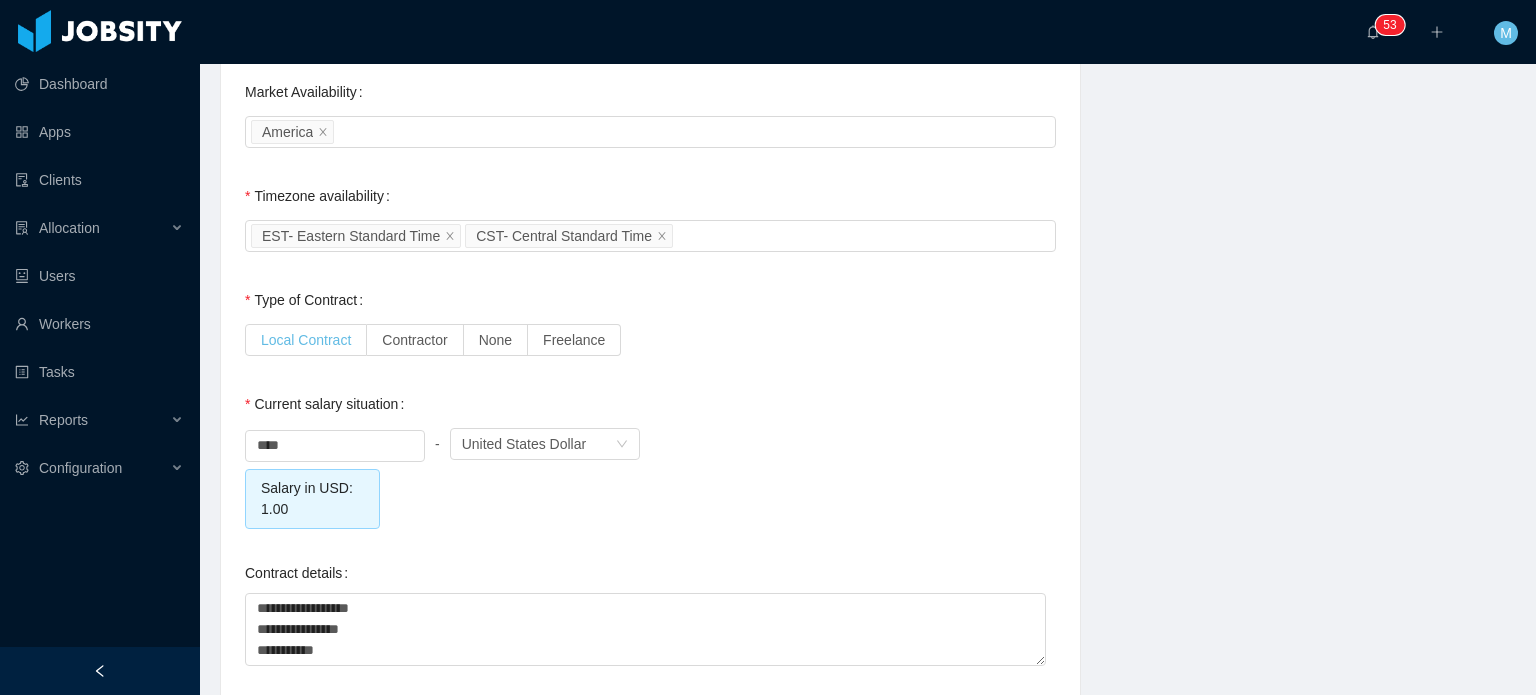 click on "Local Contract" at bounding box center (306, 340) 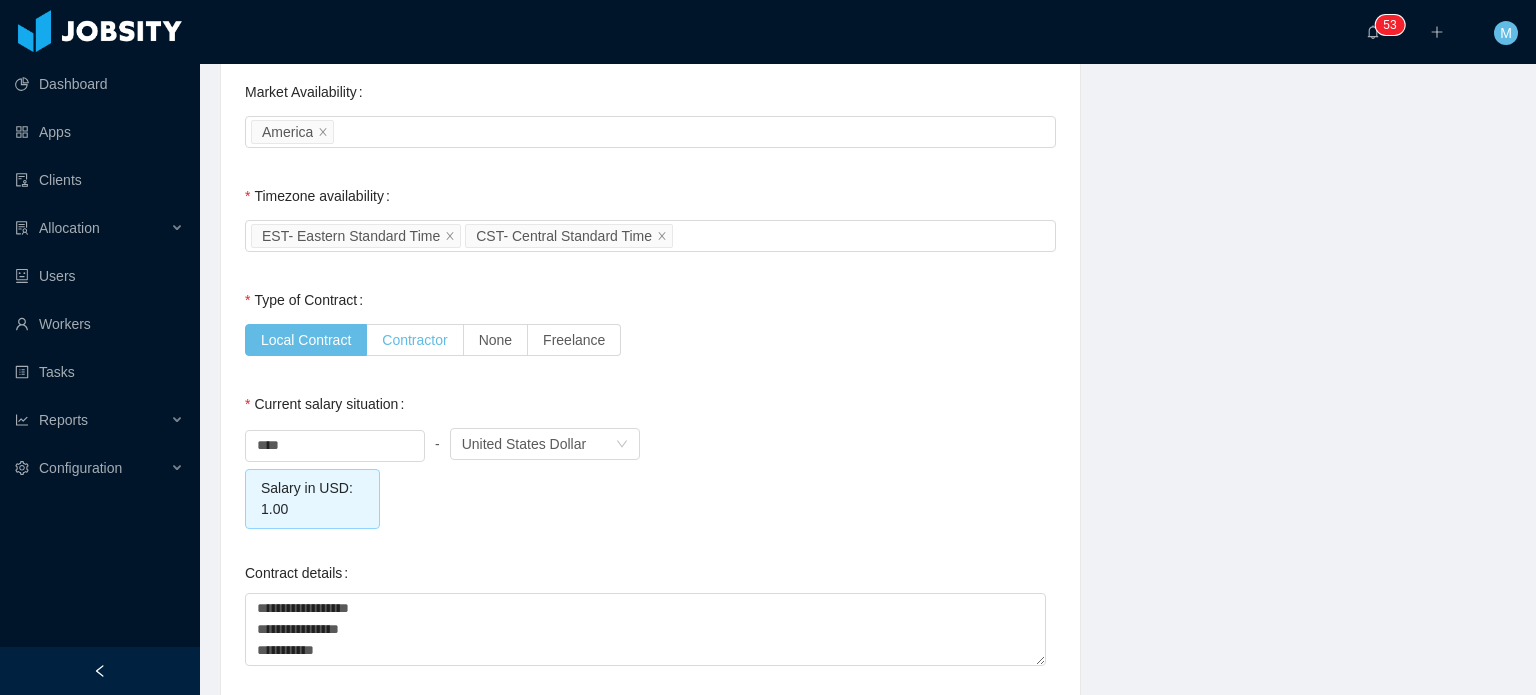 click on "Contractor" at bounding box center [414, 340] 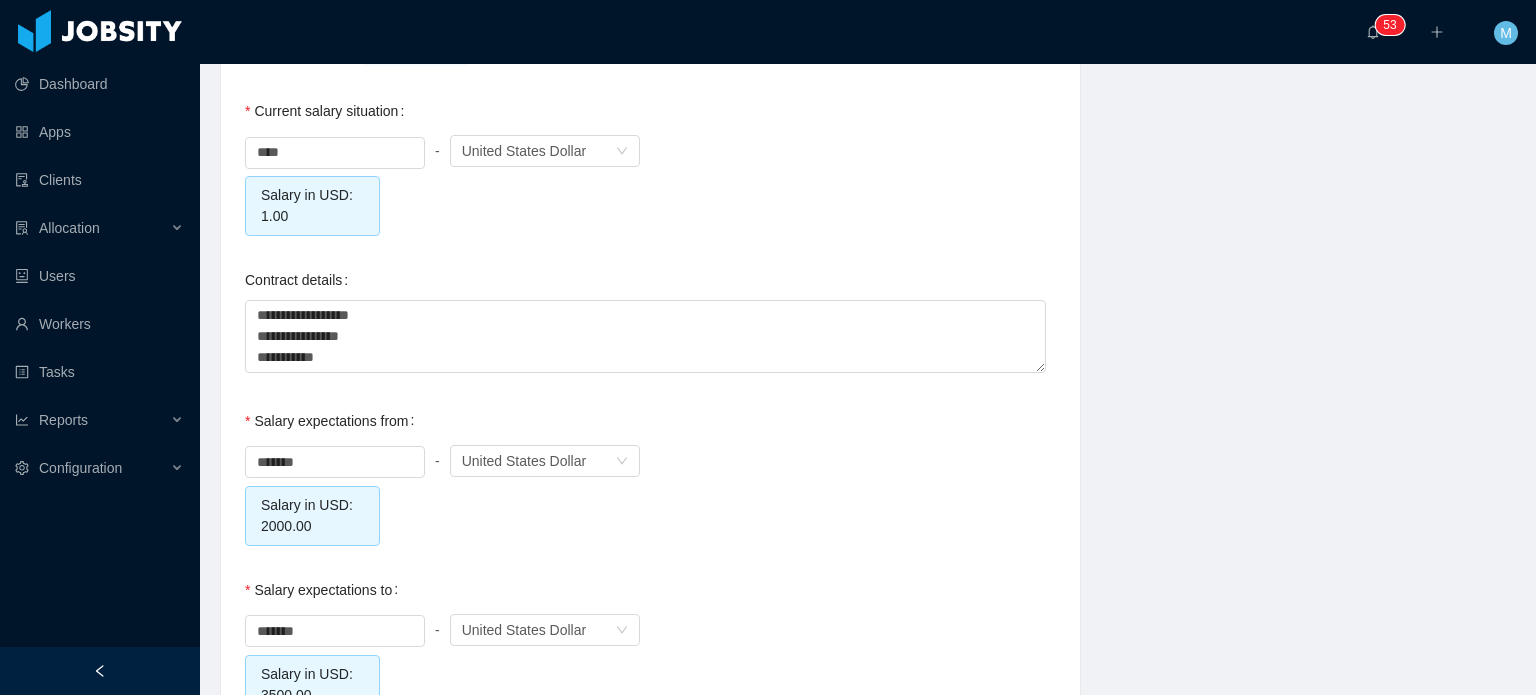 scroll, scrollTop: 1919, scrollLeft: 0, axis: vertical 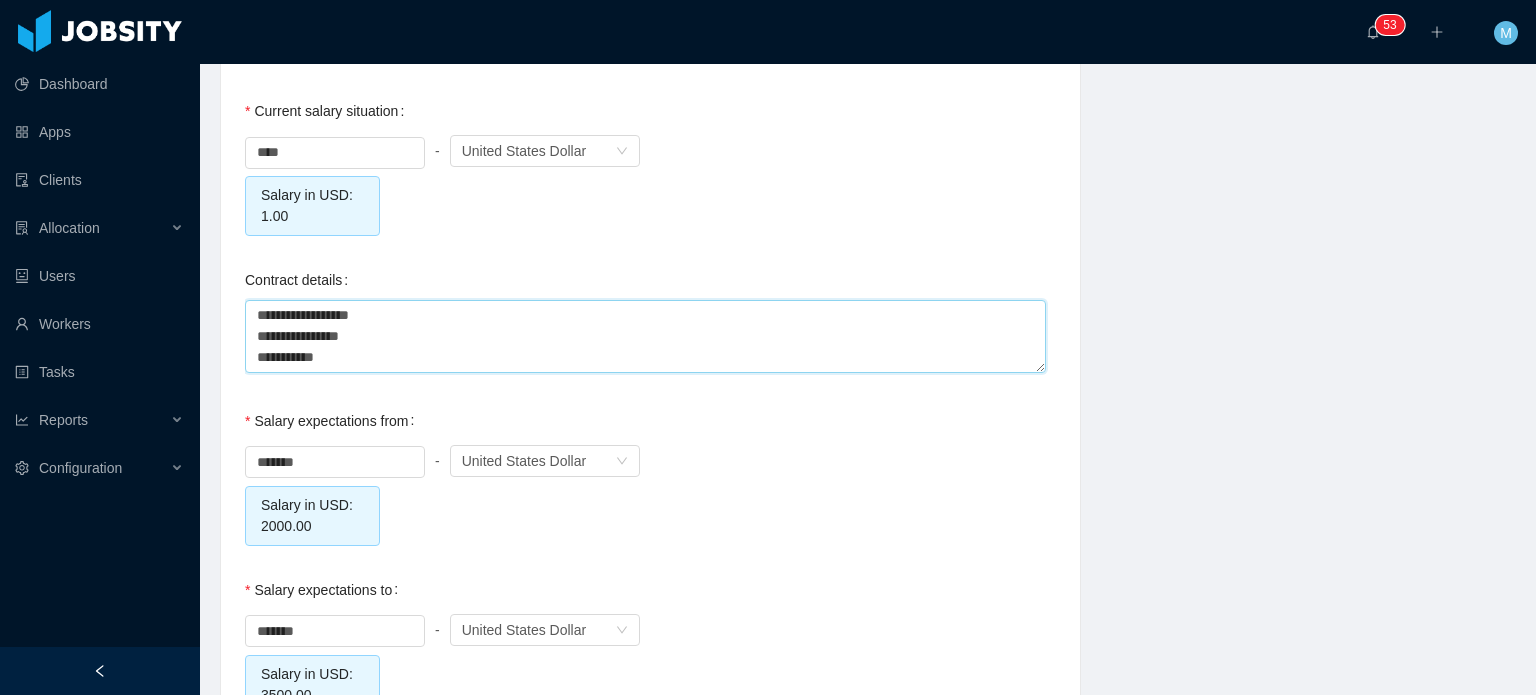 click on "**********" at bounding box center [645, 336] 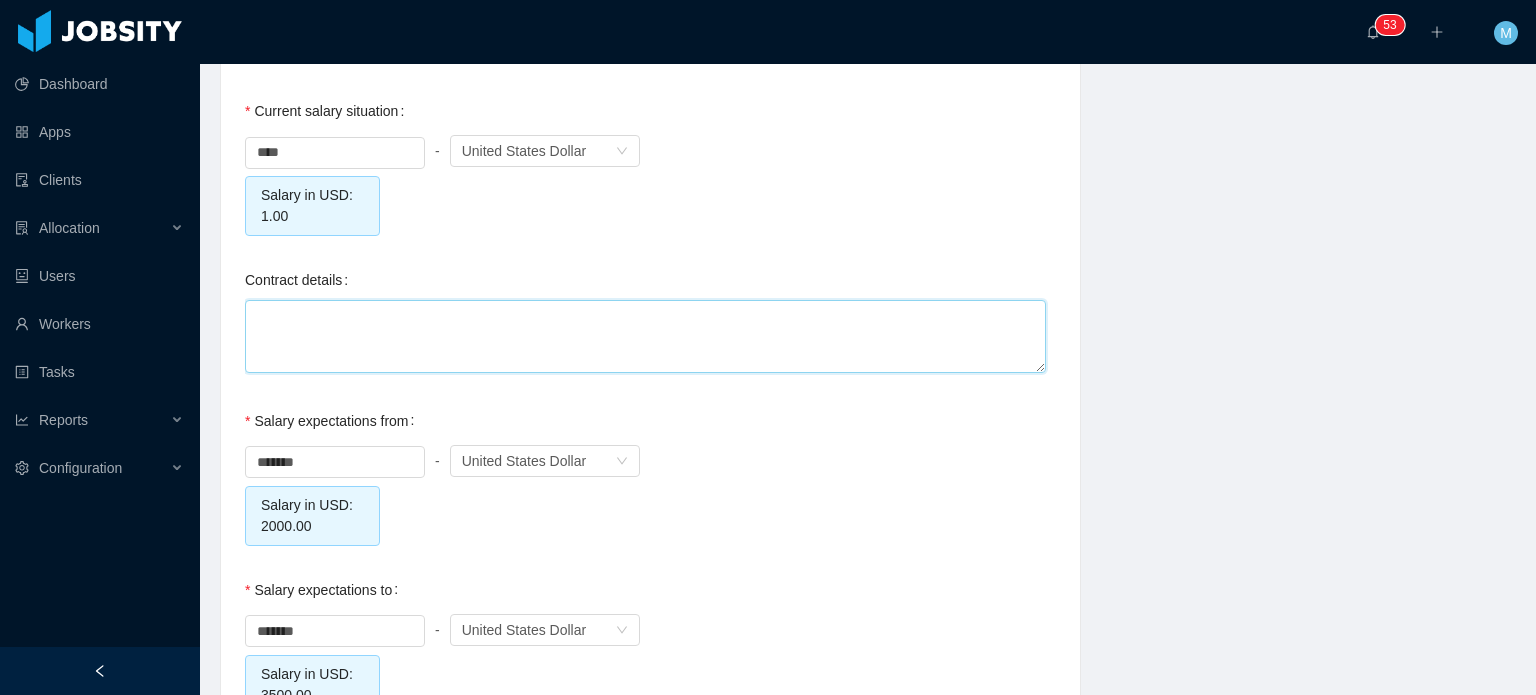 type 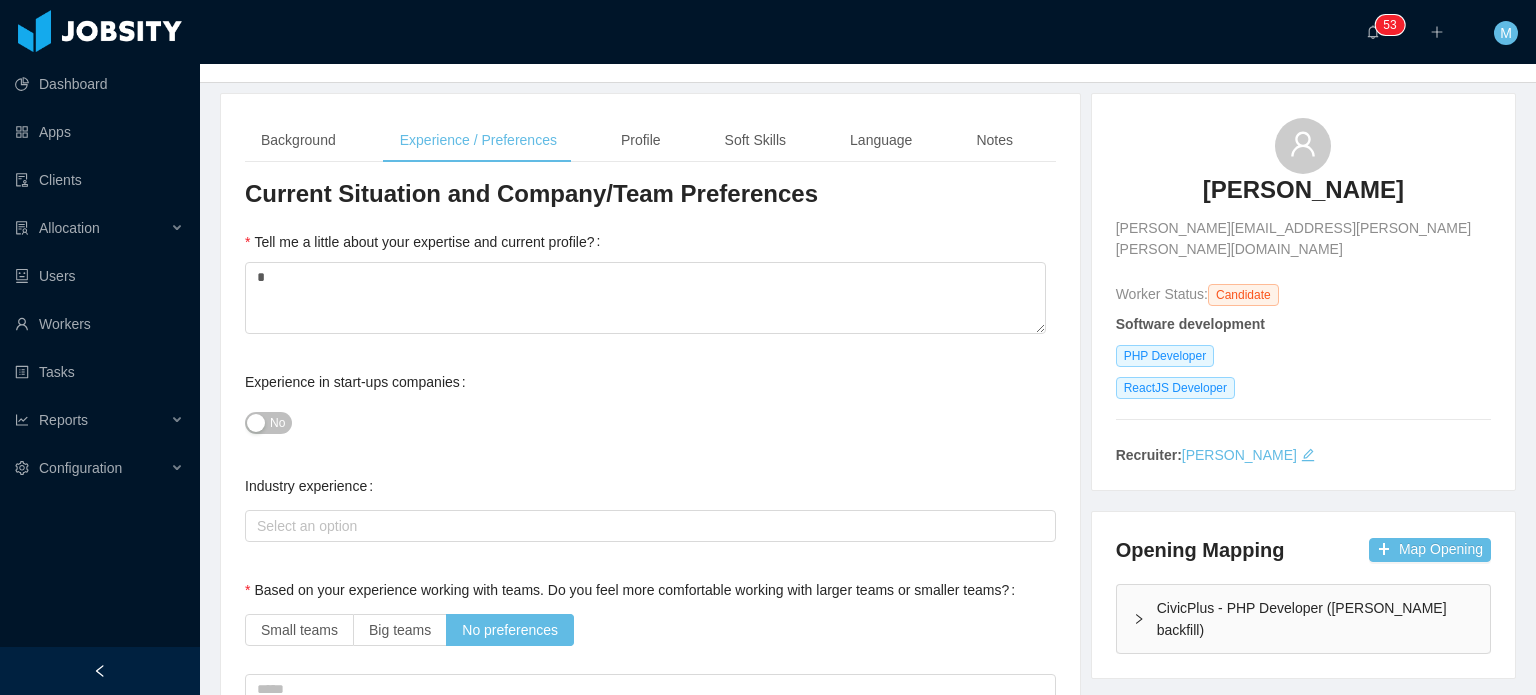 scroll, scrollTop: 28, scrollLeft: 0, axis: vertical 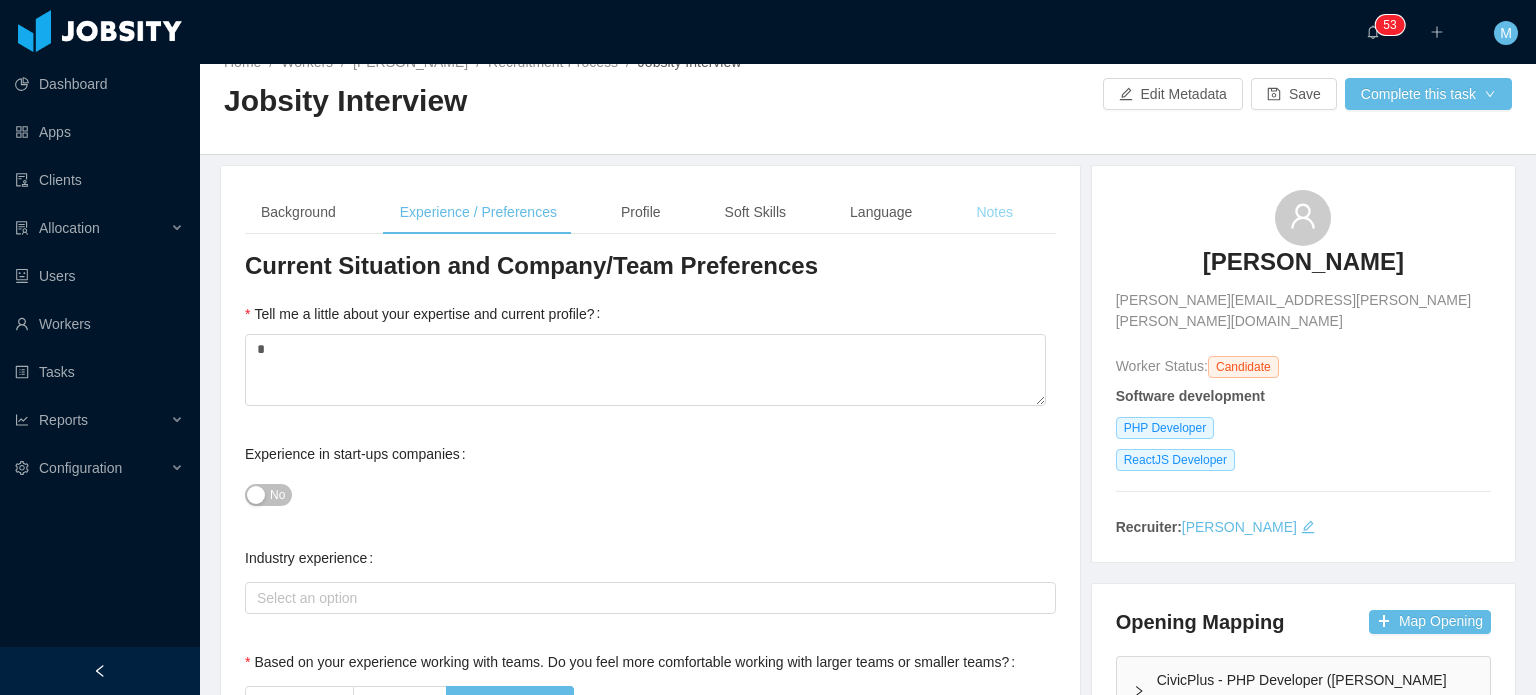 type 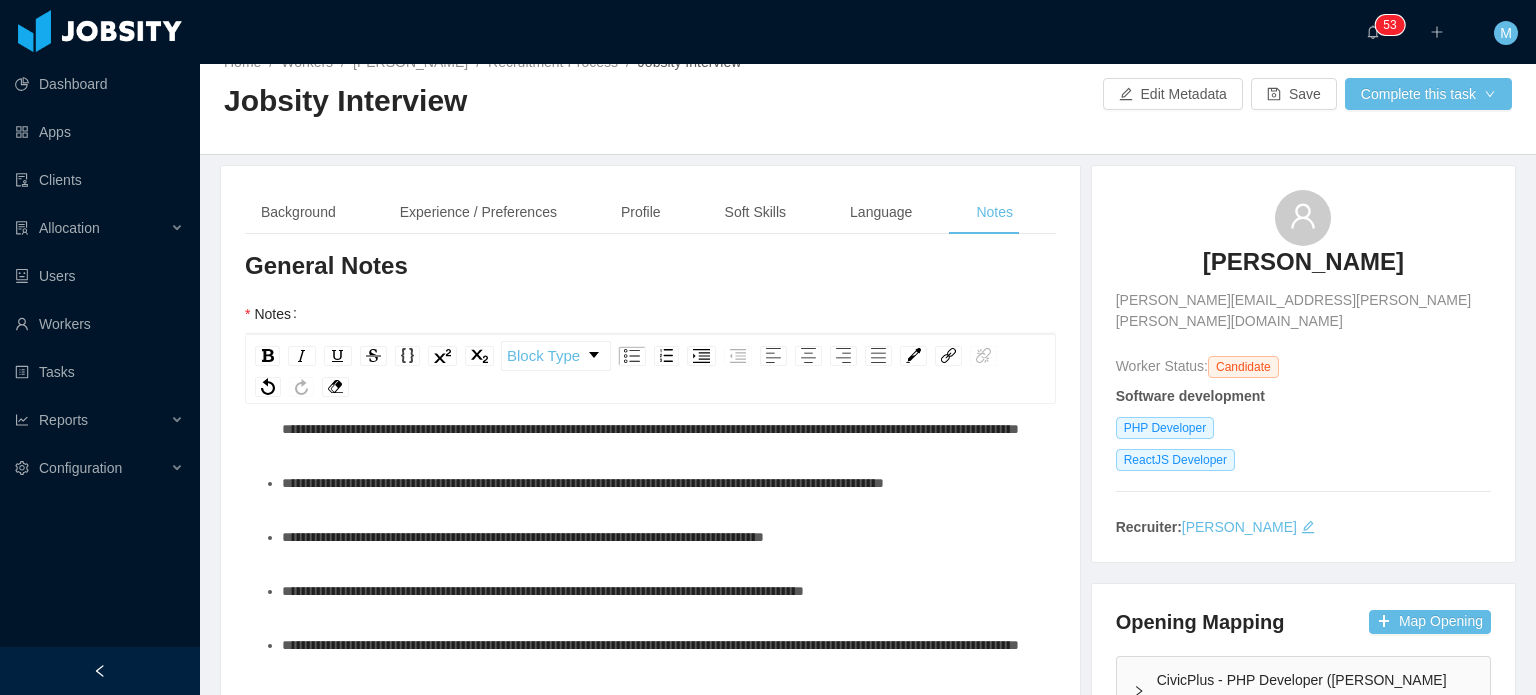 scroll, scrollTop: 714, scrollLeft: 0, axis: vertical 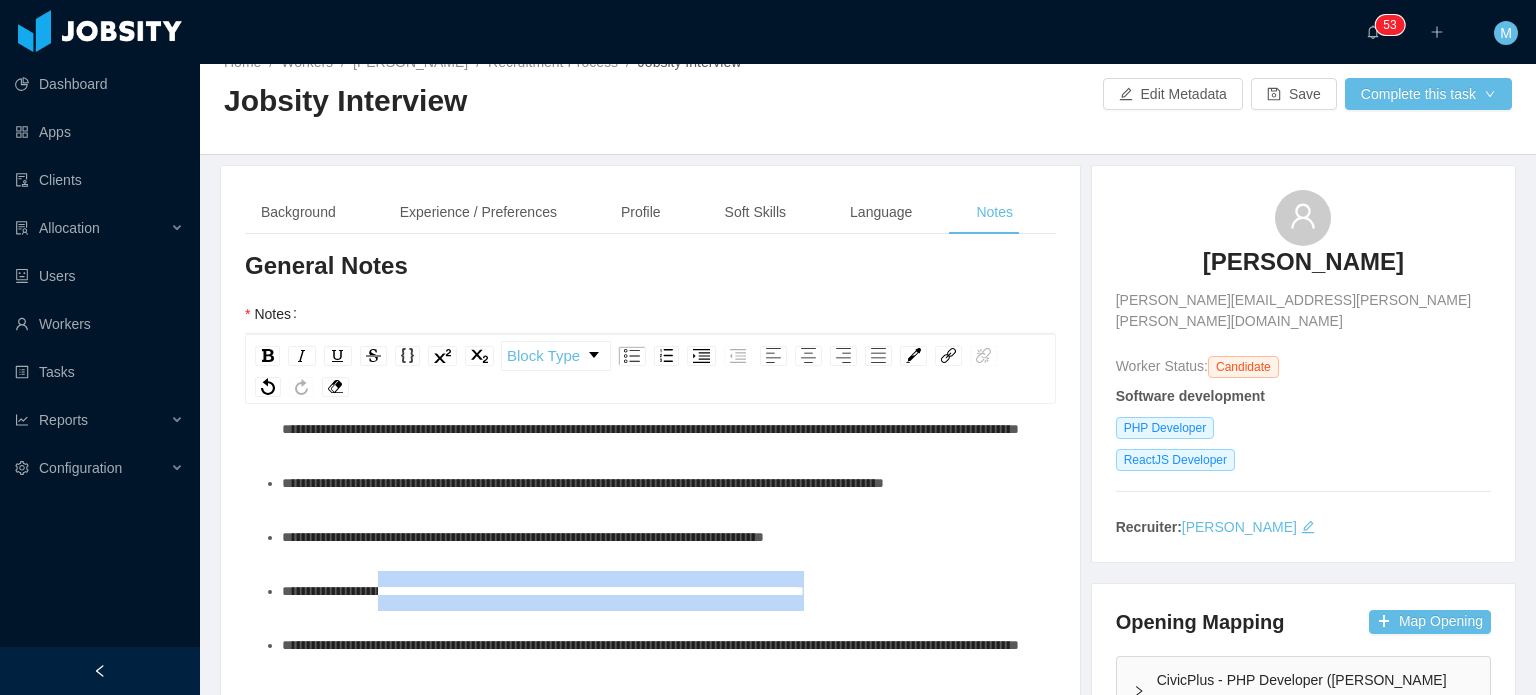 drag, startPoint x: 393, startPoint y: 515, endPoint x: 987, endPoint y: 517, distance: 594.00336 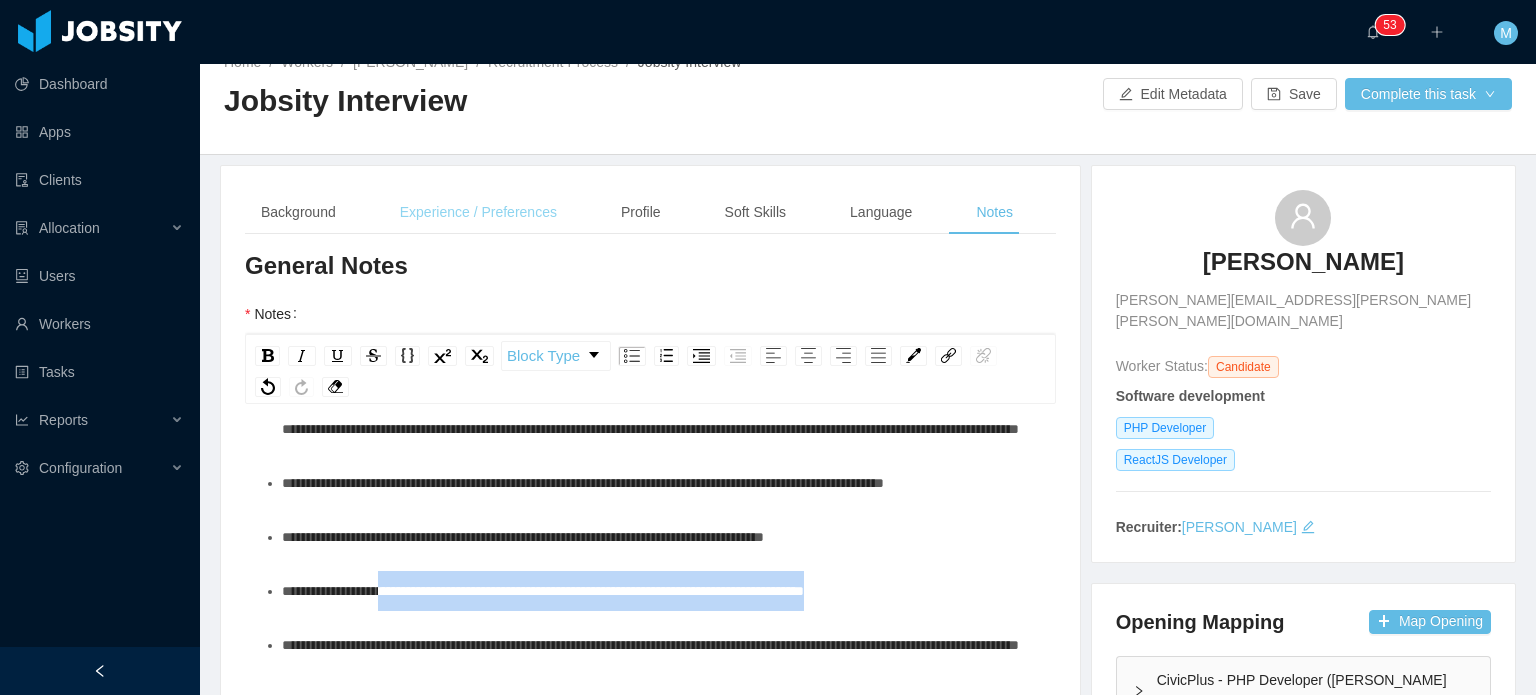 click on "Experience / Preferences" at bounding box center [478, 212] 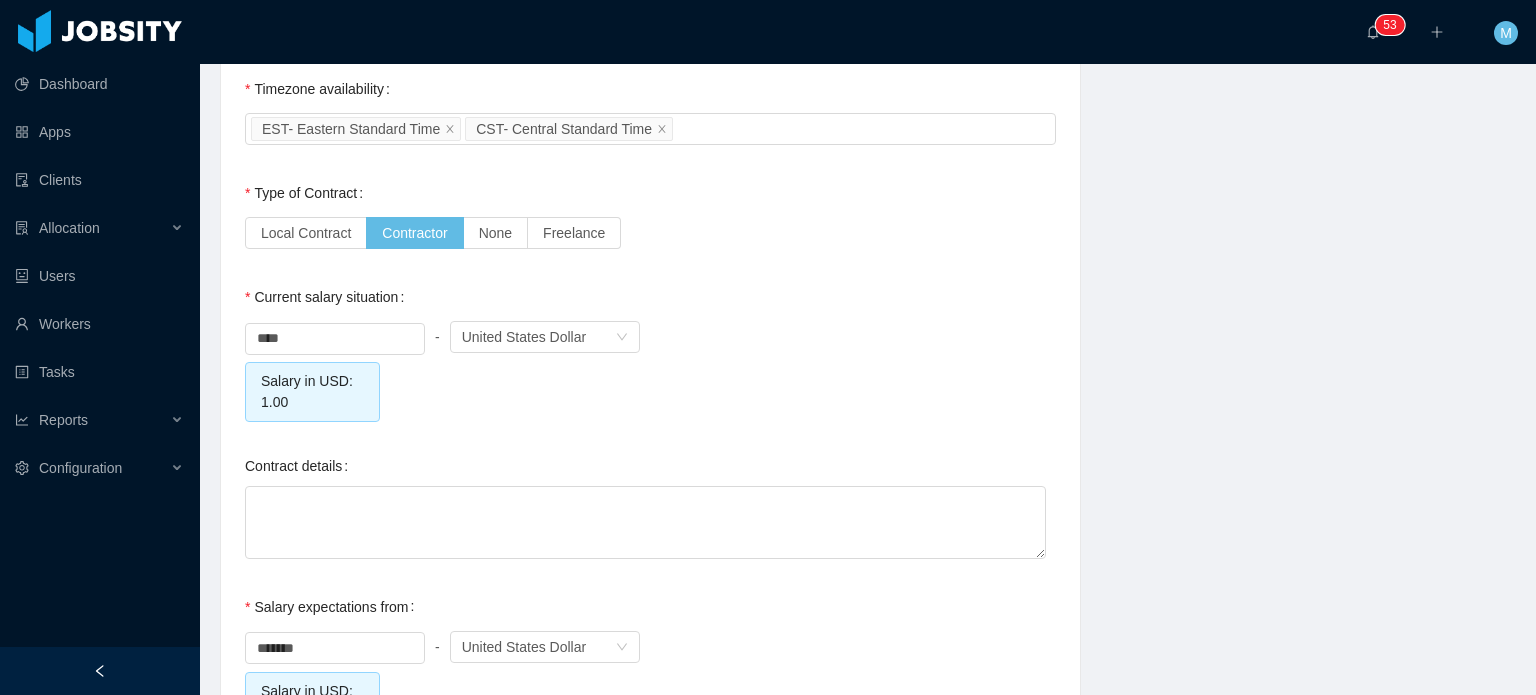 scroll, scrollTop: 1928, scrollLeft: 0, axis: vertical 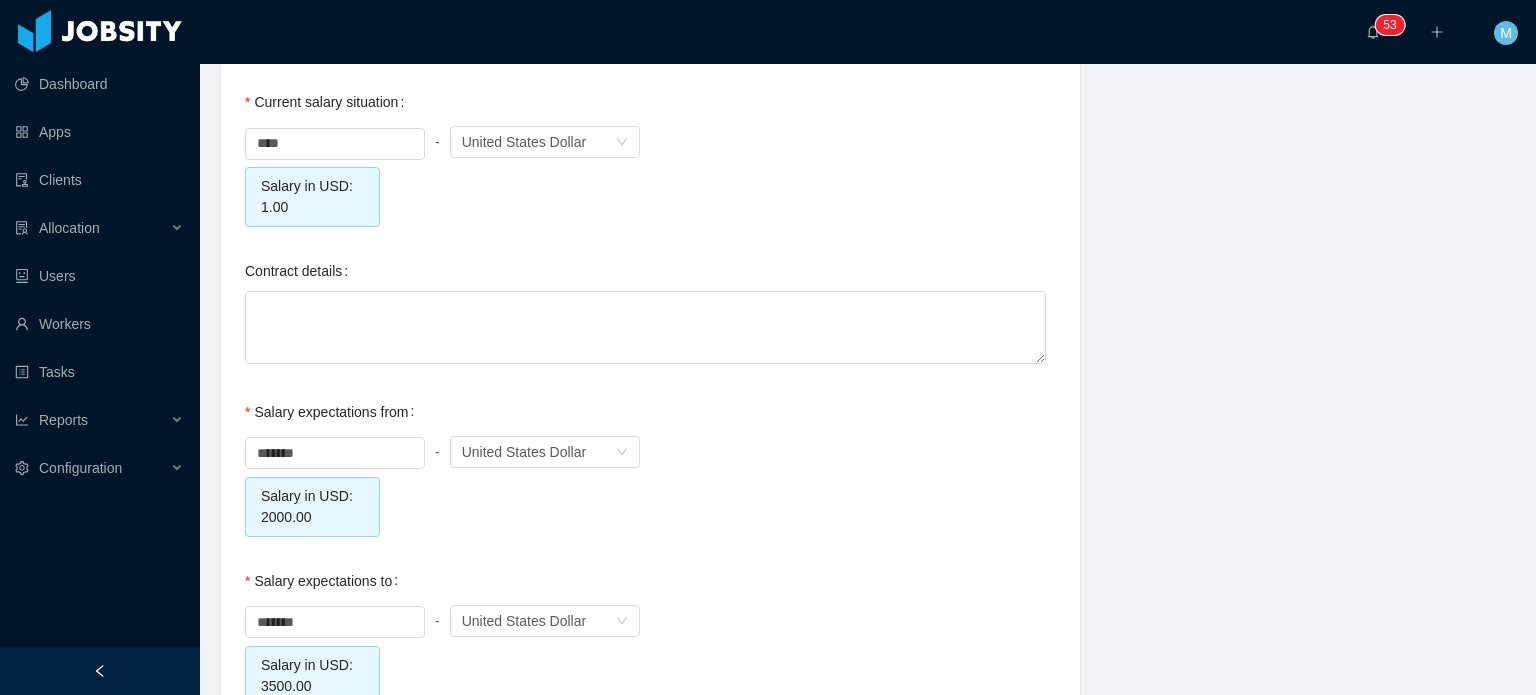 click at bounding box center (650, 329) 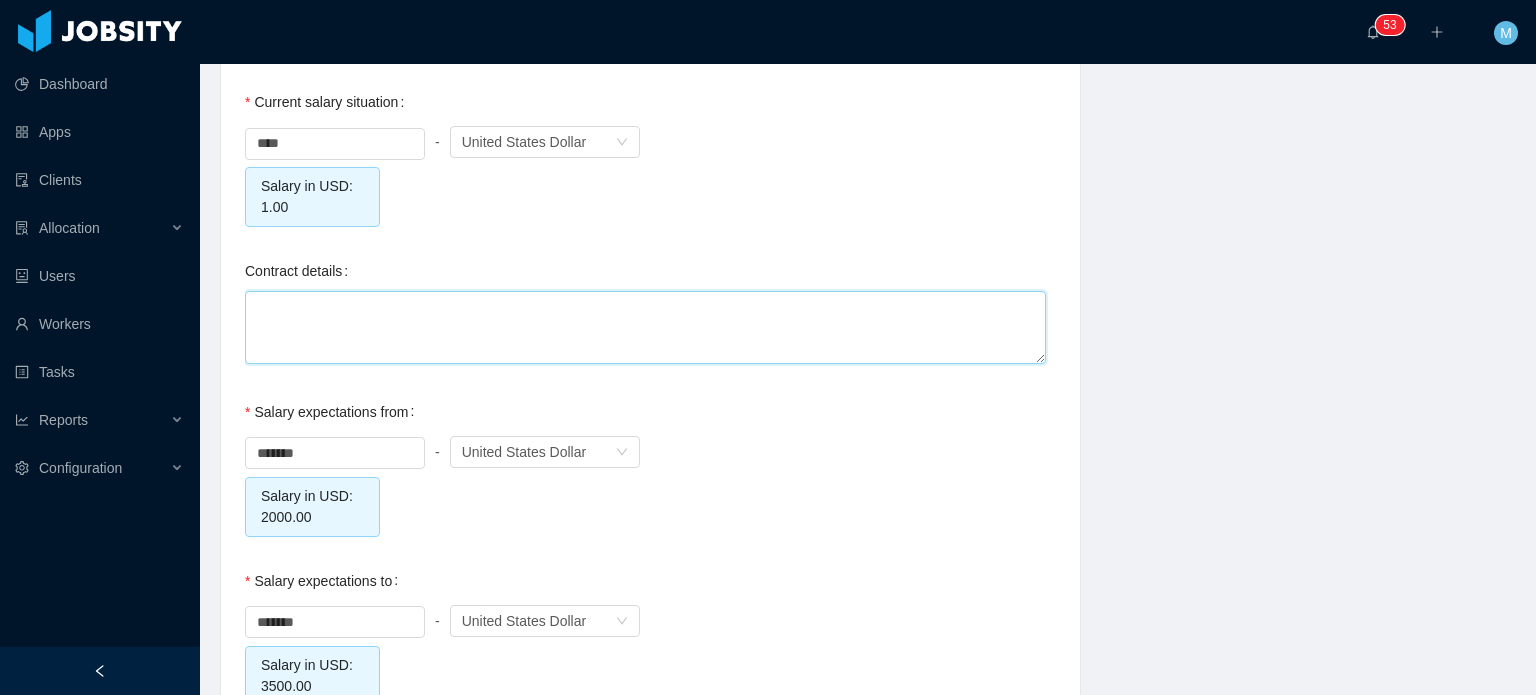 click on "Contract details" at bounding box center (645, 327) 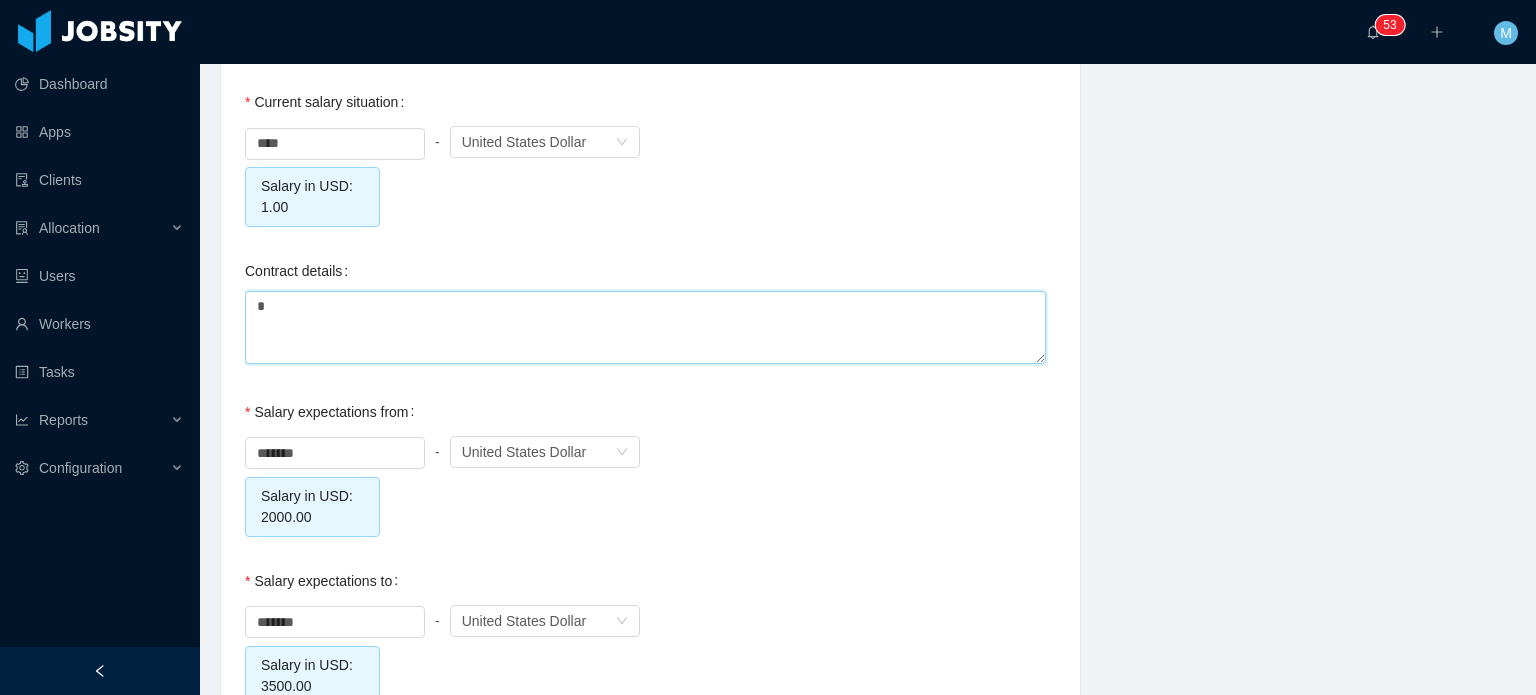 paste on "**********" 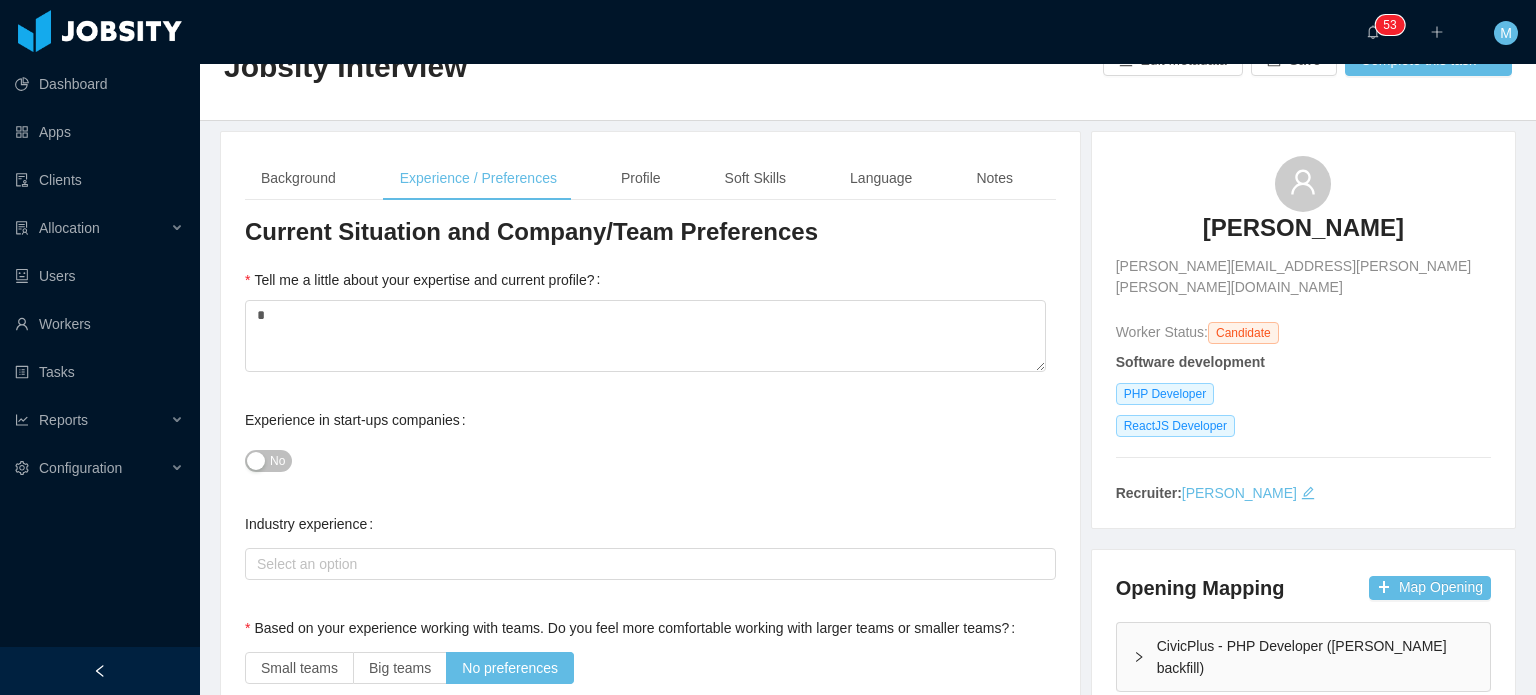 scroll, scrollTop: 0, scrollLeft: 0, axis: both 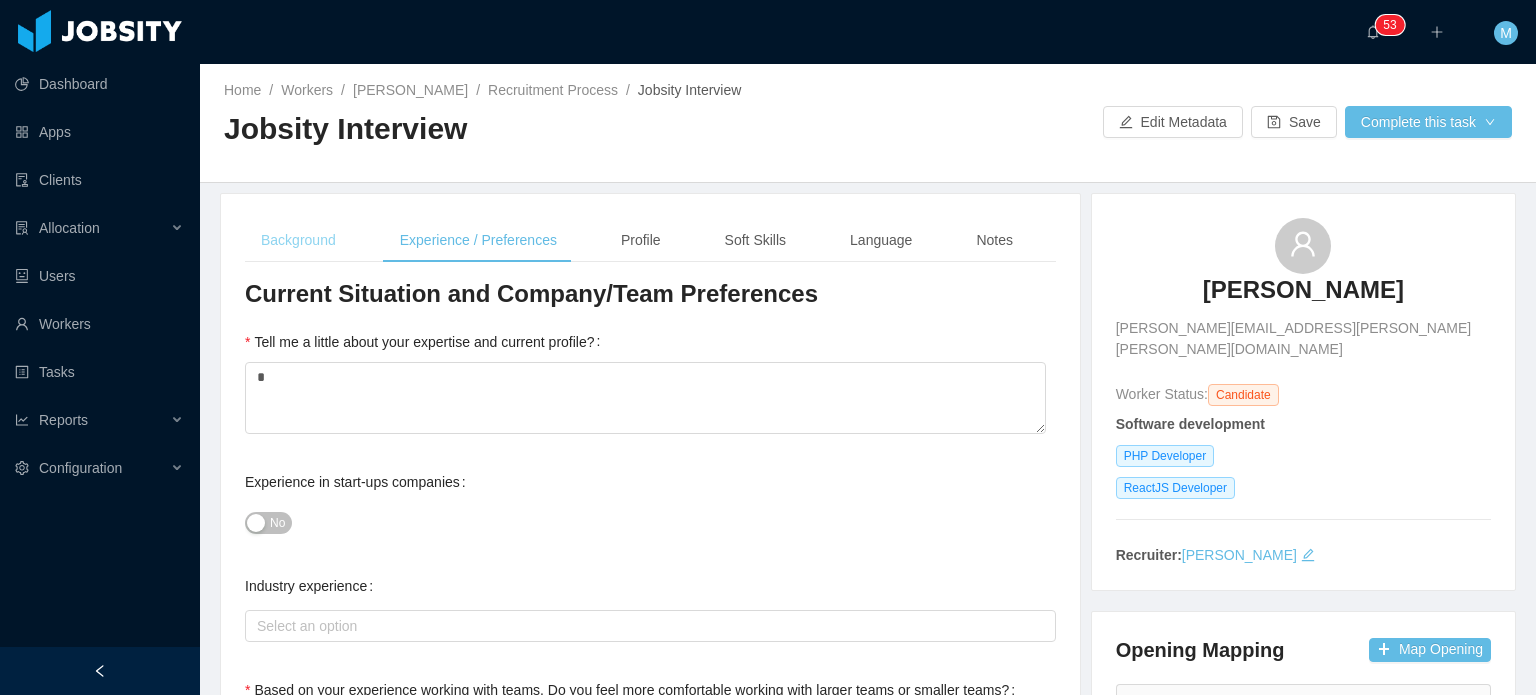 type on "**********" 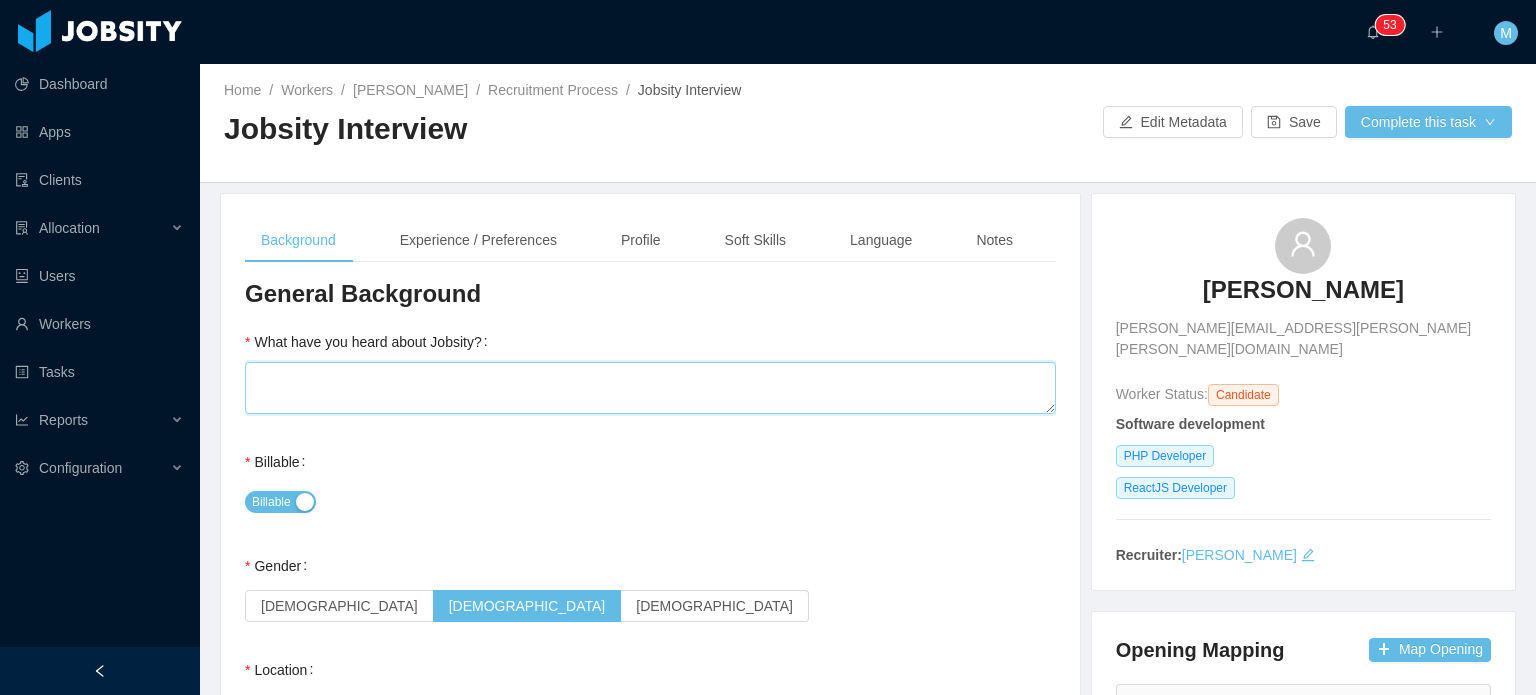 click on "What have you heard about Jobsity?" at bounding box center (650, 388) 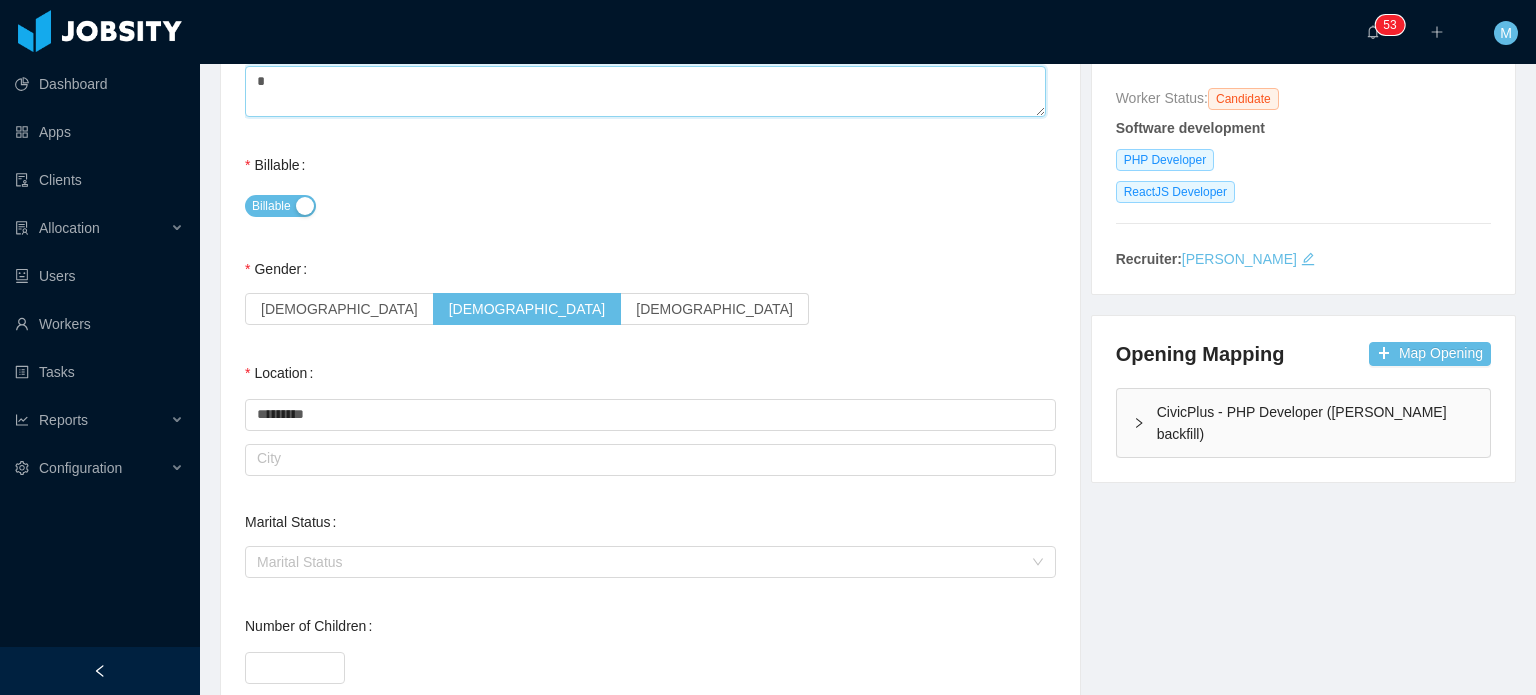 scroll, scrollTop: 300, scrollLeft: 0, axis: vertical 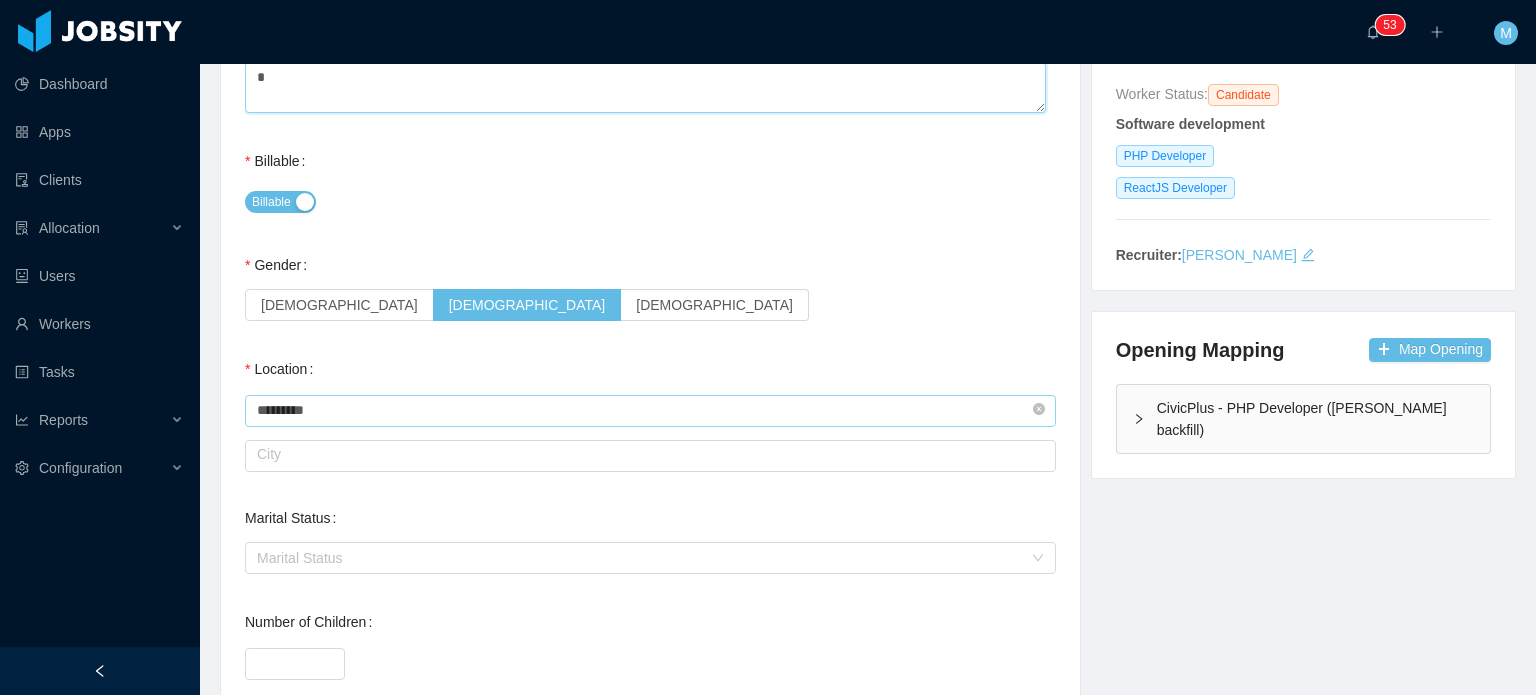 type on "*" 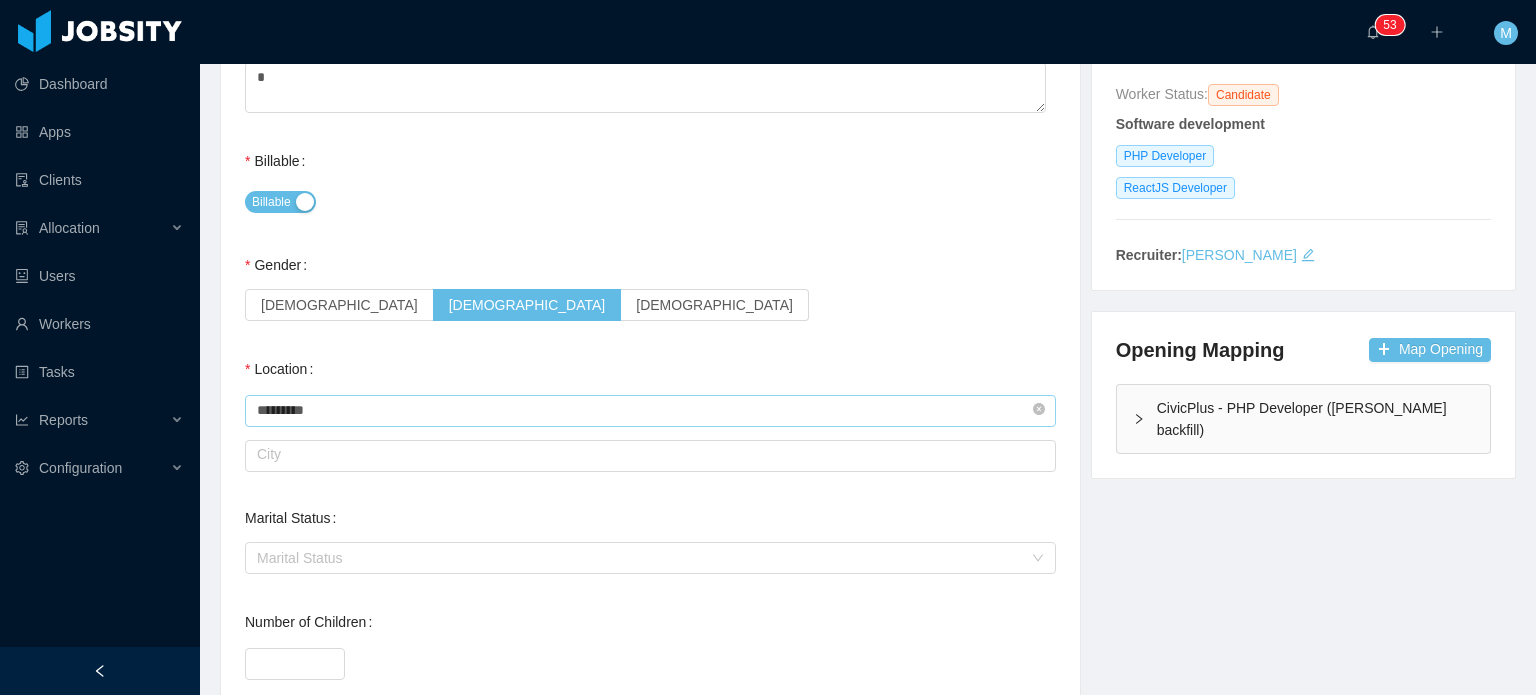 click on "*********" at bounding box center [650, 411] 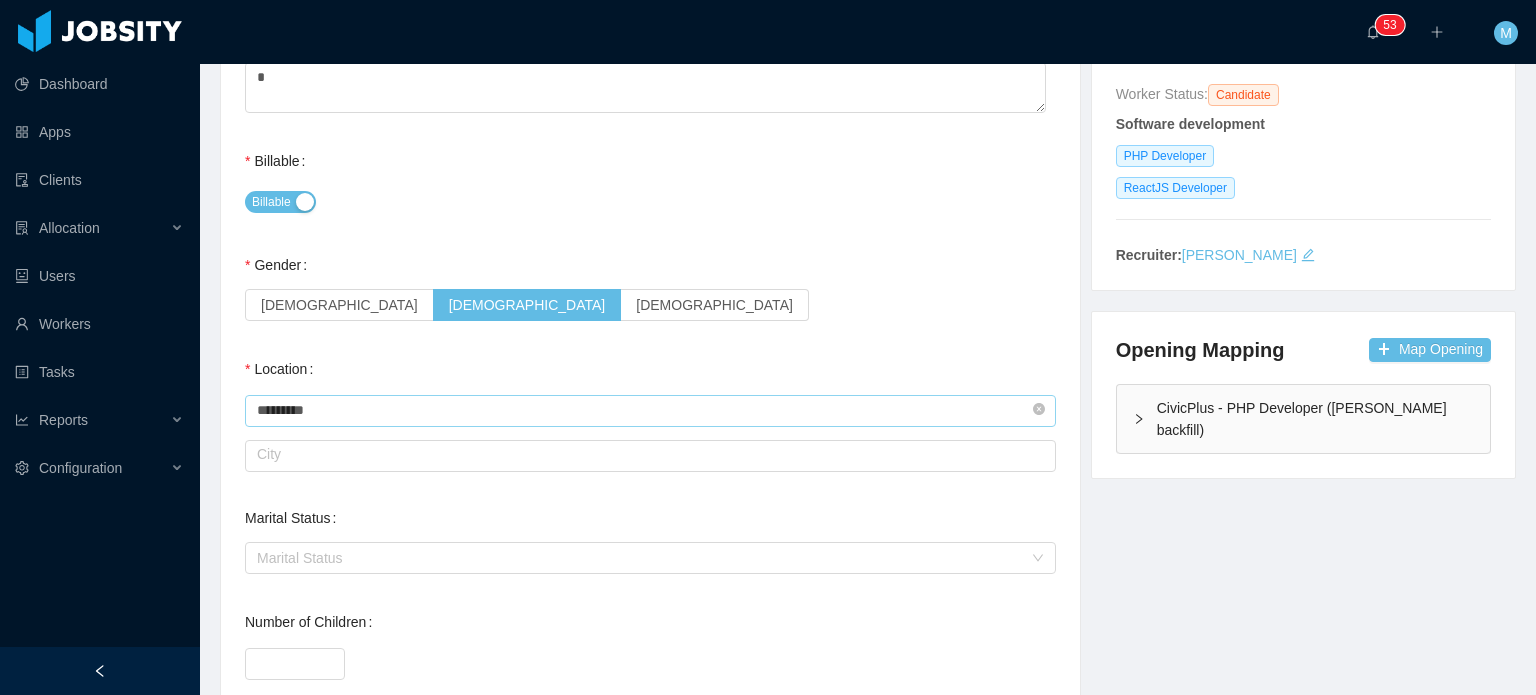 type on "*" 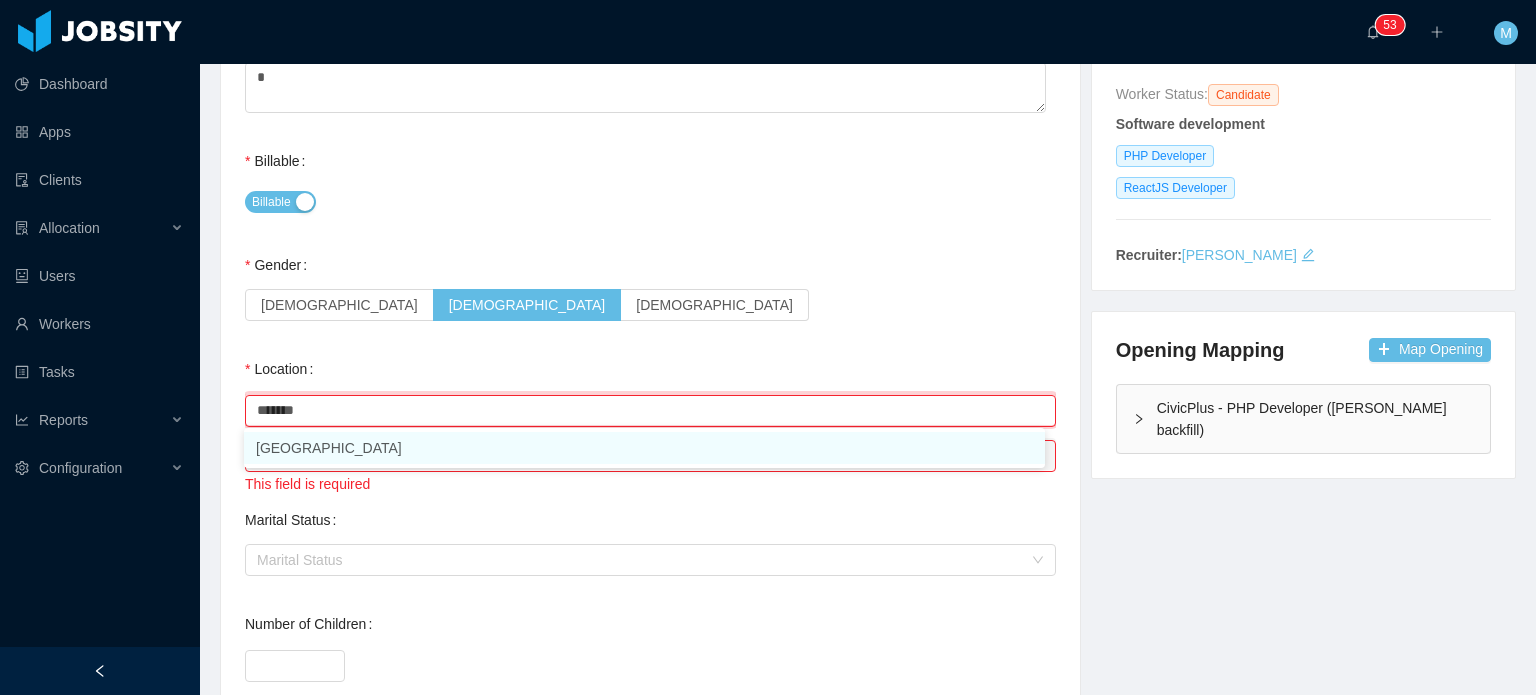 click on "[GEOGRAPHIC_DATA]" at bounding box center (644, 448) 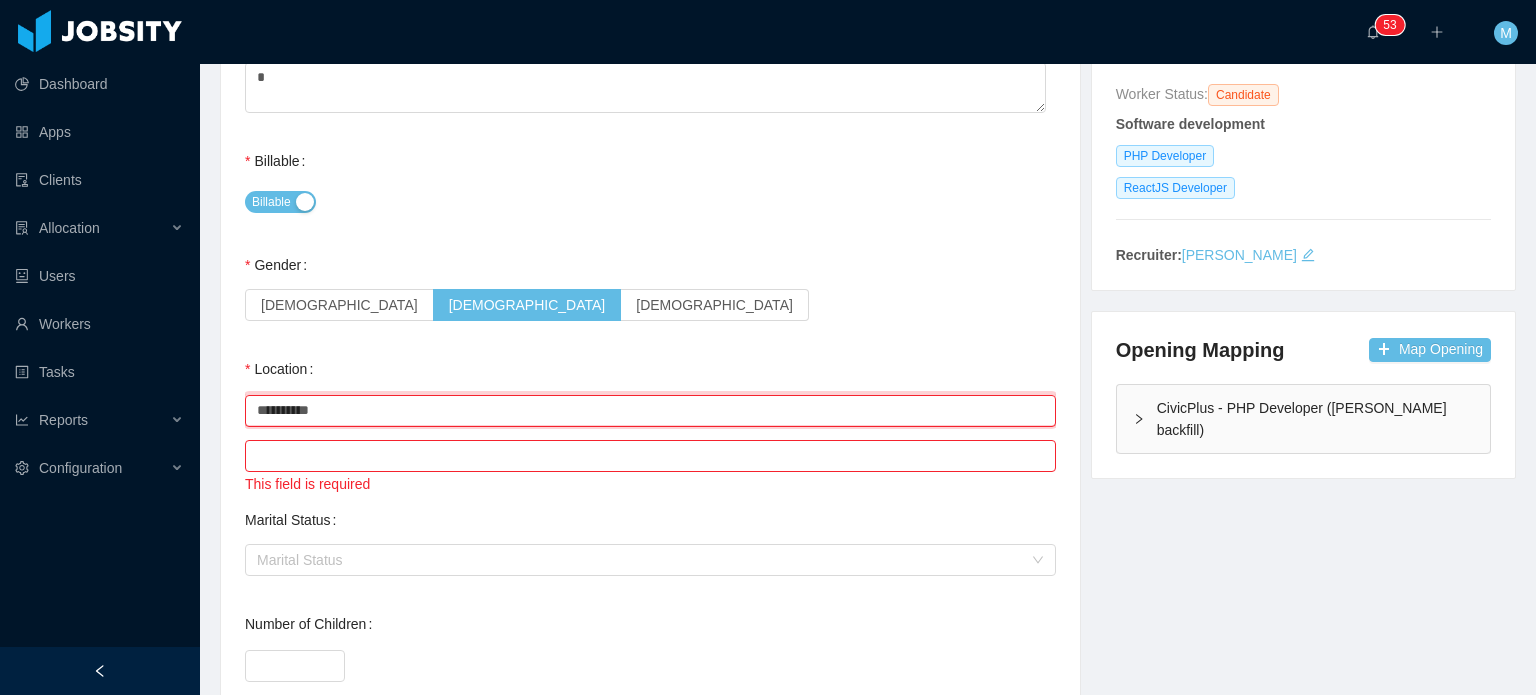 type on "**********" 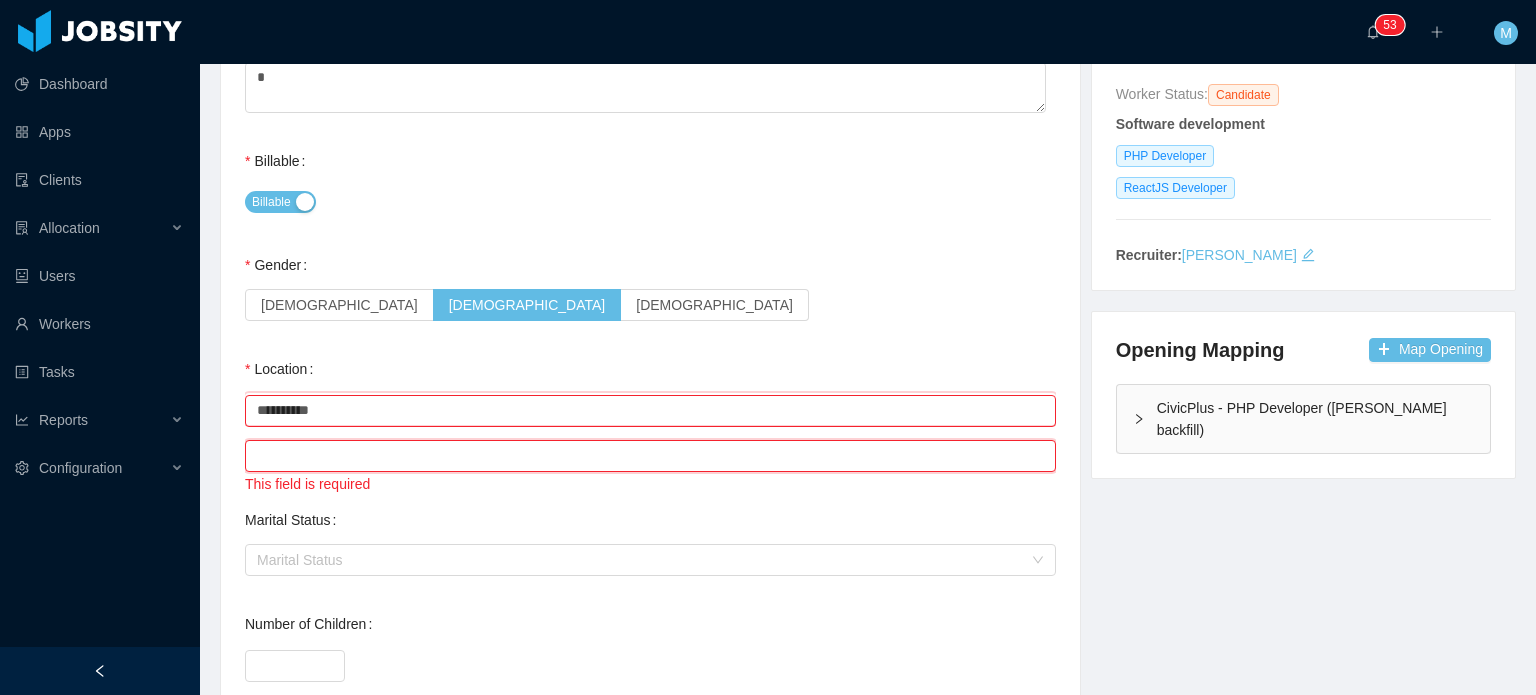 click at bounding box center [650, 456] 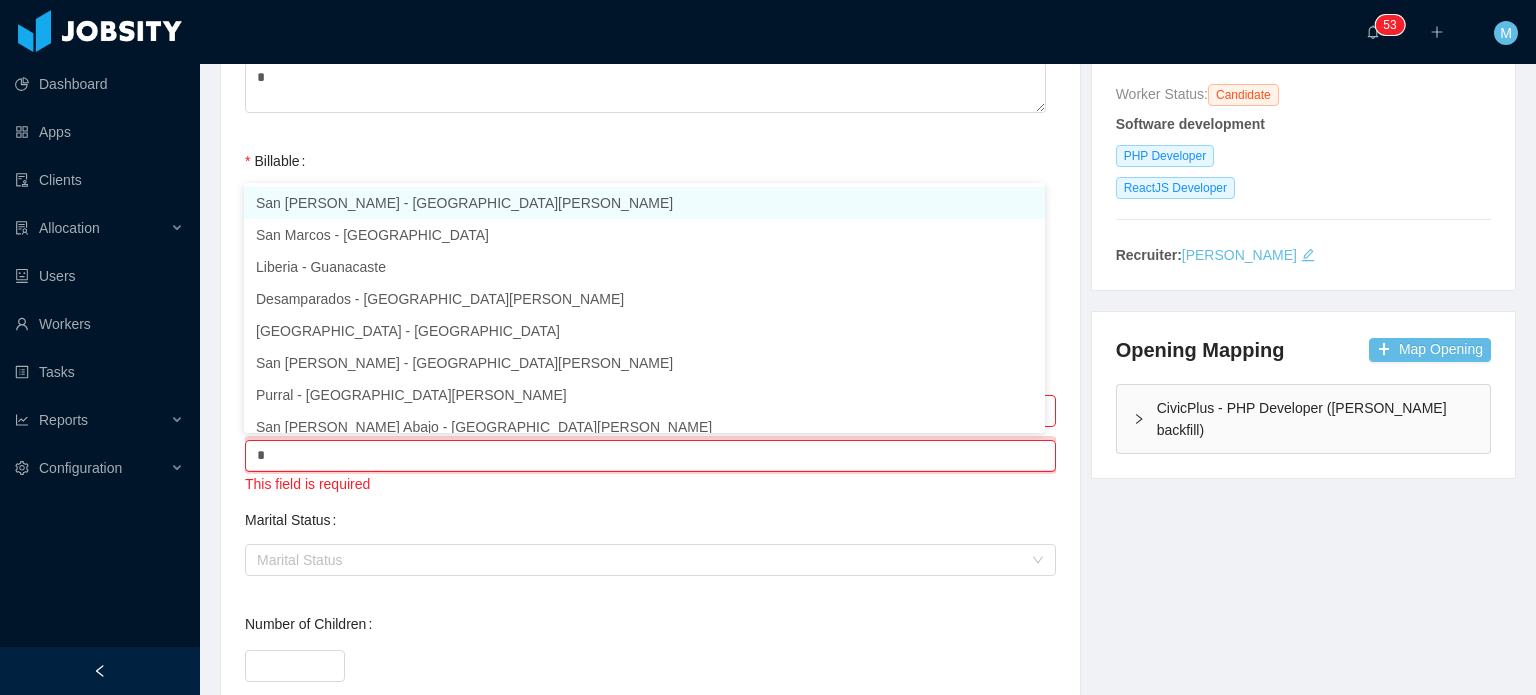 click on "San [PERSON_NAME] - [GEOGRAPHIC_DATA][PERSON_NAME]" at bounding box center [644, 203] 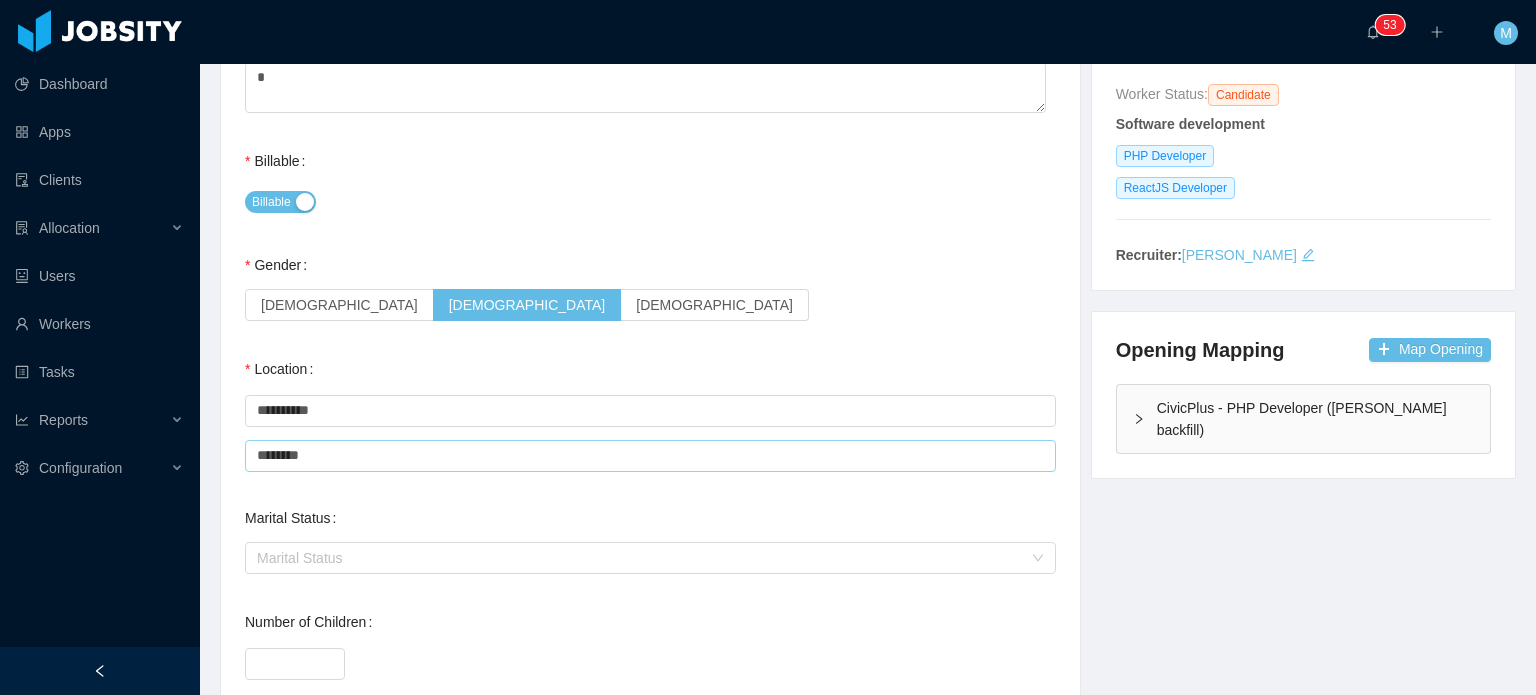 type on "********" 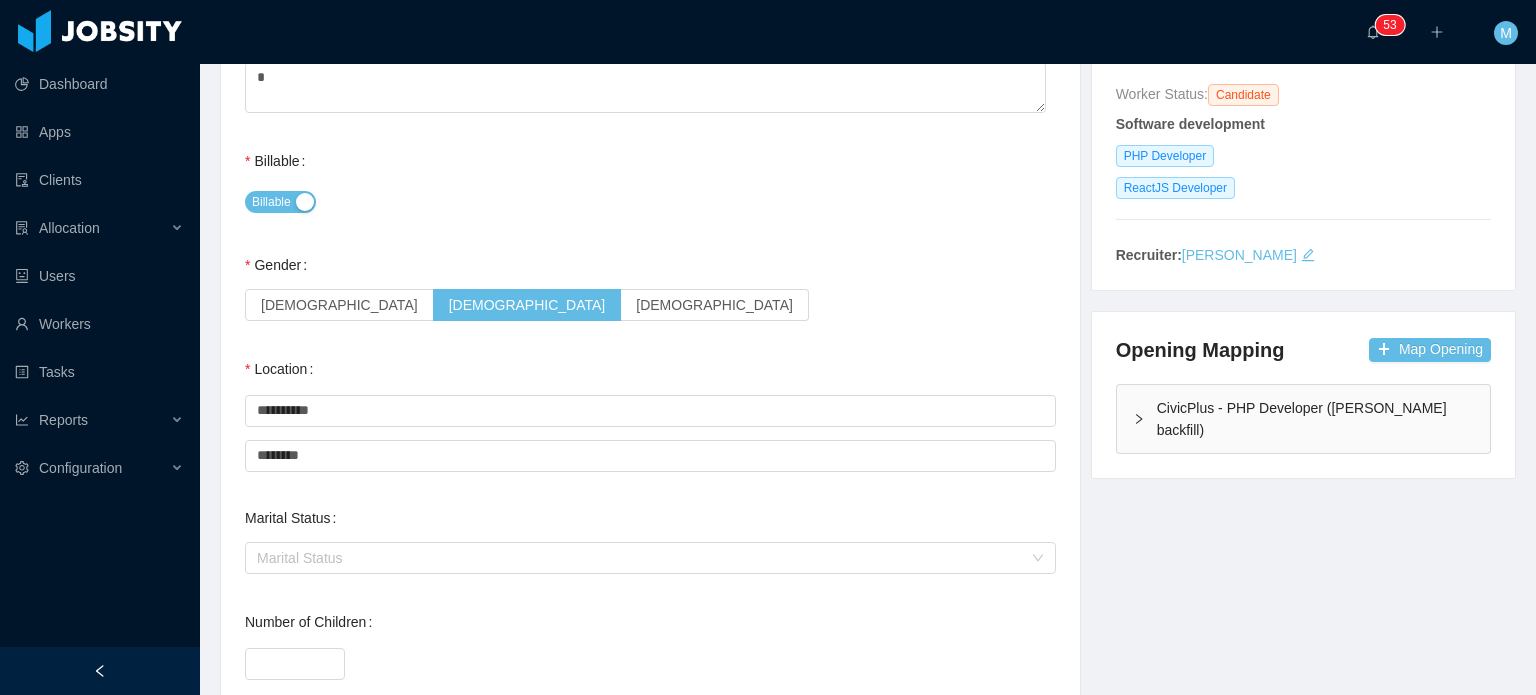 click on "Dashboard Apps Clients Allocation Users Workers Tasks Reports Configuration" at bounding box center [100, 299] 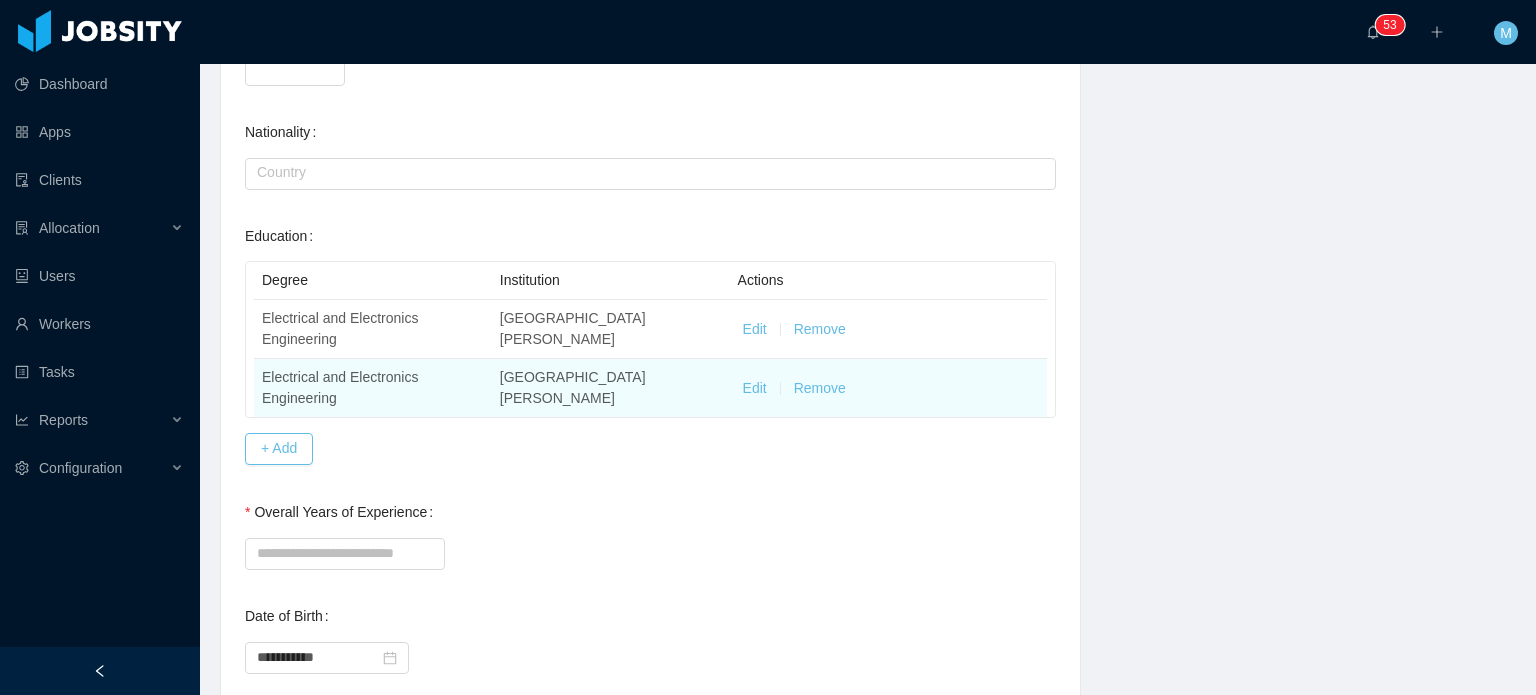 scroll, scrollTop: 992, scrollLeft: 0, axis: vertical 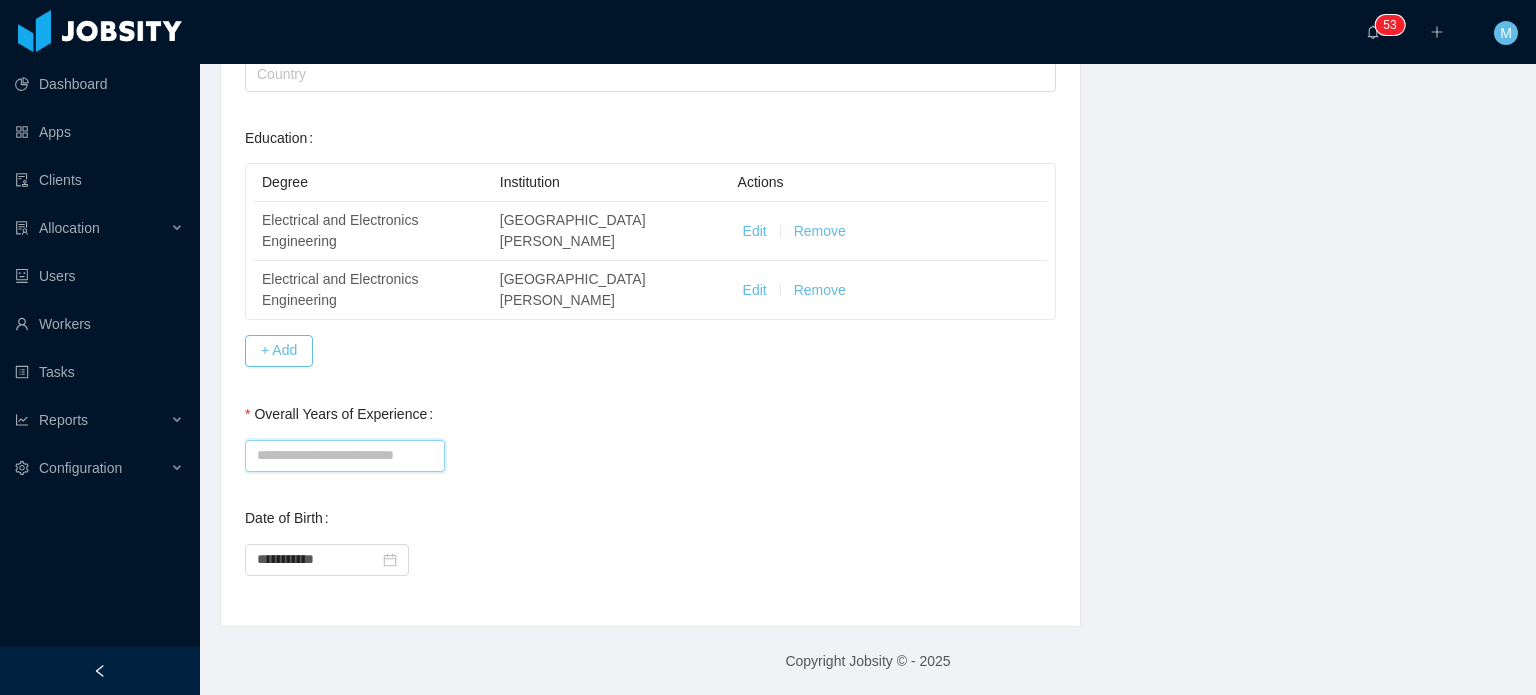 click on "Overall Years of Experience" at bounding box center (345, 456) 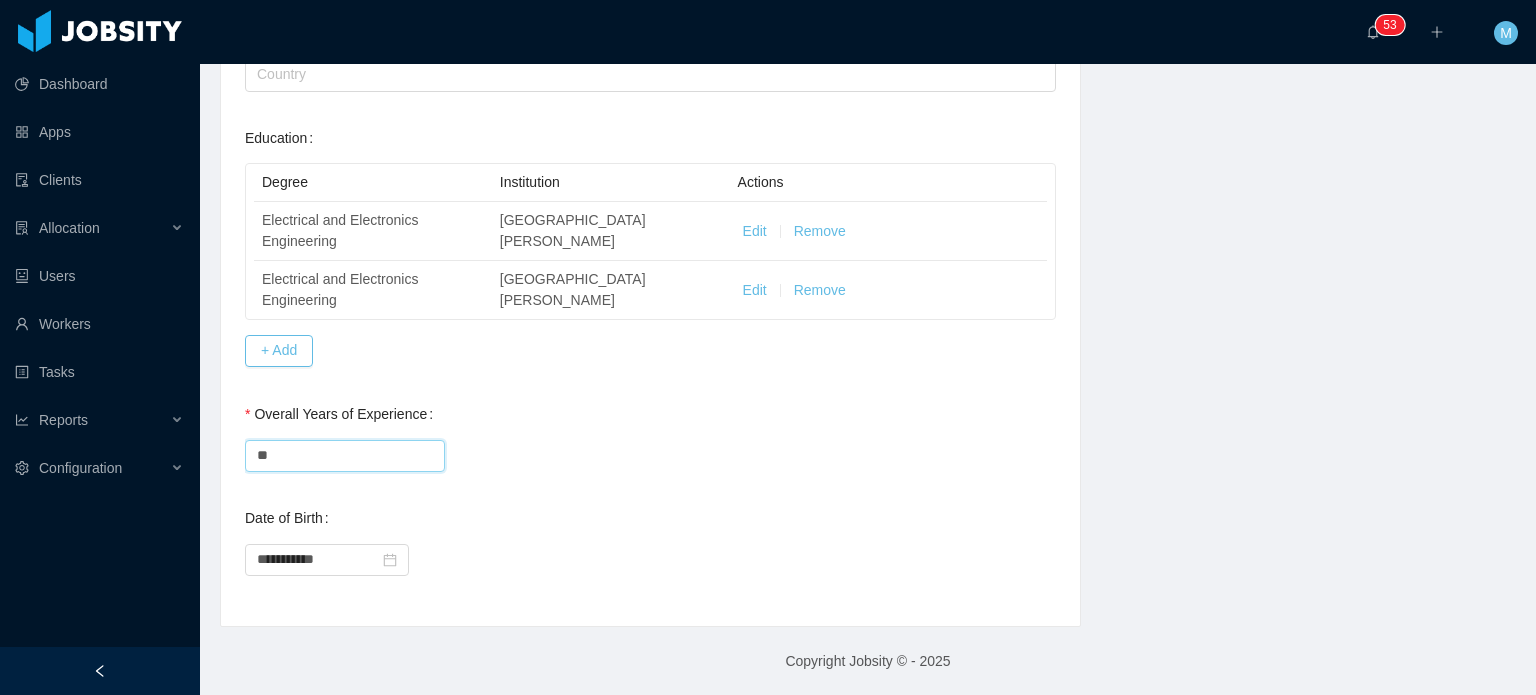 type on "**" 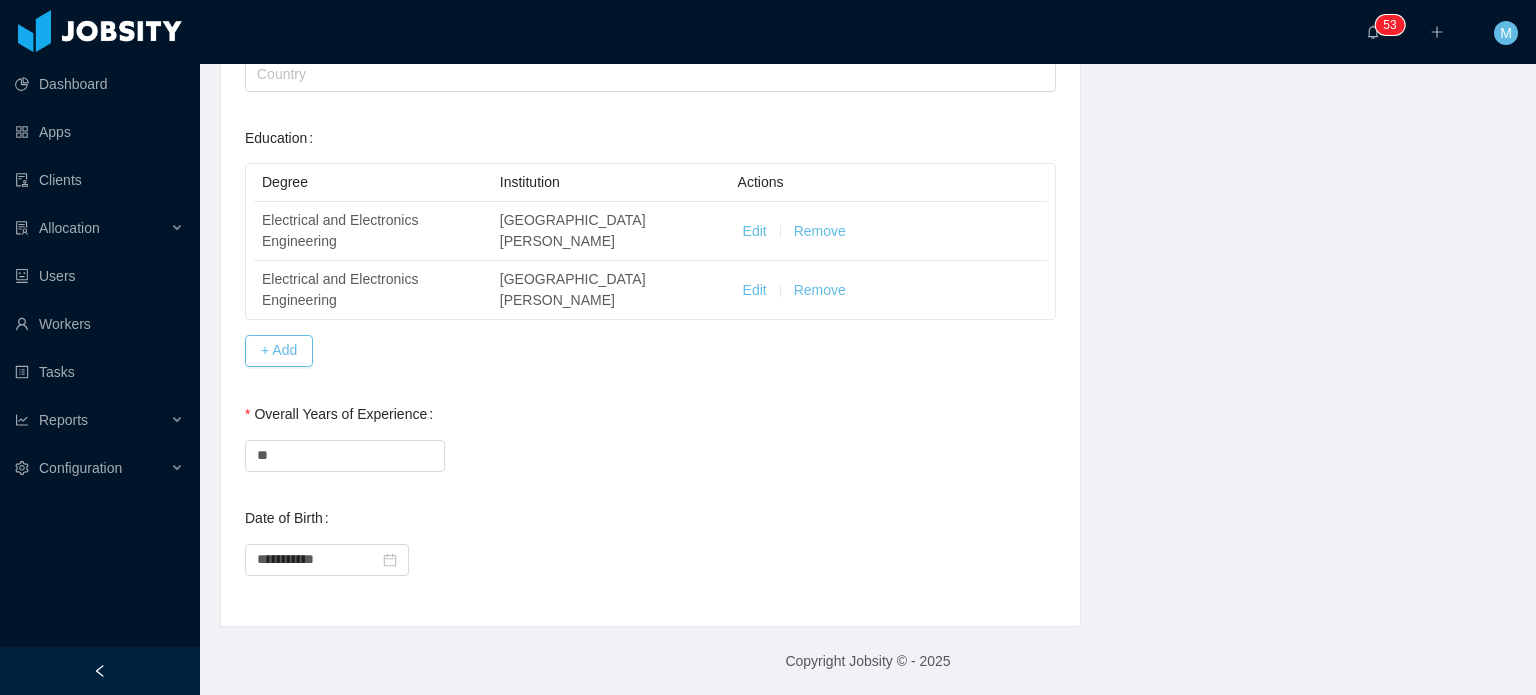 click on "**" at bounding box center [650, 454] 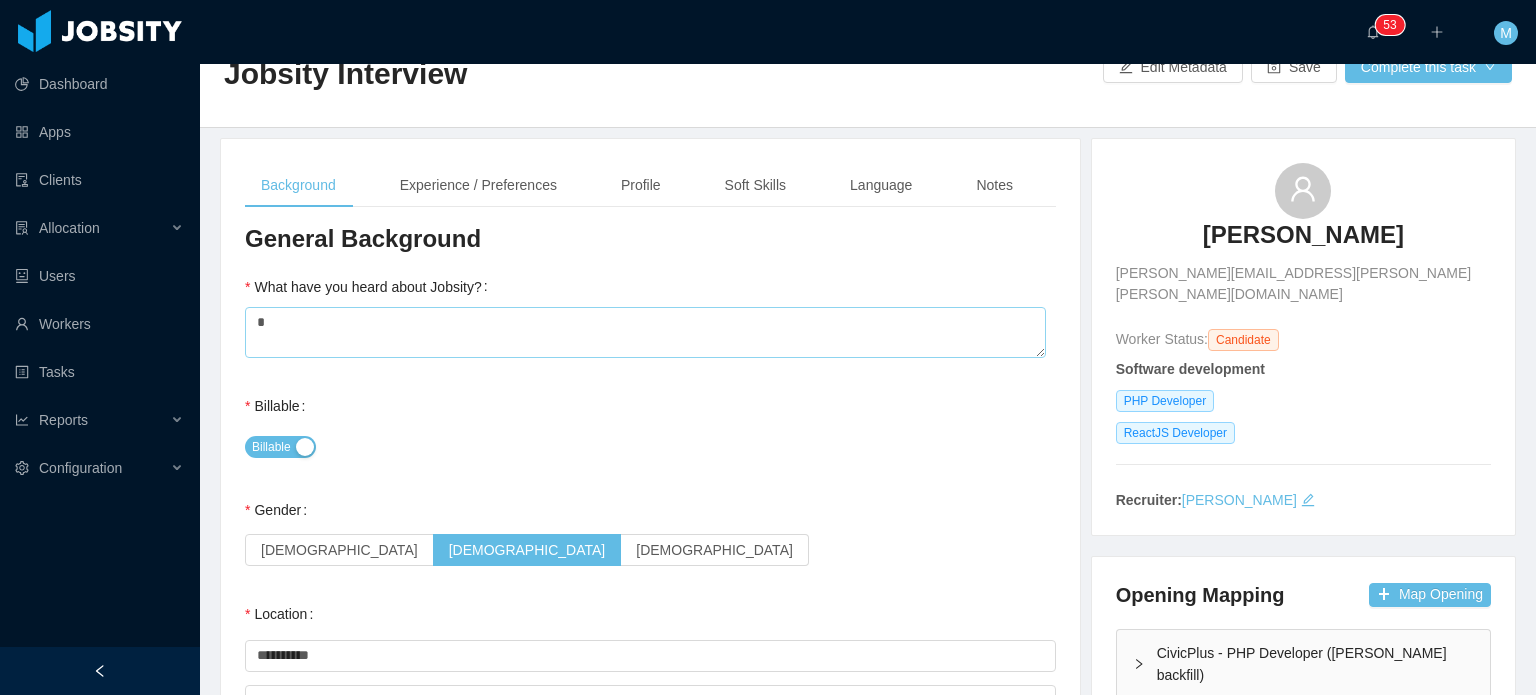 scroll, scrollTop: 0, scrollLeft: 0, axis: both 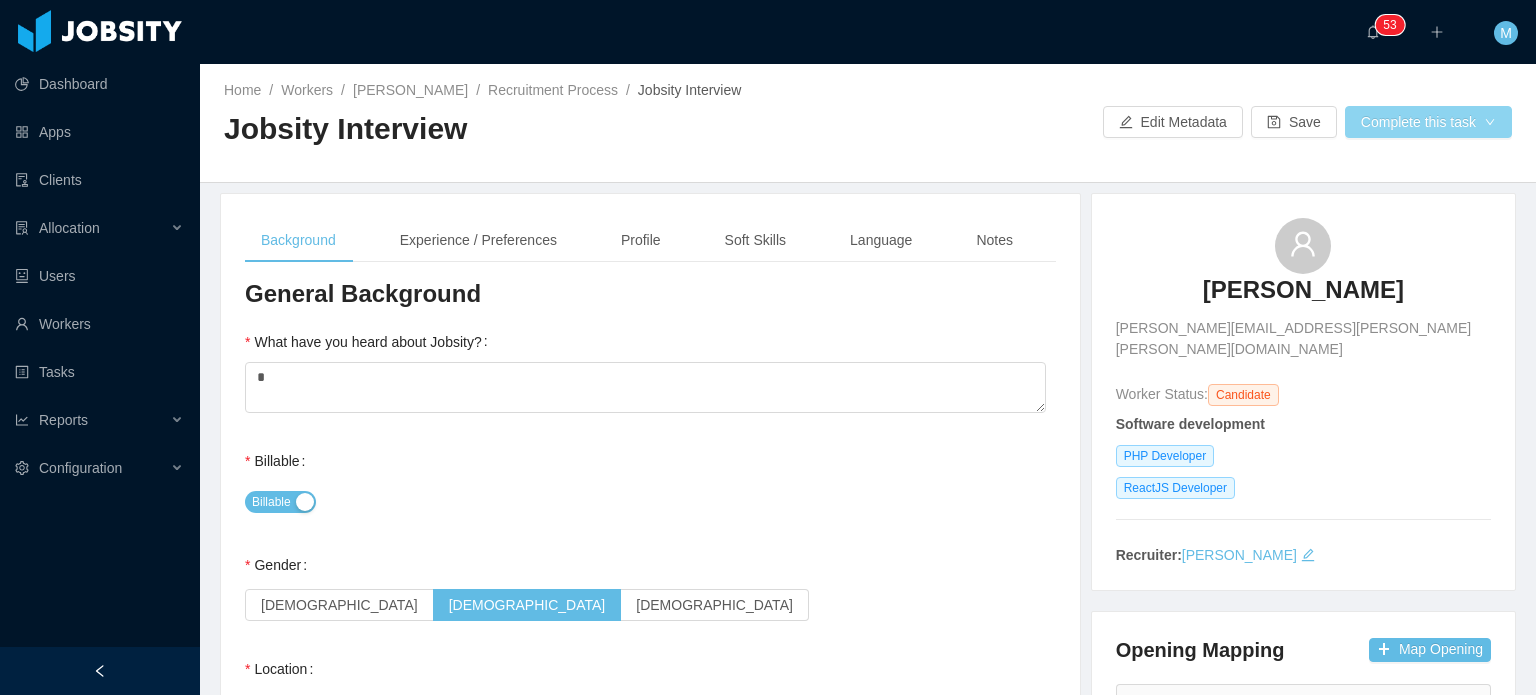 click on "Complete this task" at bounding box center (1428, 122) 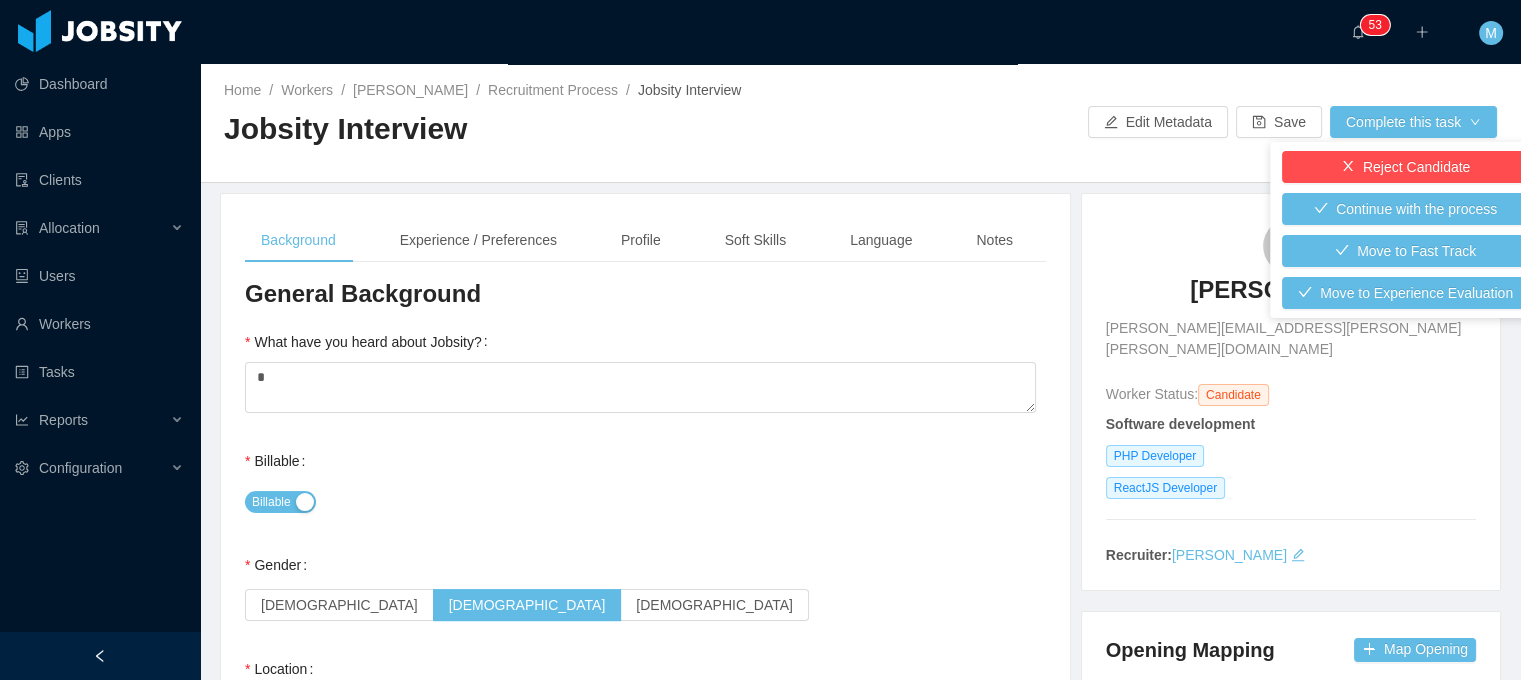 click on "Background Experience / Preferences Profile Soft Skills Language Notes" at bounding box center (637, 240) 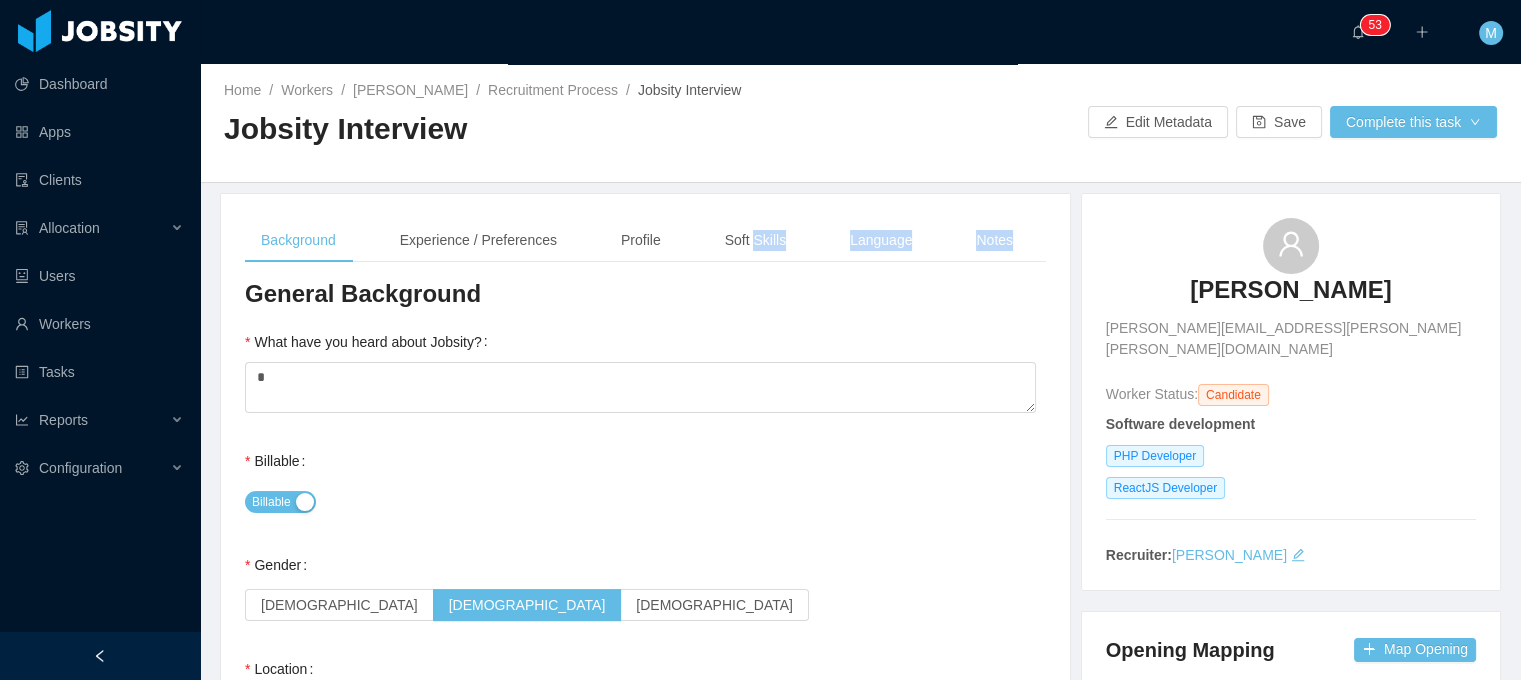 click on "Background Experience / Preferences Profile Soft Skills Language Notes" at bounding box center (637, 240) 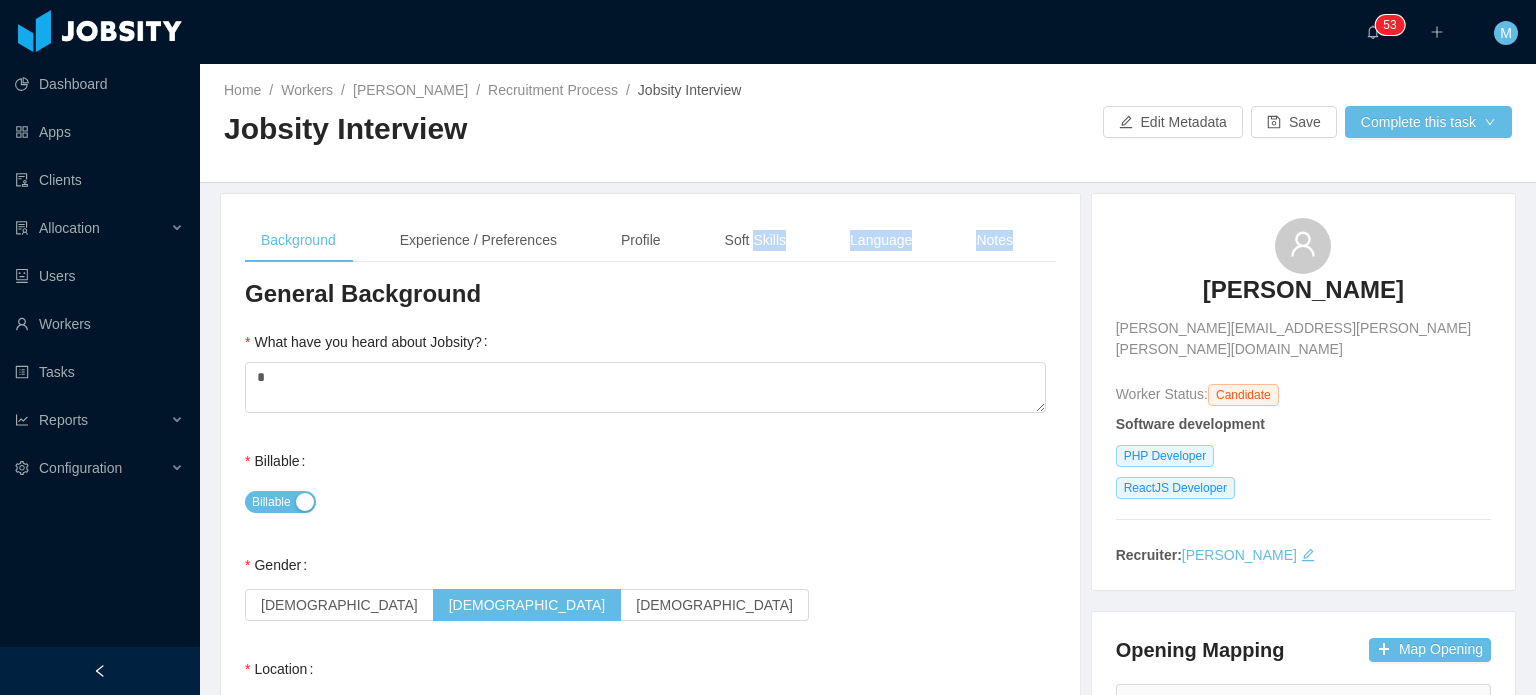 click on "Notes" at bounding box center [994, 240] 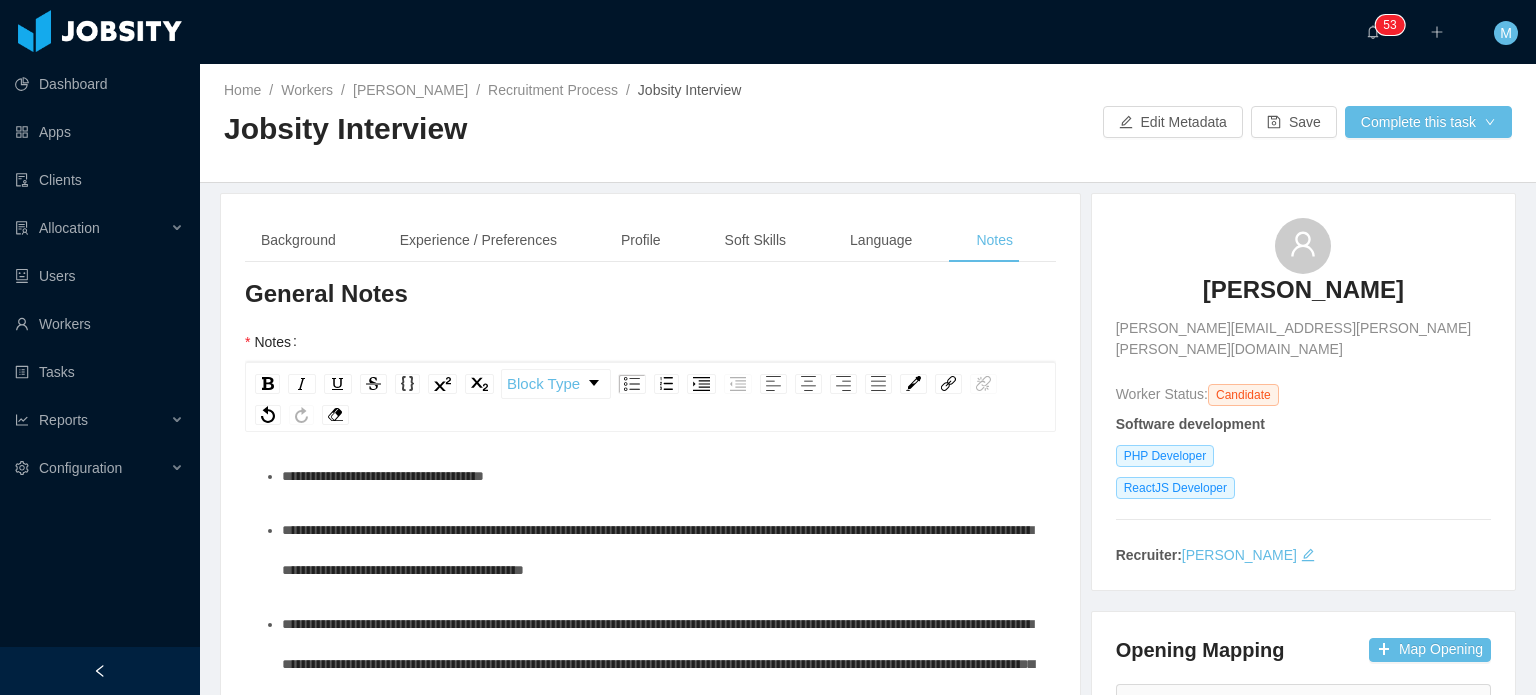 scroll, scrollTop: 0, scrollLeft: 0, axis: both 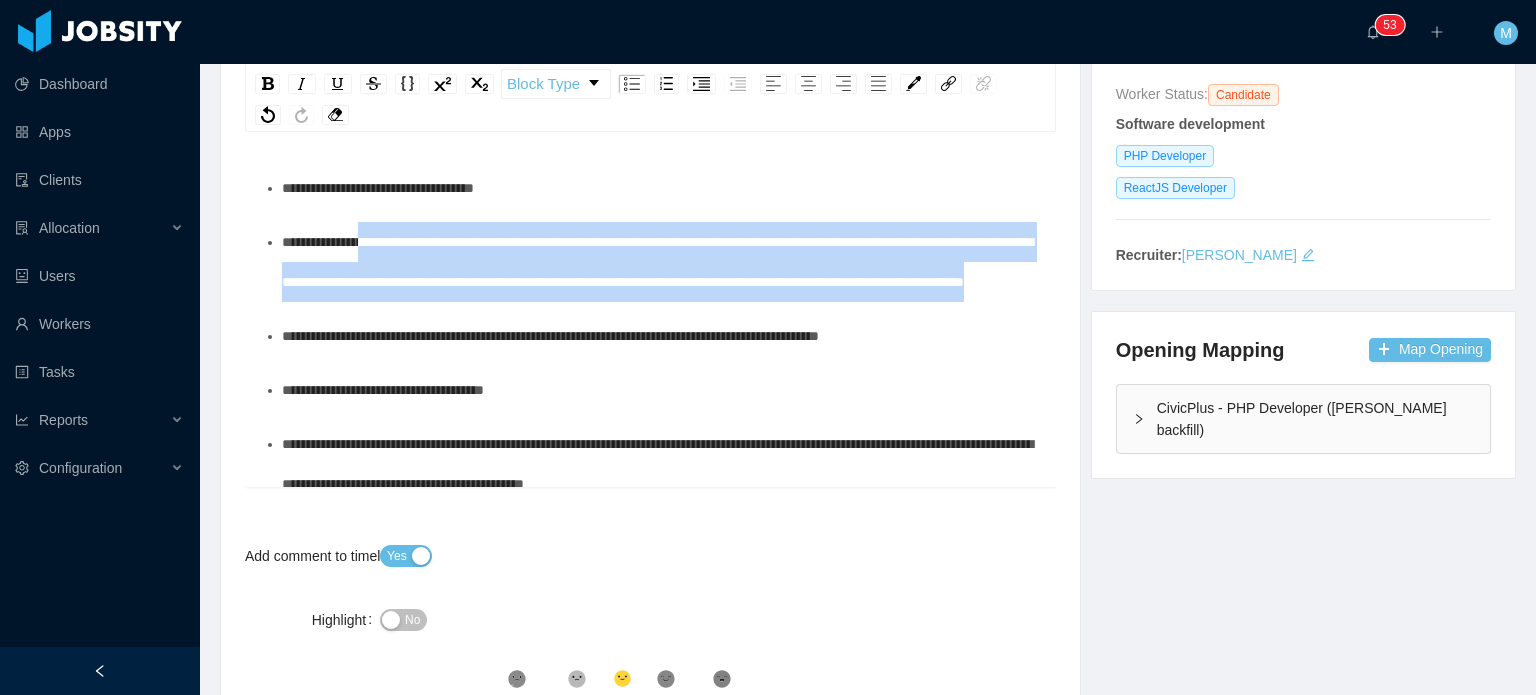 drag, startPoint x: 658, startPoint y: 327, endPoint x: 391, endPoint y: 247, distance: 278.72748 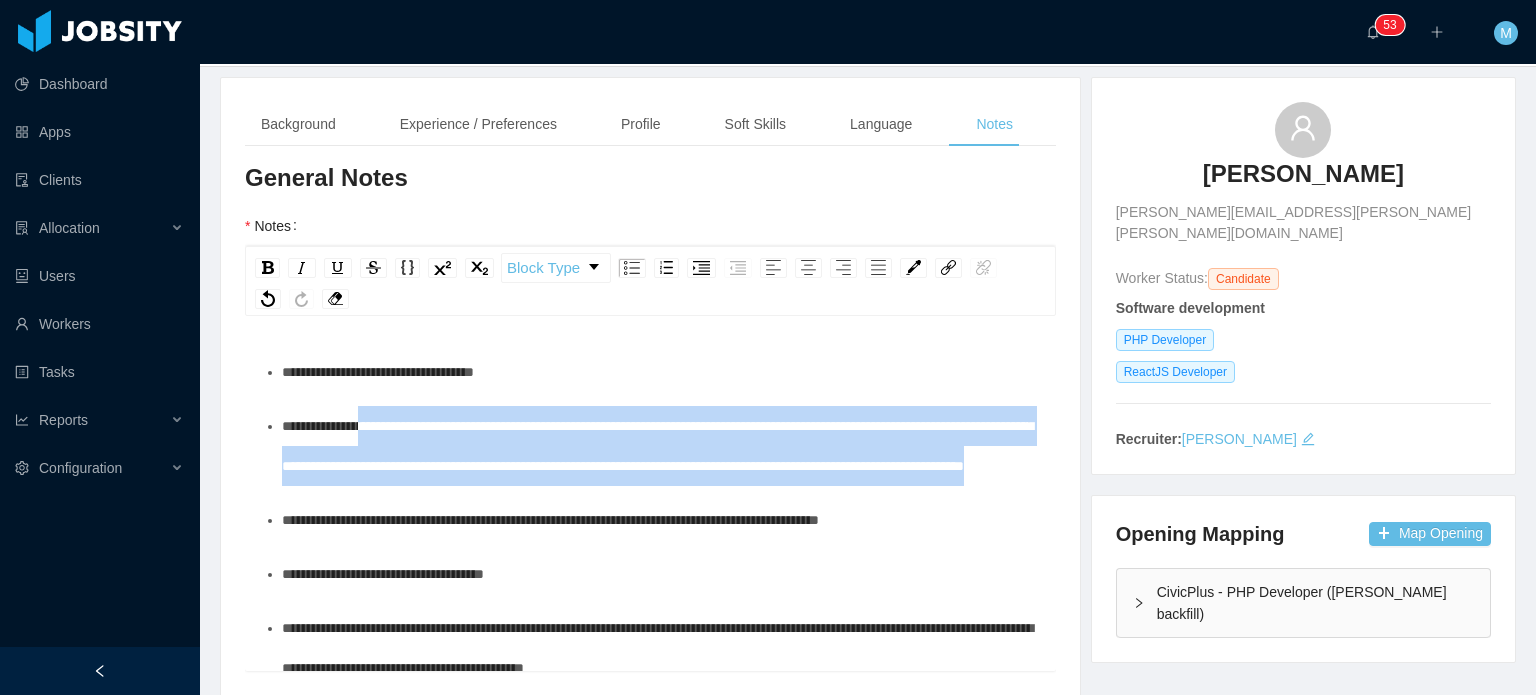 scroll, scrollTop: 0, scrollLeft: 0, axis: both 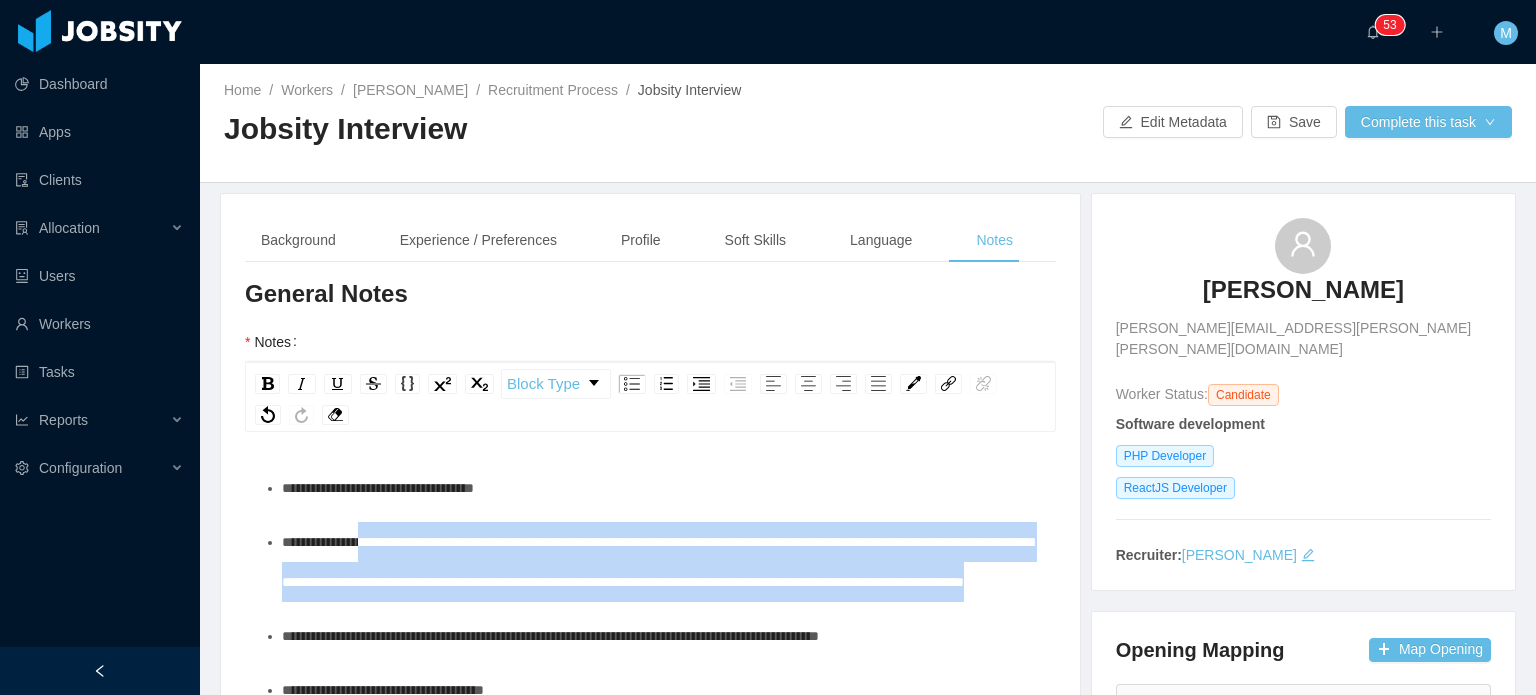 click on "Home / Workers / [PERSON_NAME] / Recruitment Process / Jobsity Interview / Jobsity Interview Edit Metadata Save Complete this task" at bounding box center (868, 123) 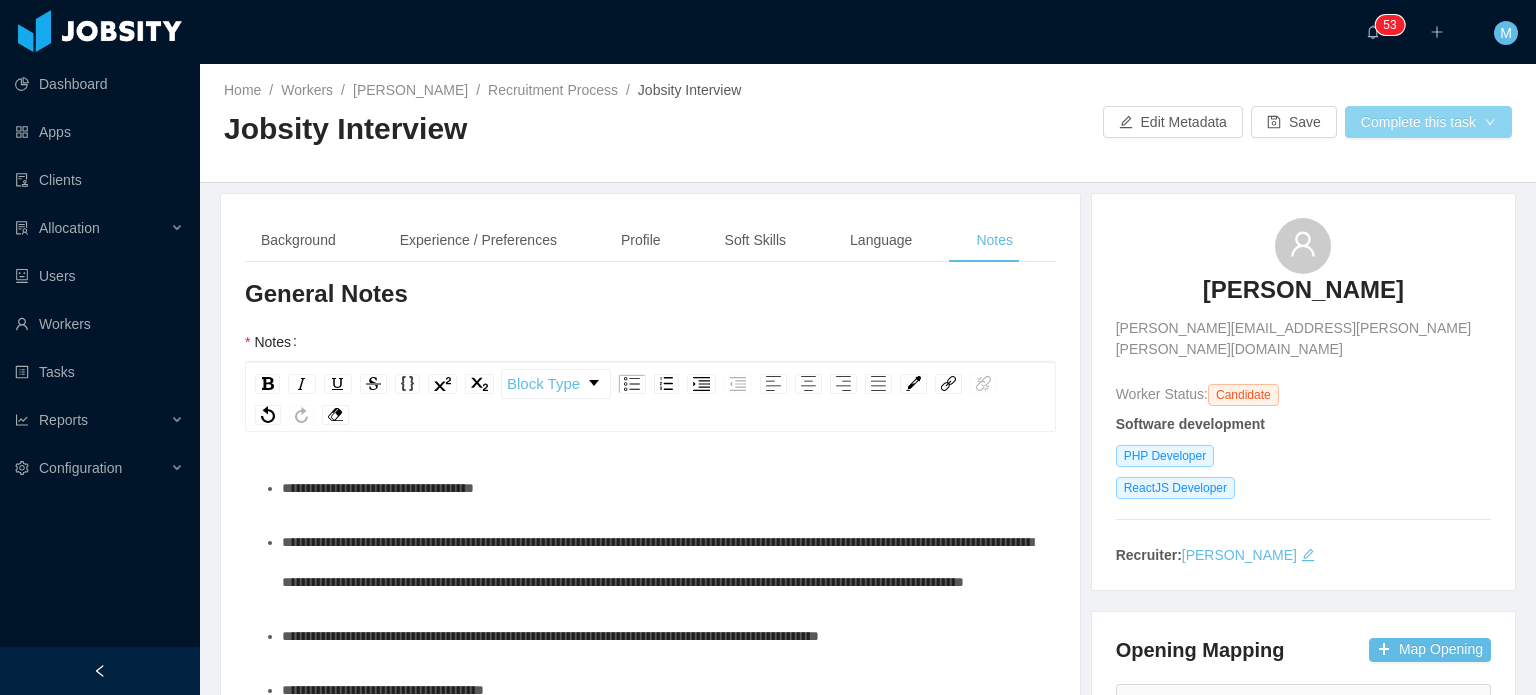 click on "Complete this task" at bounding box center (1428, 122) 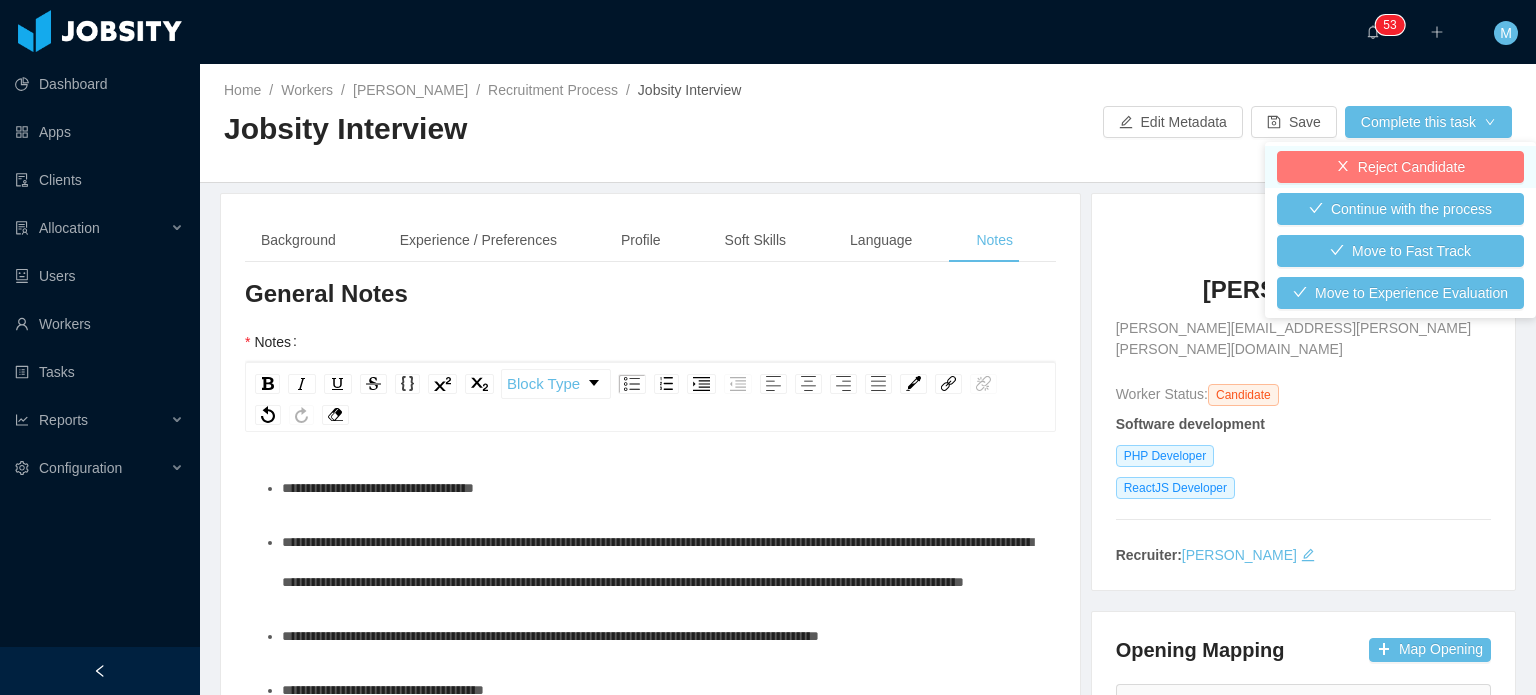 click on "Reject Candidate" at bounding box center (1400, 167) 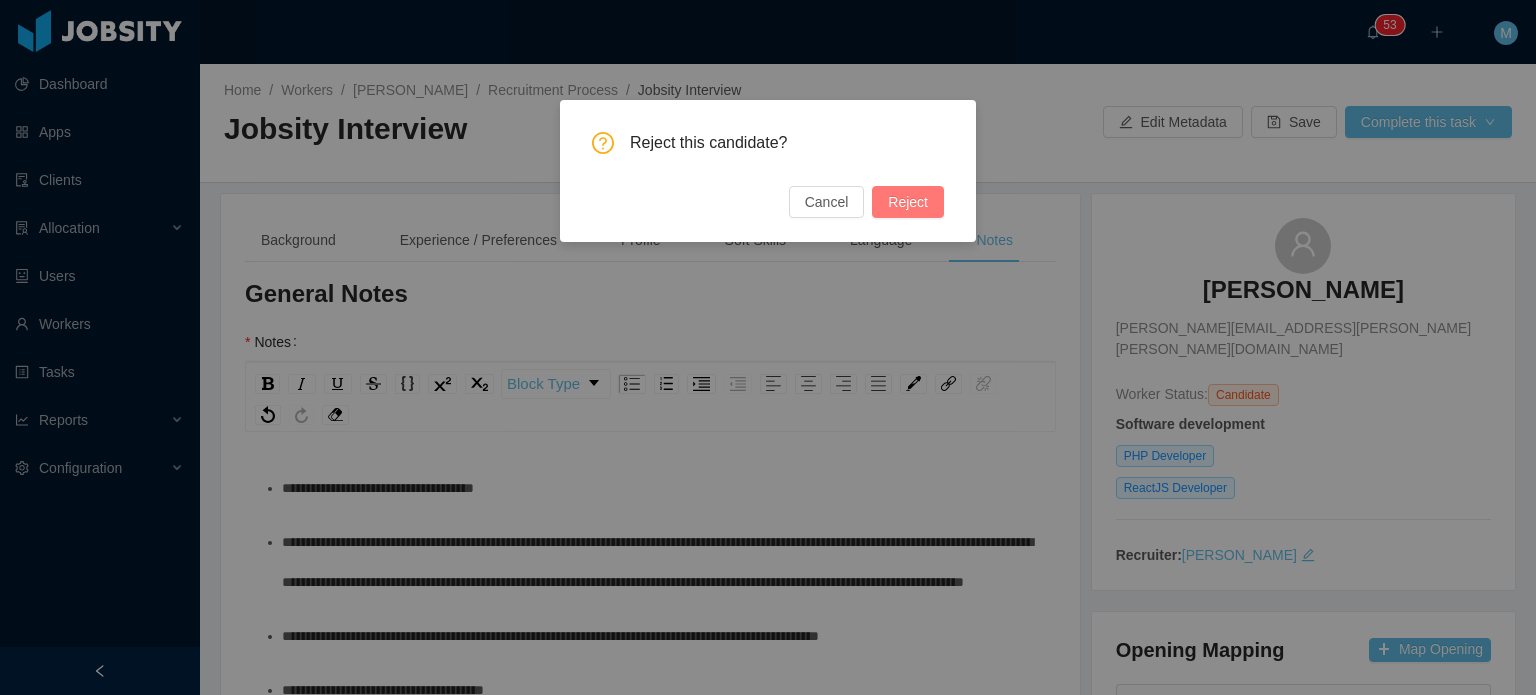 click on "Reject" at bounding box center [908, 202] 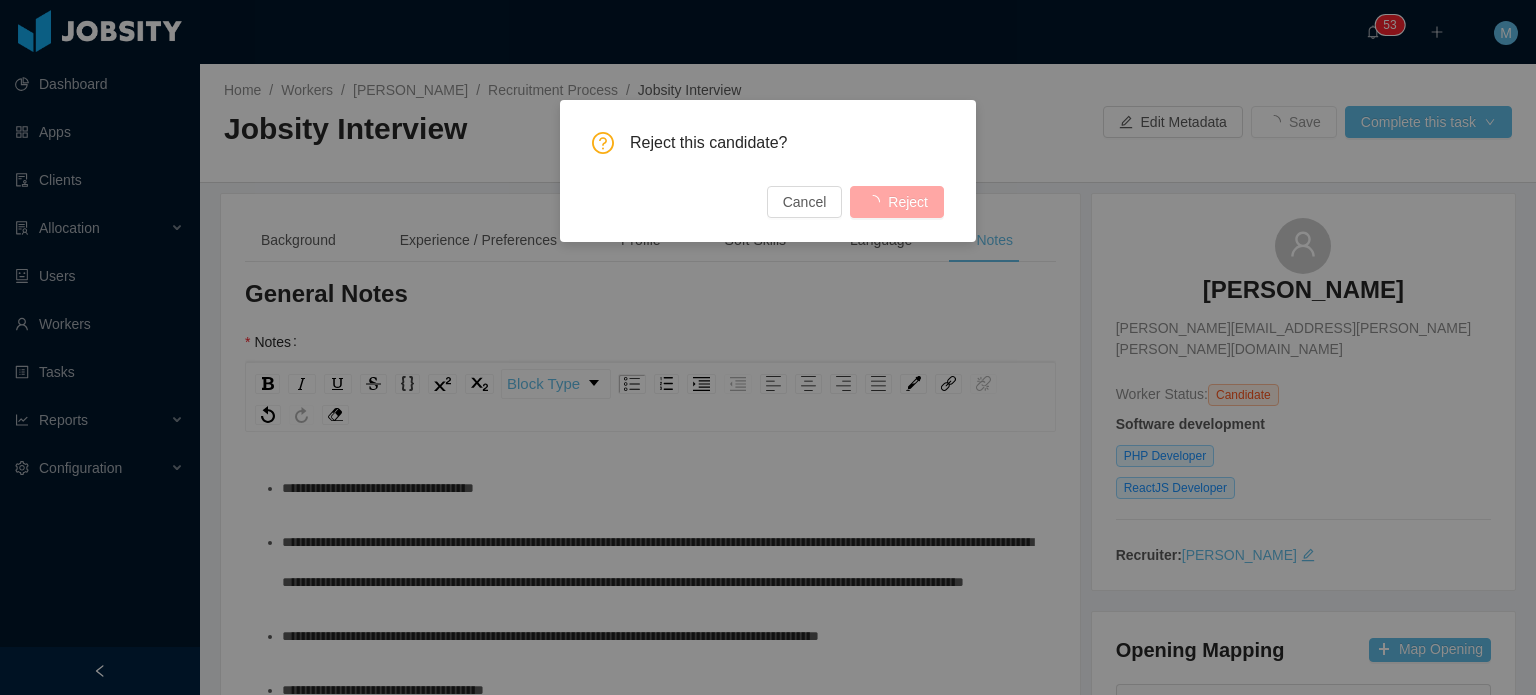 type 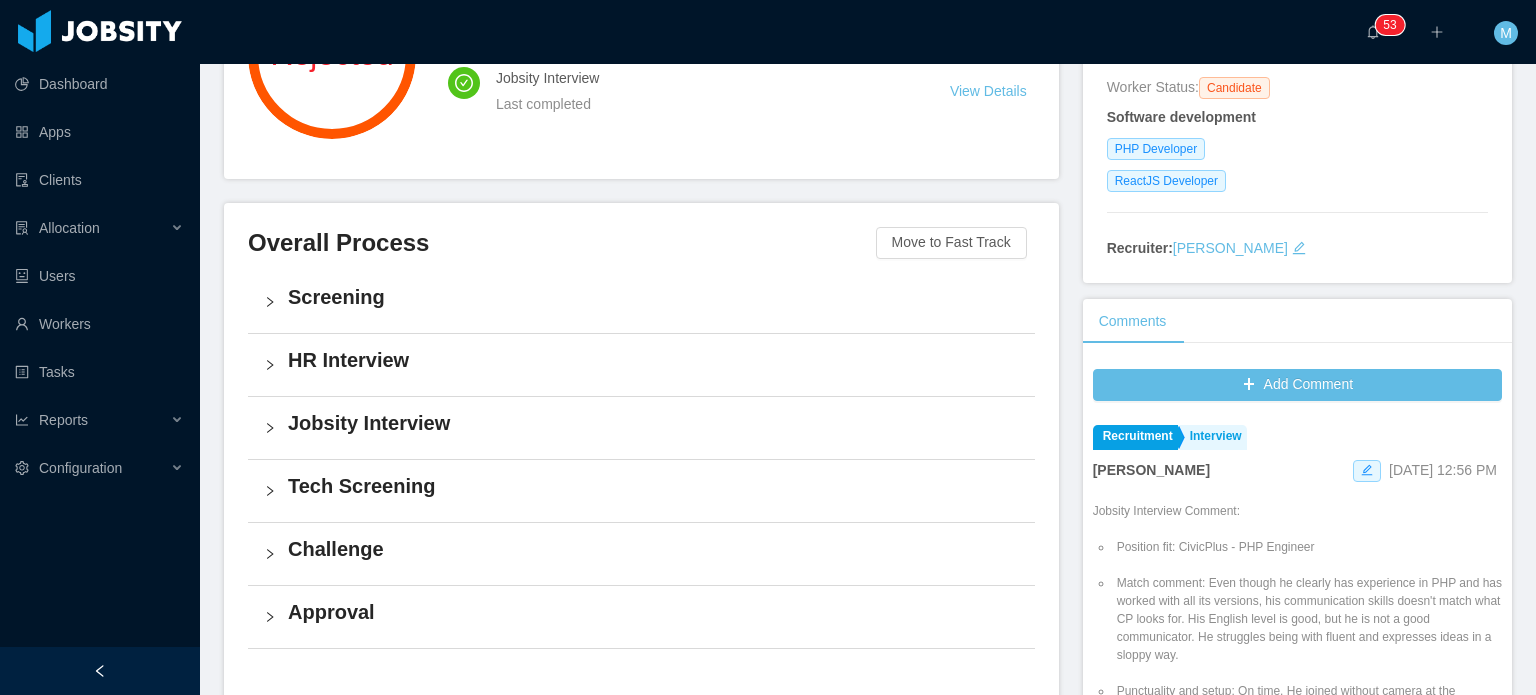 scroll, scrollTop: 0, scrollLeft: 0, axis: both 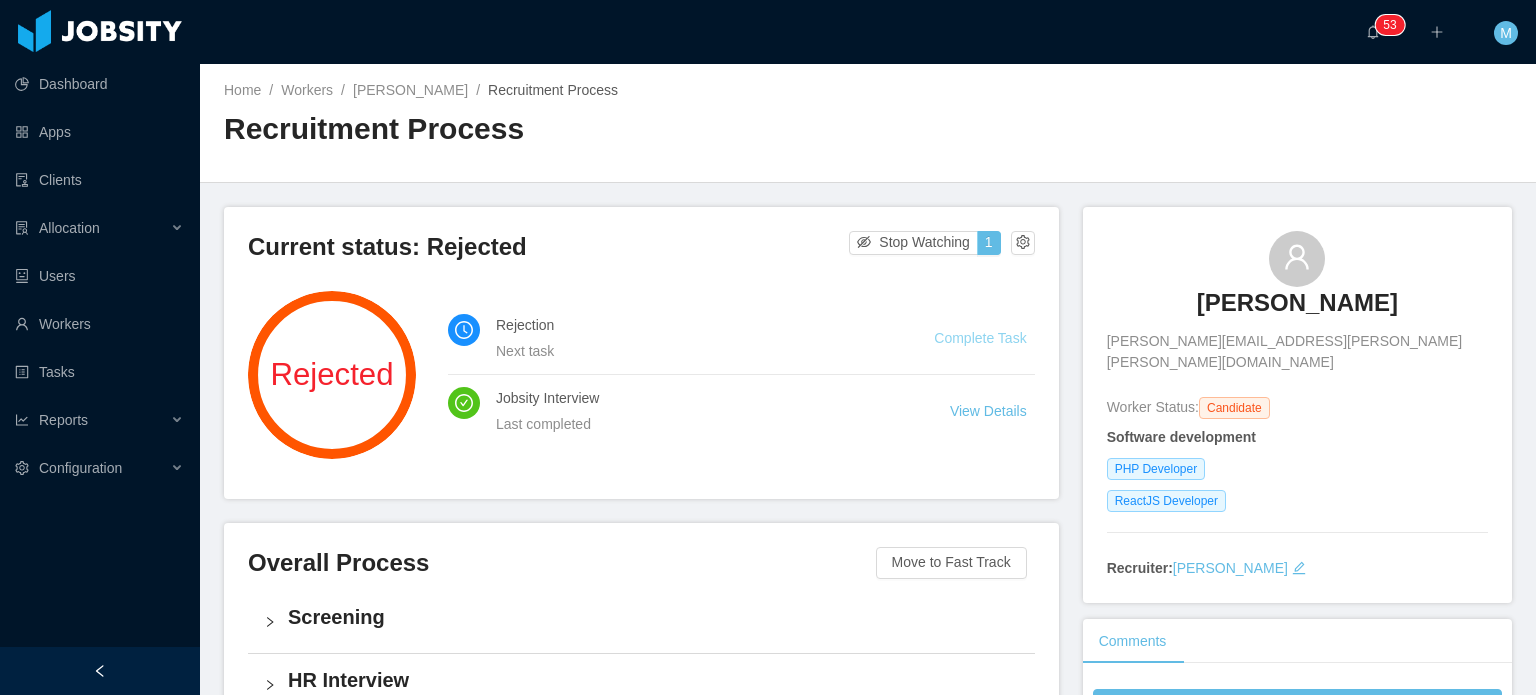 click on "Complete Task" at bounding box center (980, 338) 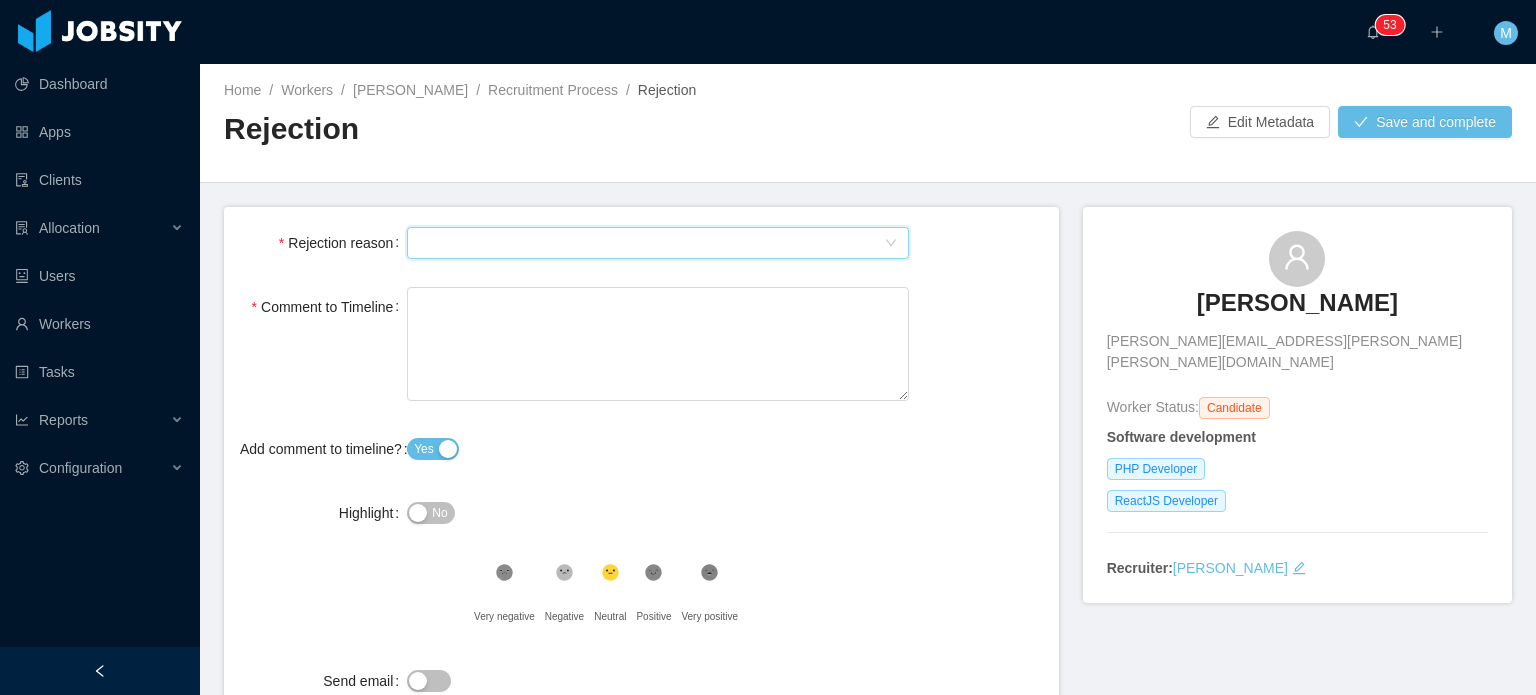 click on "Select Type" at bounding box center [651, 243] 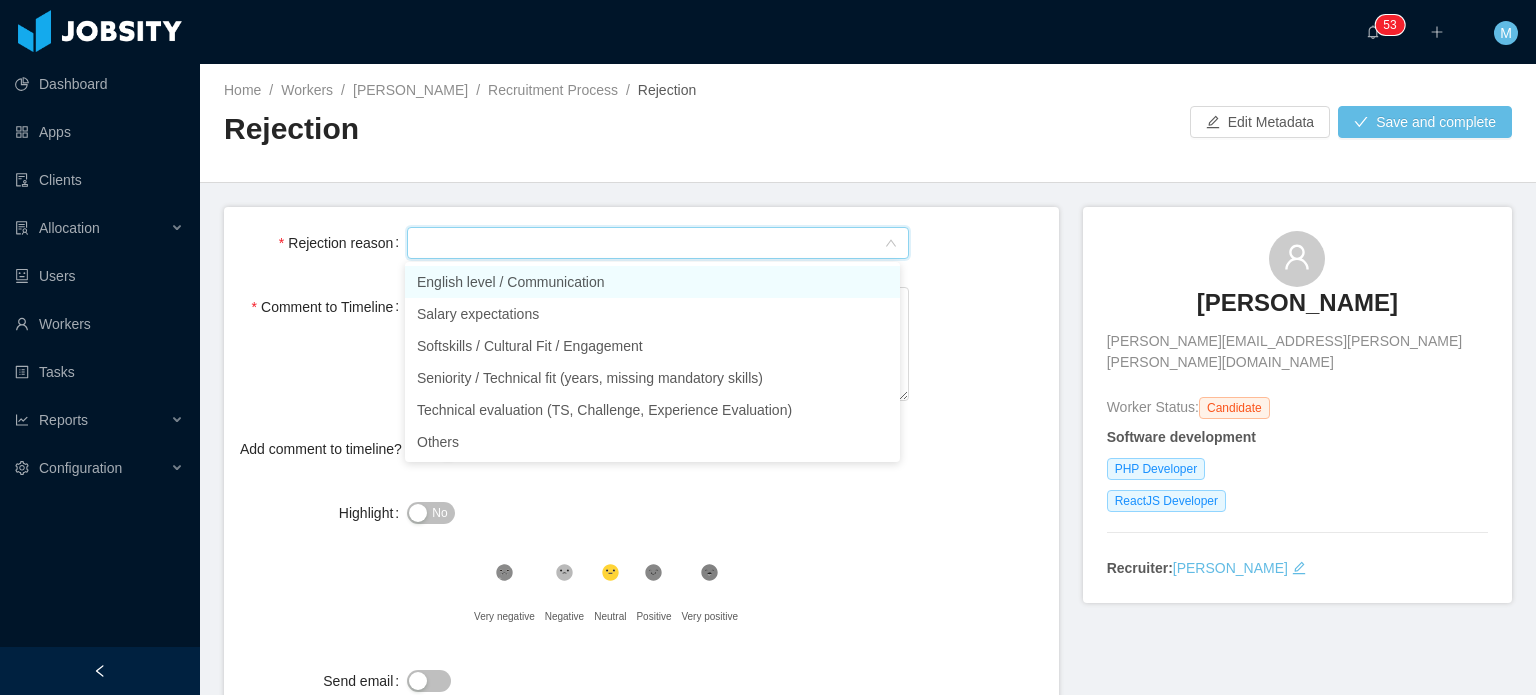 click on "English level / Communication" at bounding box center [652, 282] 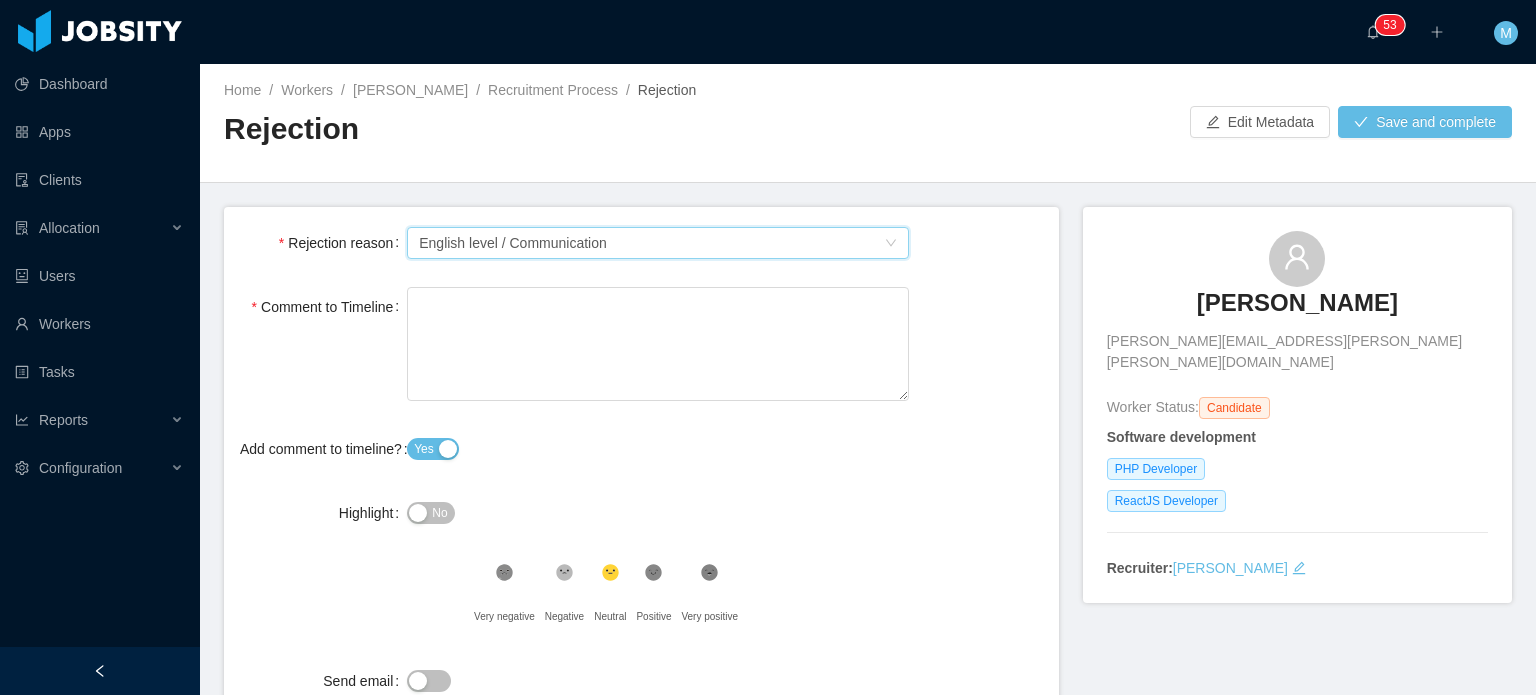click on "Select Type English level / Communication" at bounding box center (651, 243) 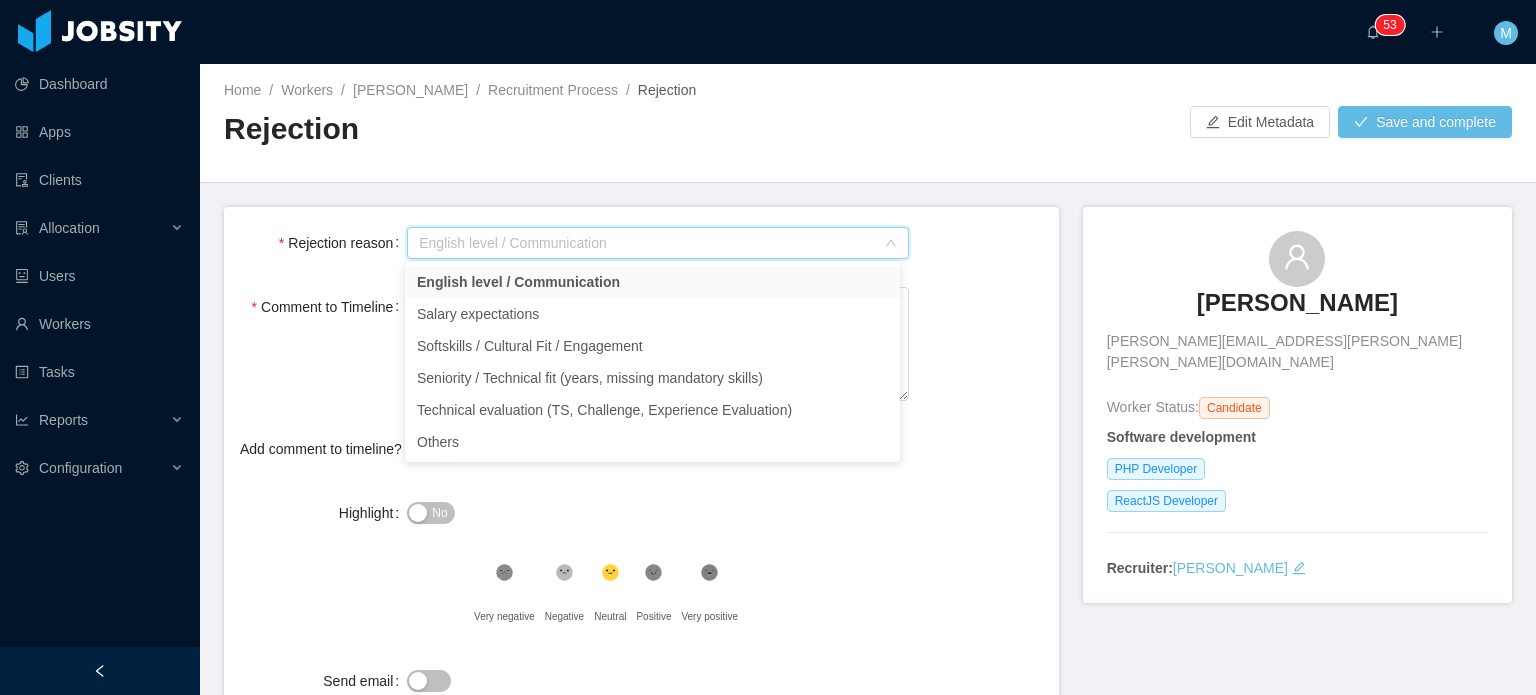 click on "[PERSON_NAME] [PERSON_NAME][EMAIL_ADDRESS][PERSON_NAME][PERSON_NAME][DOMAIN_NAME] Worker Status:   Candidate Software development PHP Developer ReactJS Developer Recruiter:  [PERSON_NAME]" at bounding box center [1297, 405] 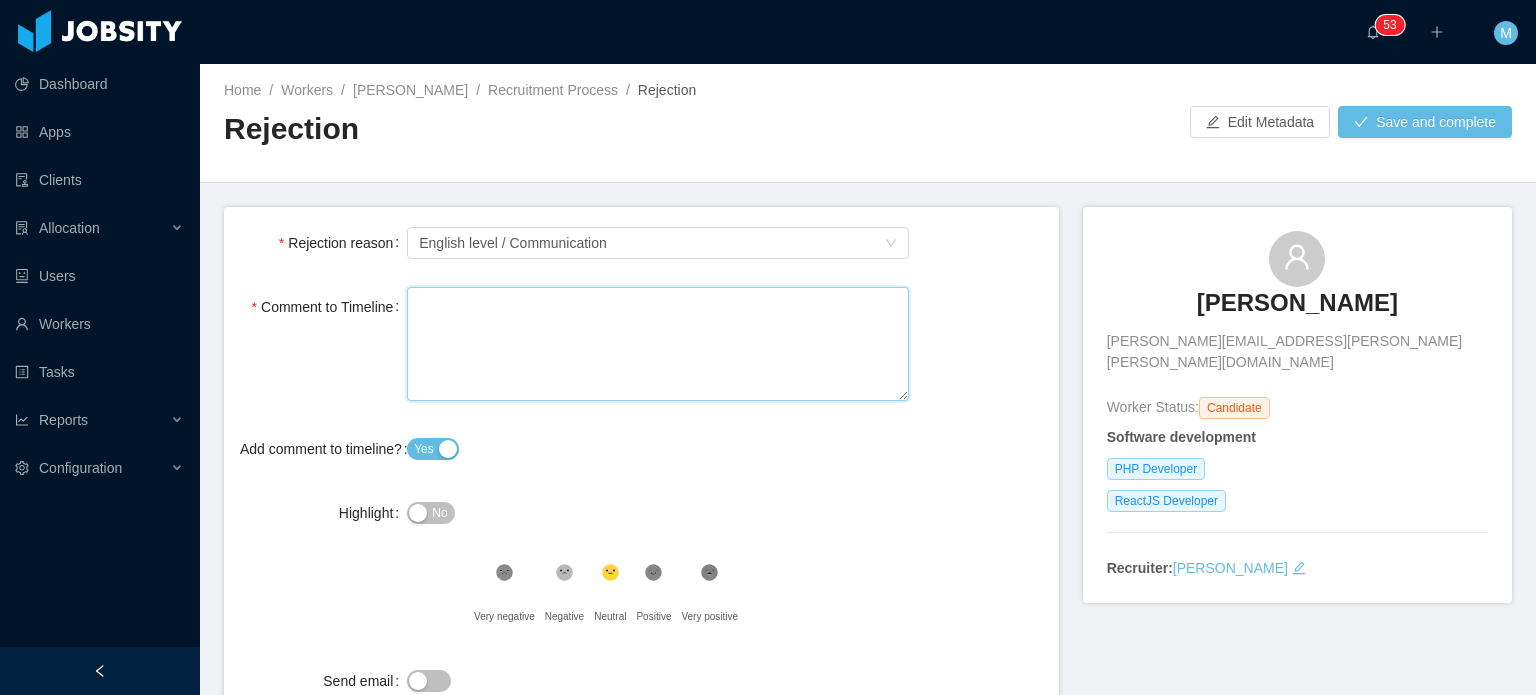 click on "Comment to Timeline" at bounding box center (658, 344) 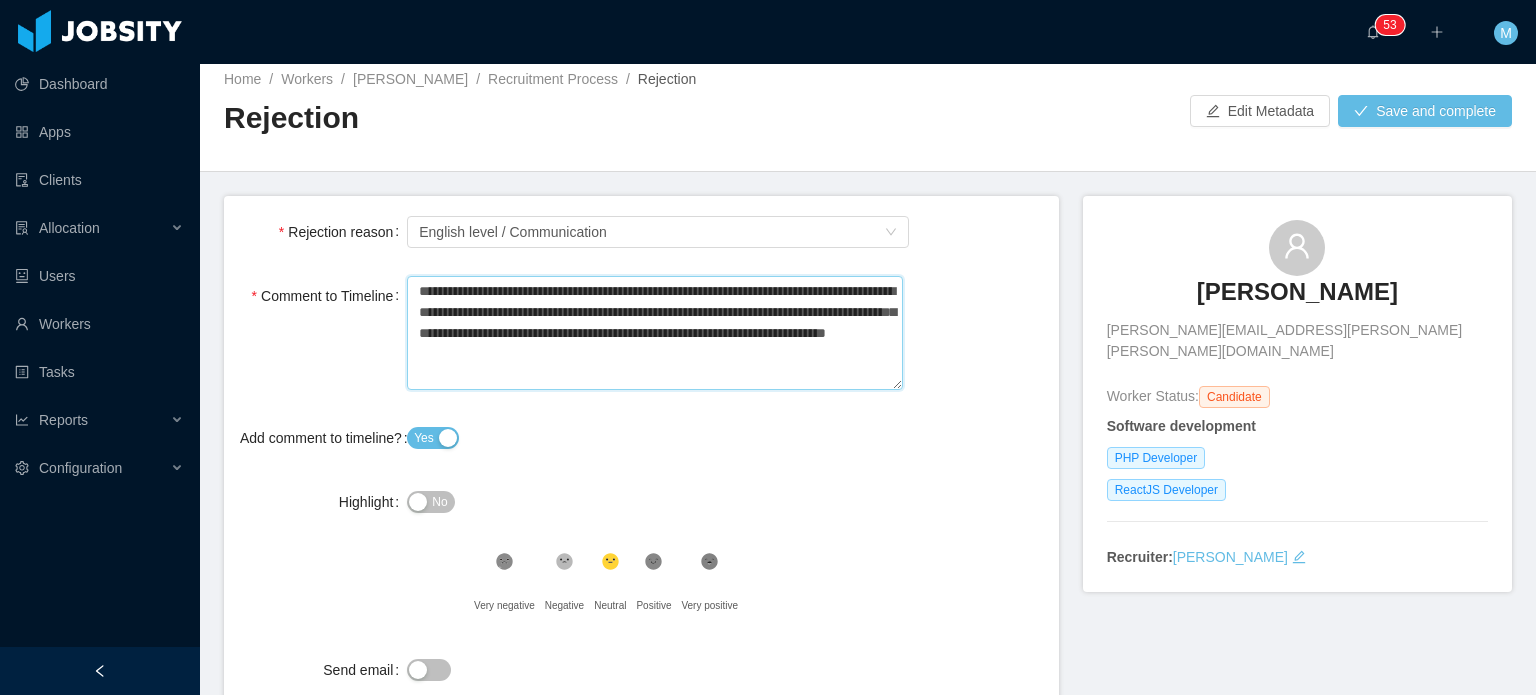 scroll, scrollTop: 0, scrollLeft: 0, axis: both 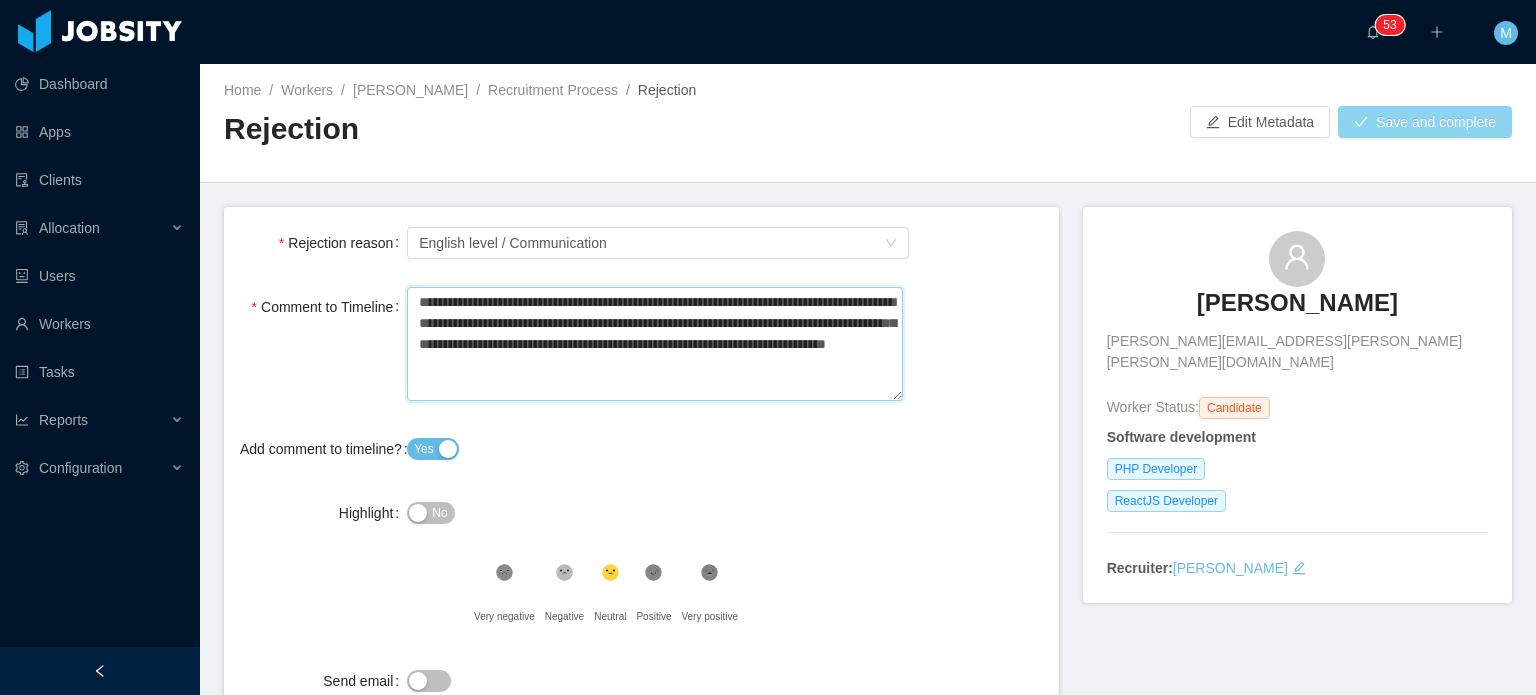 type on "**********" 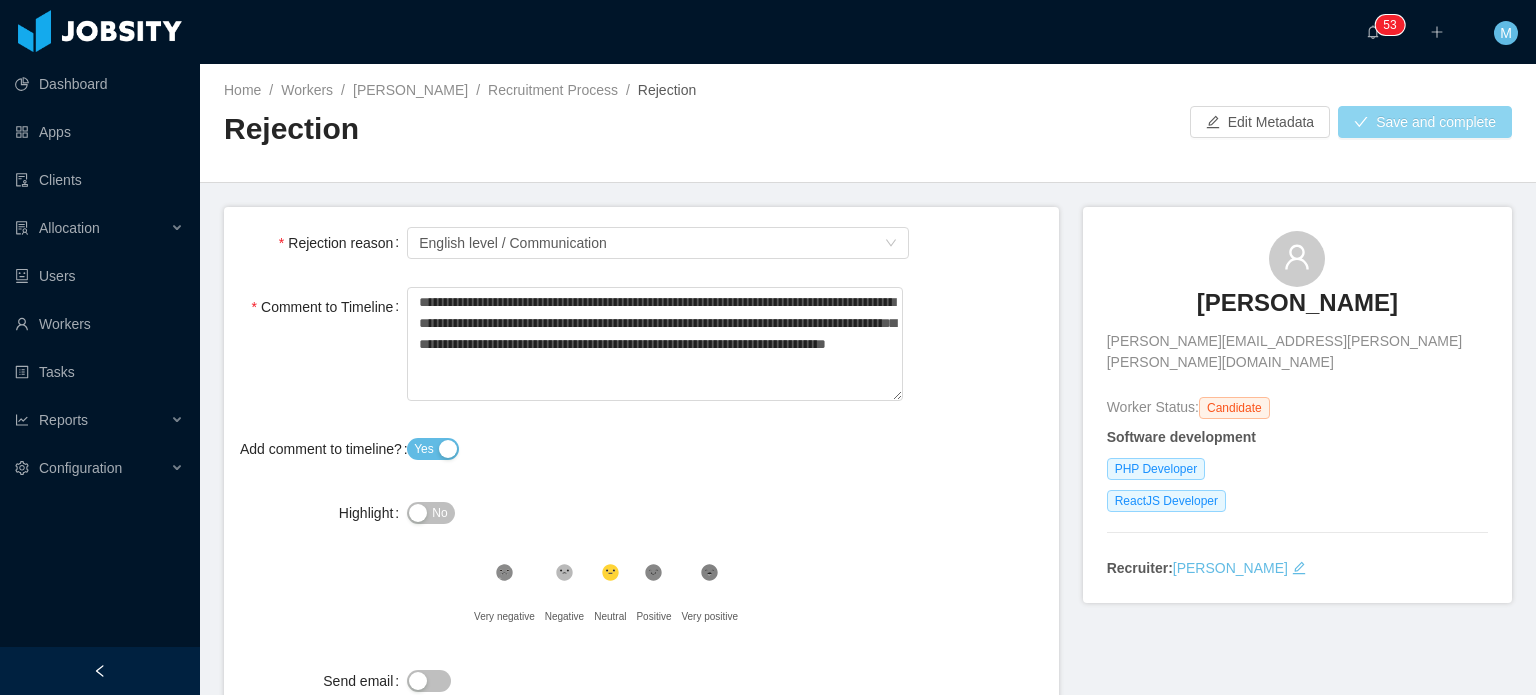 click on "Save and complete" at bounding box center (1425, 122) 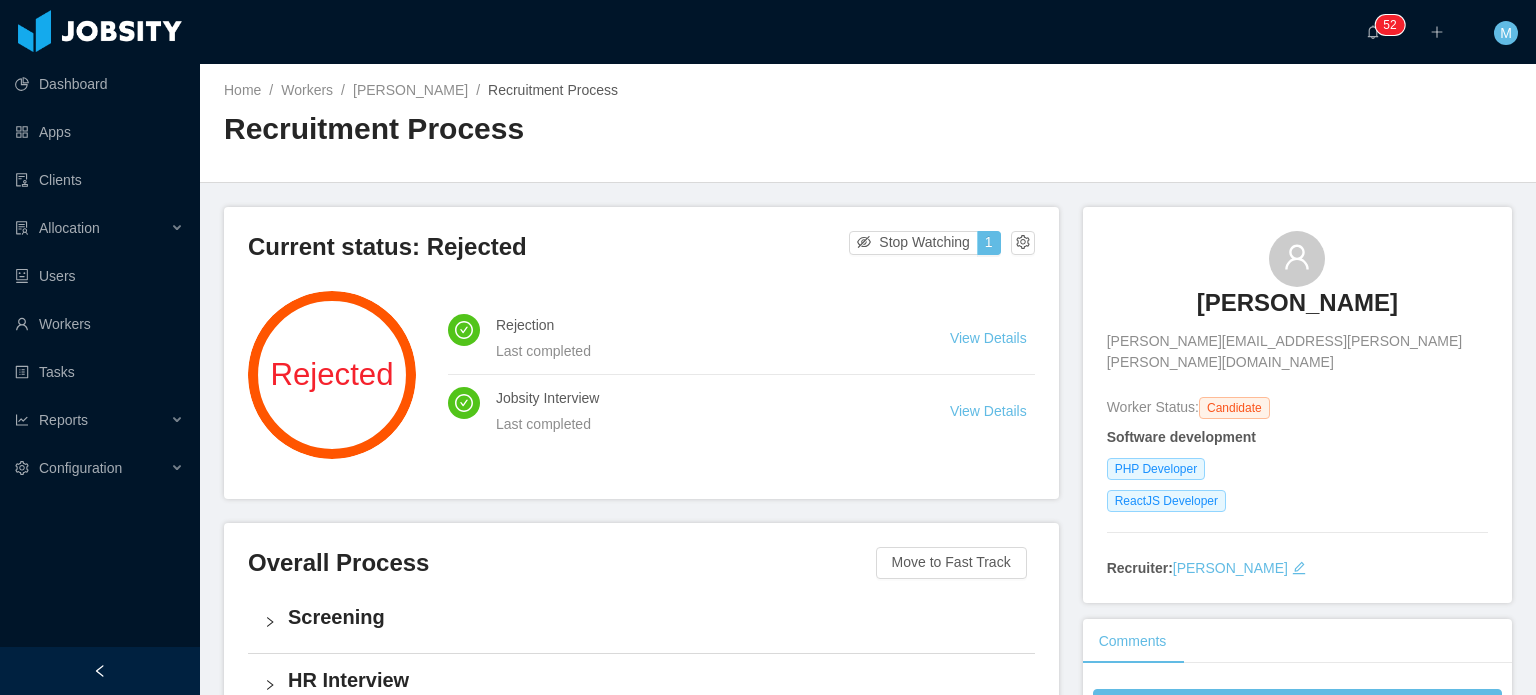 click on "Home / Workers / [PERSON_NAME] / Recruitment Process / Recruitment Process" at bounding box center [868, 123] 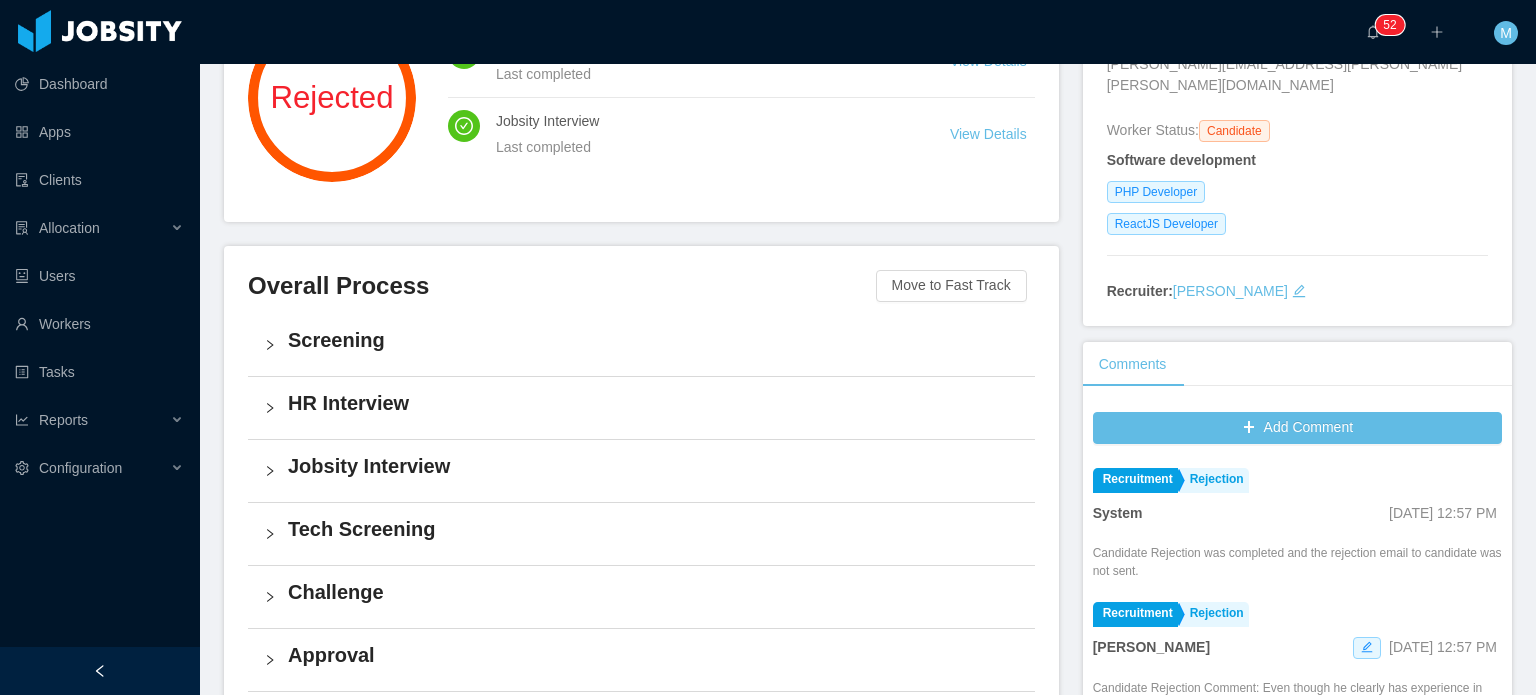 scroll, scrollTop: 0, scrollLeft: 0, axis: both 